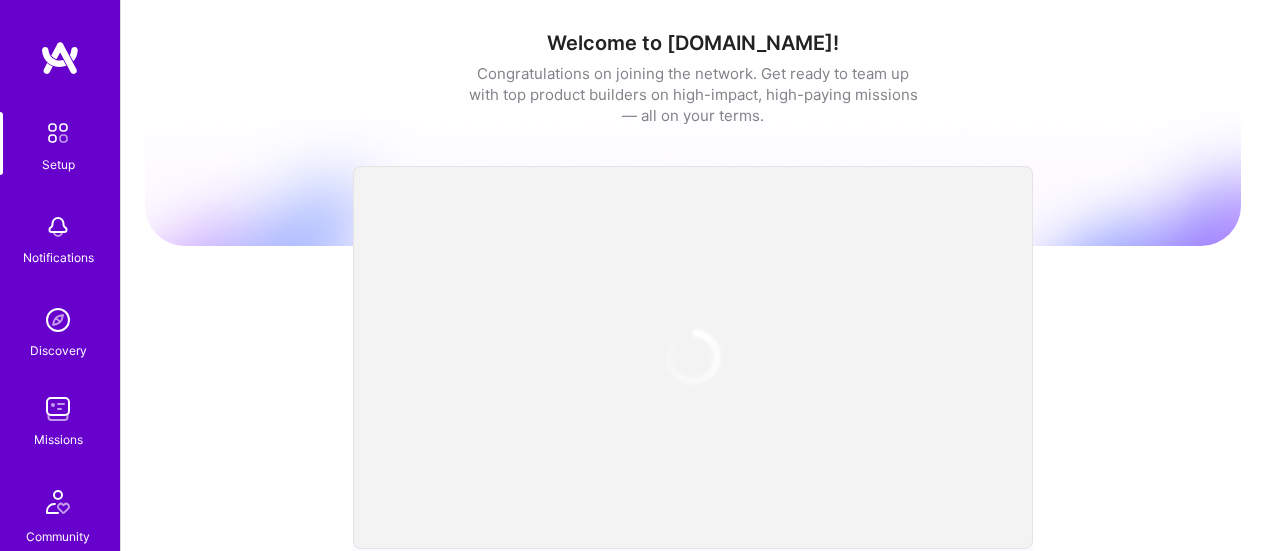 scroll, scrollTop: 0, scrollLeft: 0, axis: both 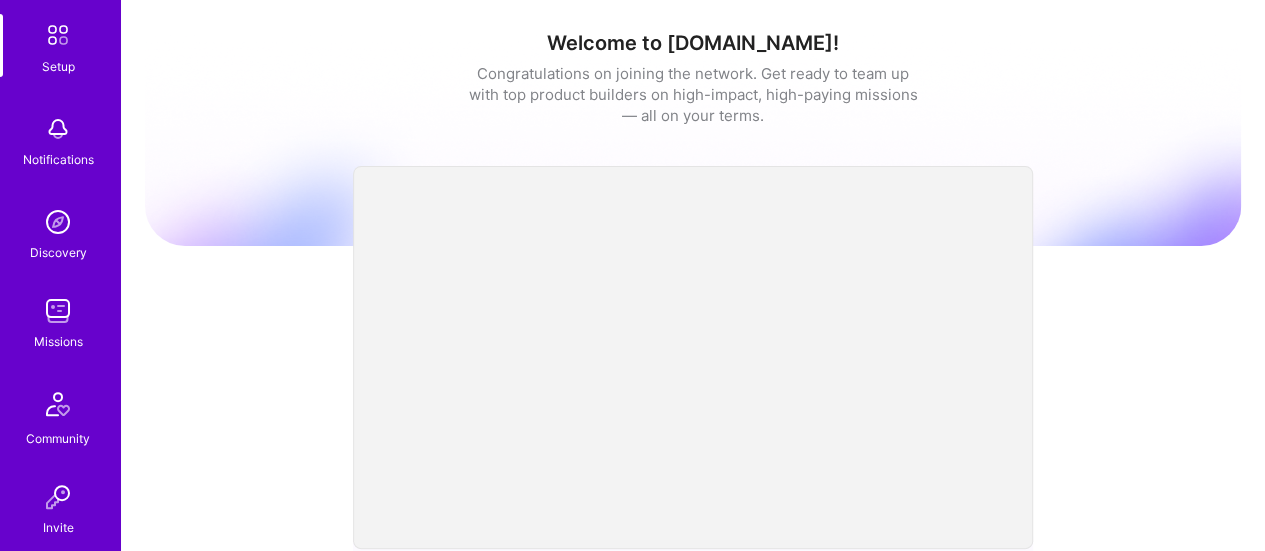 click at bounding box center [58, 311] 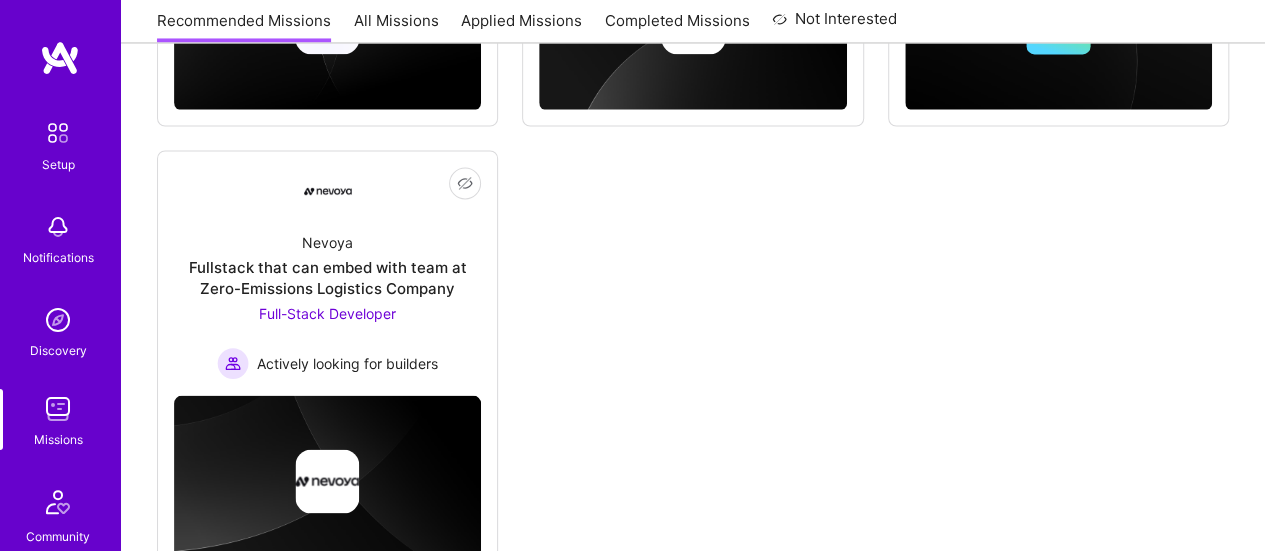 scroll, scrollTop: 1768, scrollLeft: 0, axis: vertical 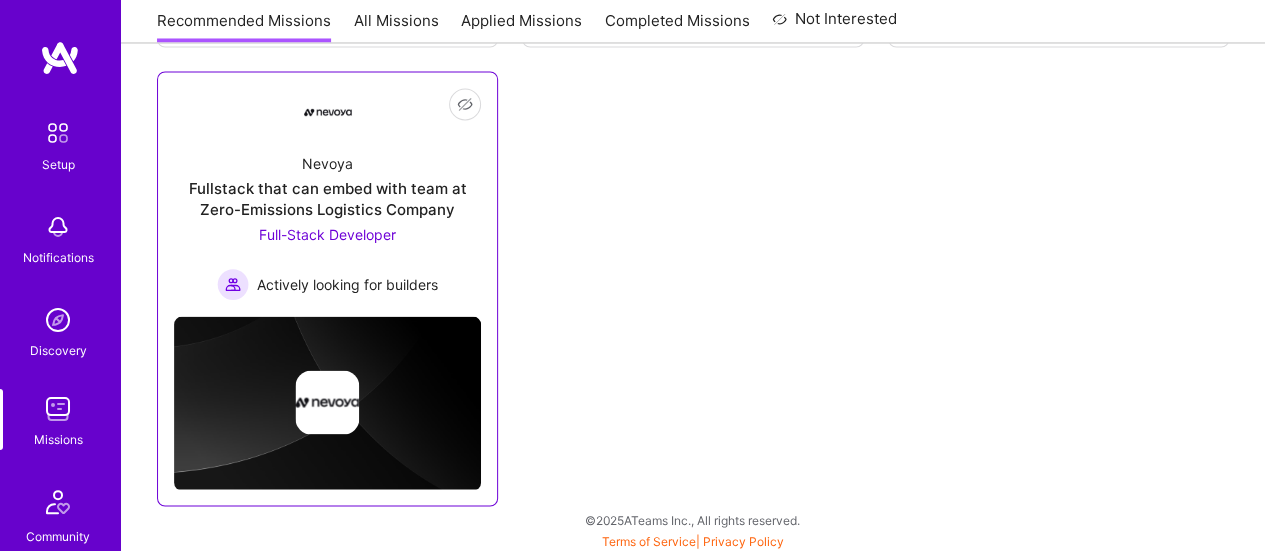 click on "Fullstack that can embed with team at Zero-Emissions Logistics Company" at bounding box center [327, 198] 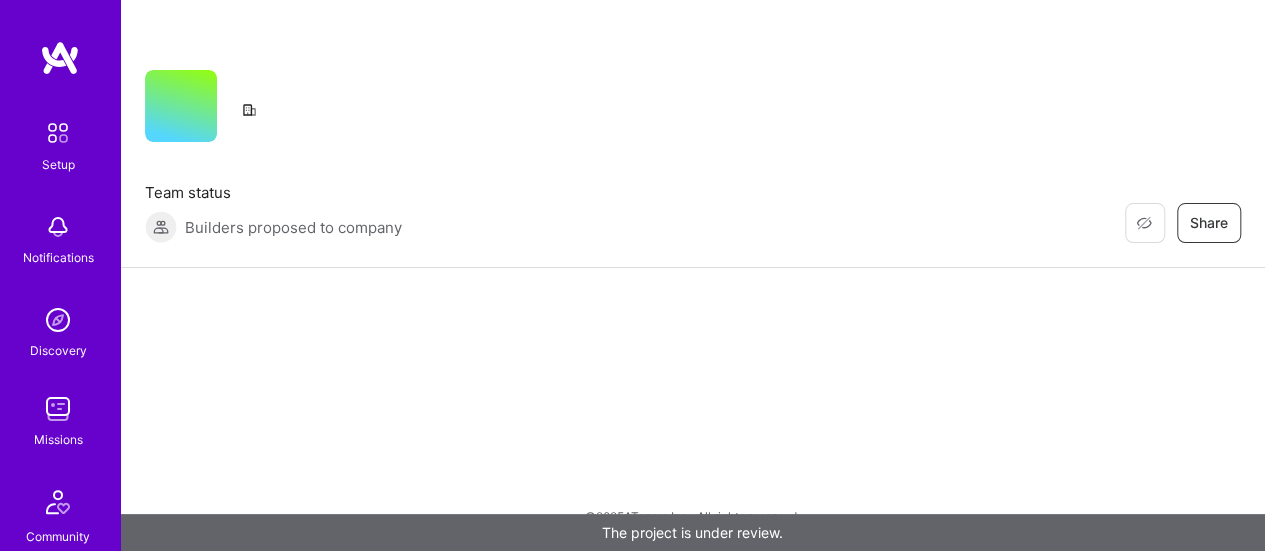 scroll, scrollTop: 0, scrollLeft: 0, axis: both 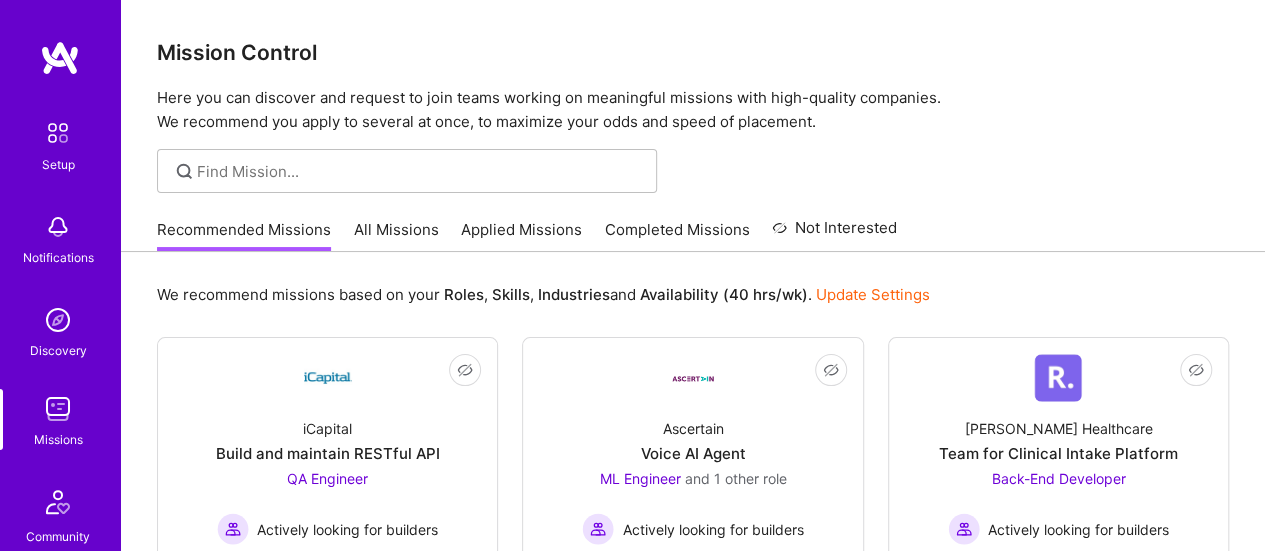 click on "All Missions" at bounding box center [396, 235] 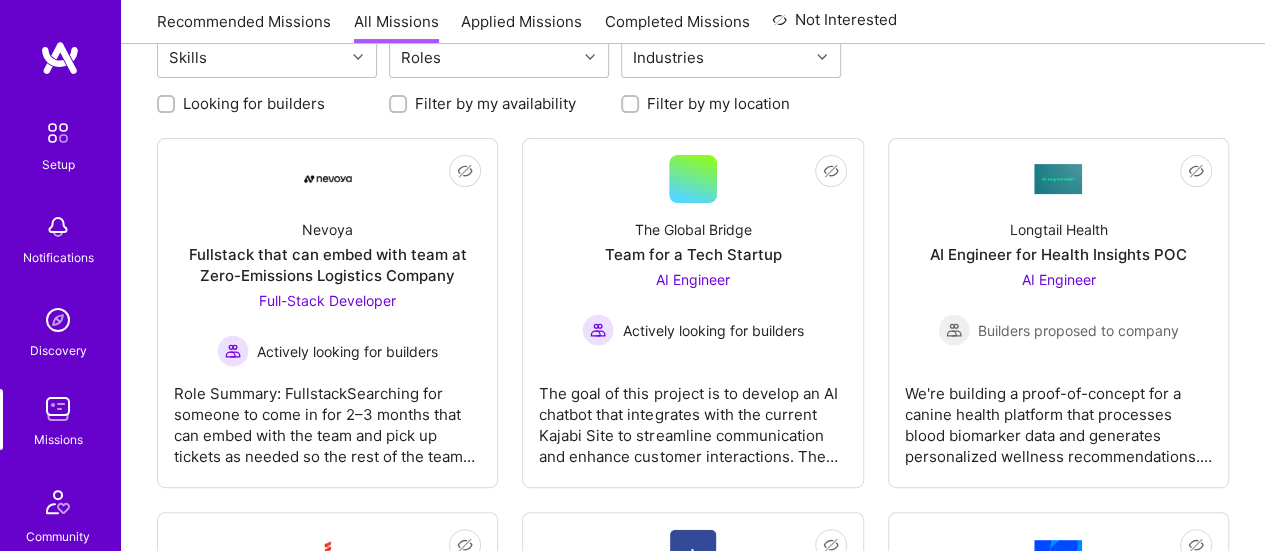 scroll, scrollTop: 0, scrollLeft: 0, axis: both 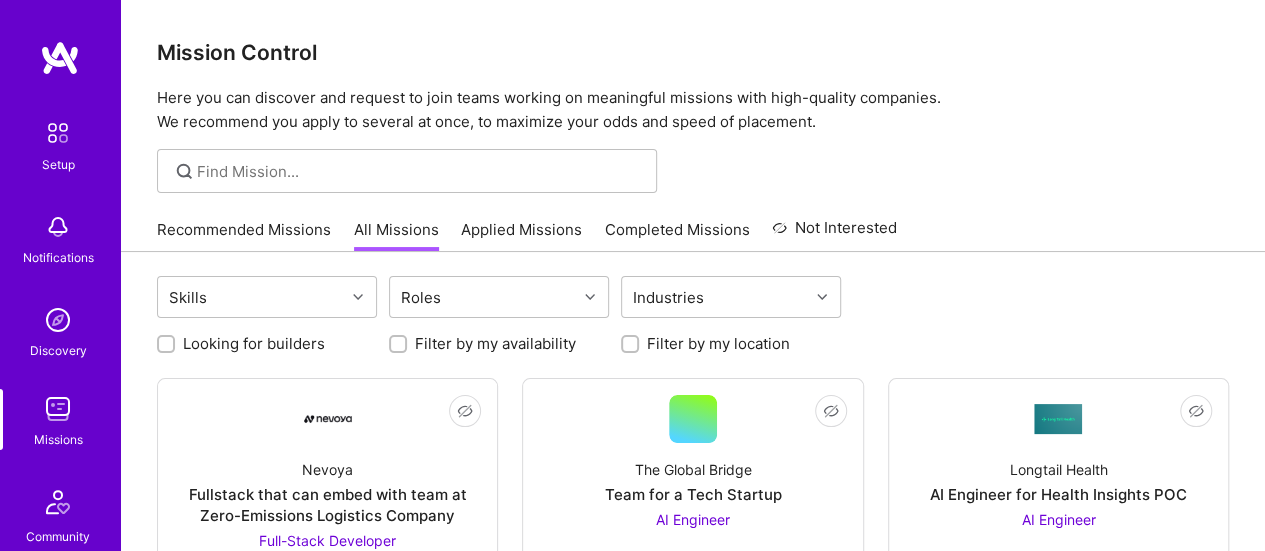 click on "Applied Missions" at bounding box center [521, 235] 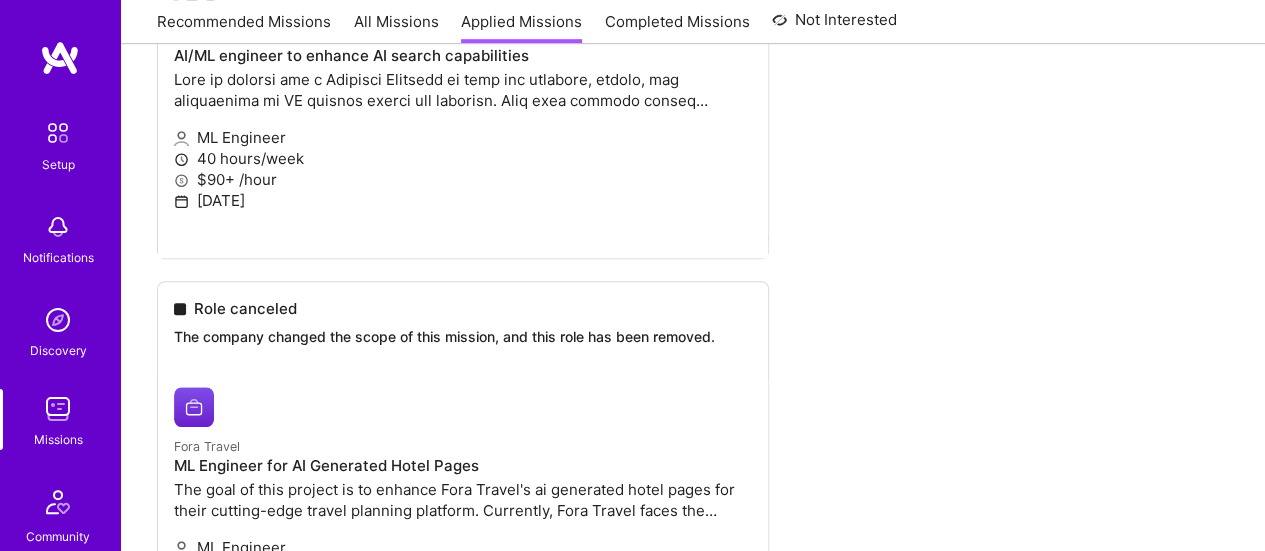 scroll, scrollTop: 8854, scrollLeft: 0, axis: vertical 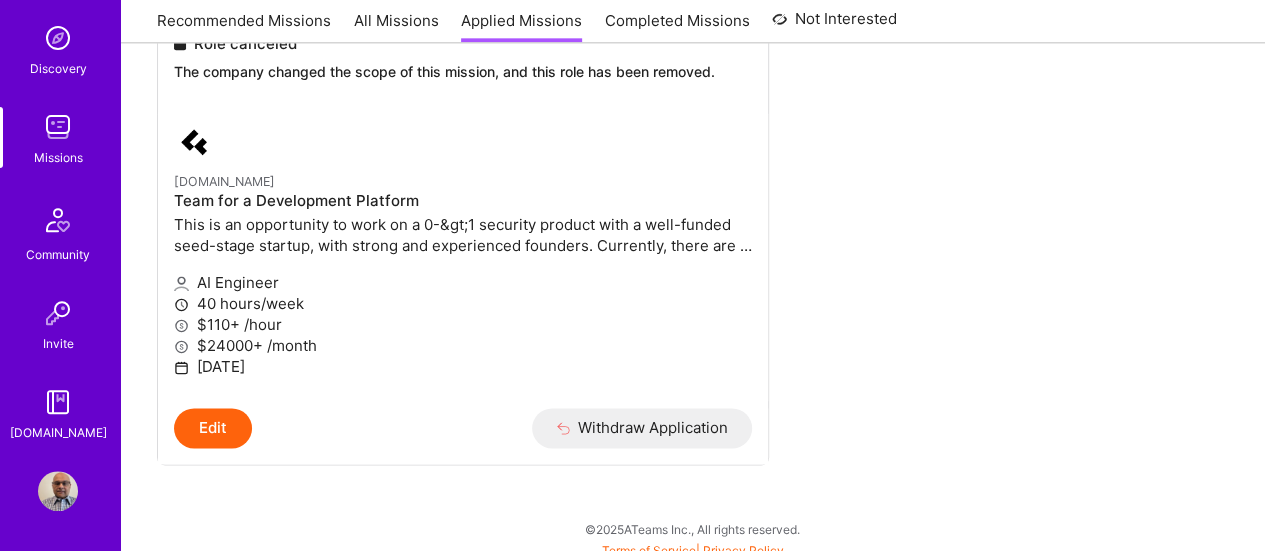 click at bounding box center (58, 491) 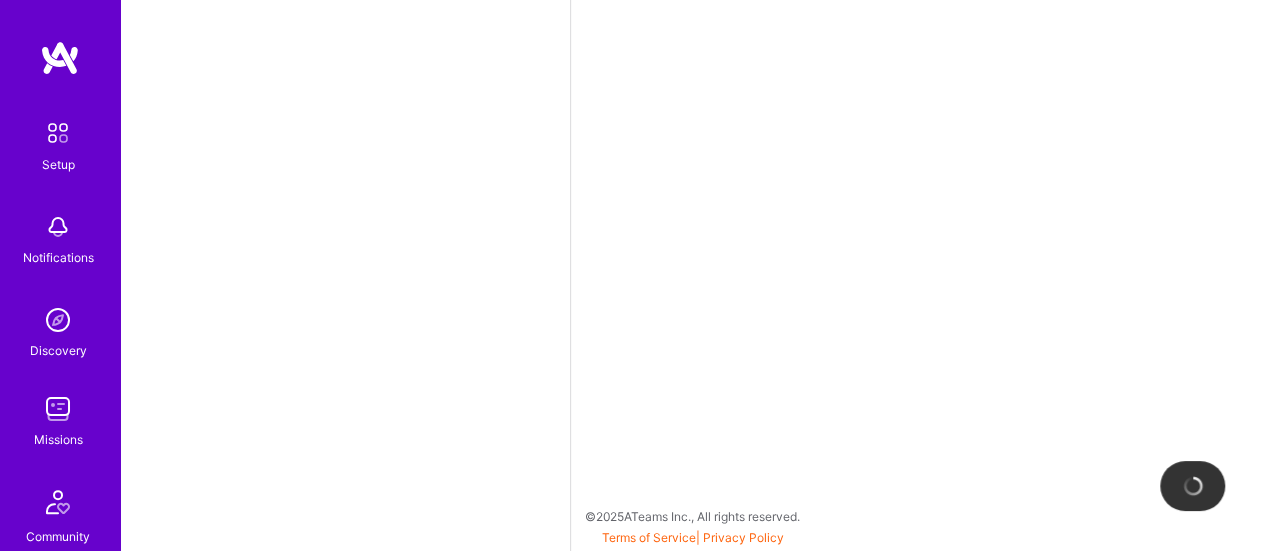 scroll, scrollTop: 0, scrollLeft: 0, axis: both 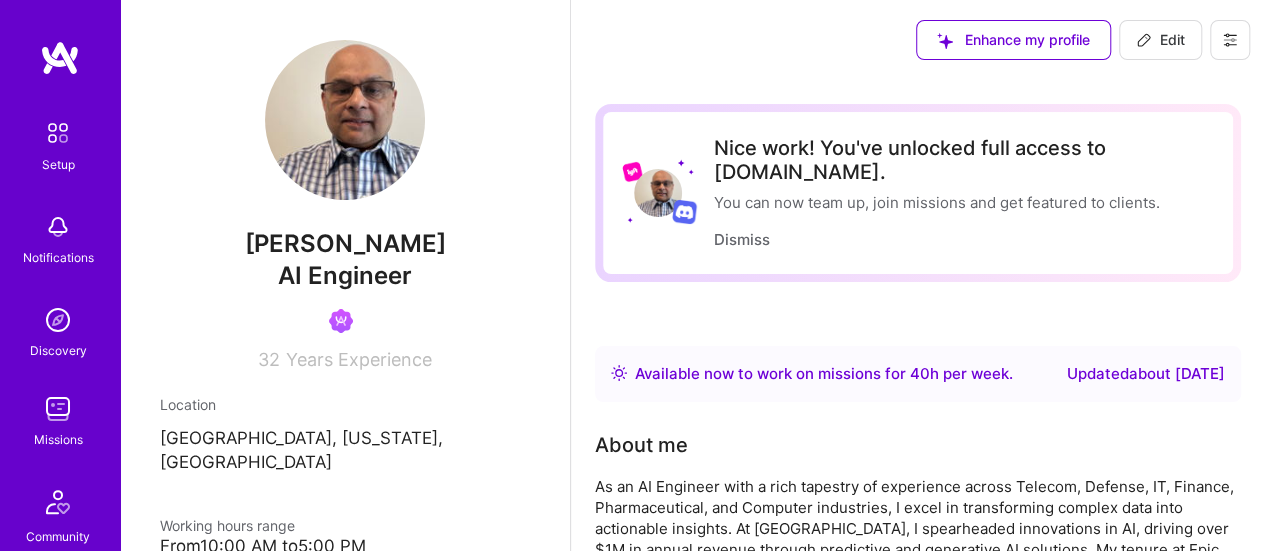 click on "Edit" at bounding box center (1160, 40) 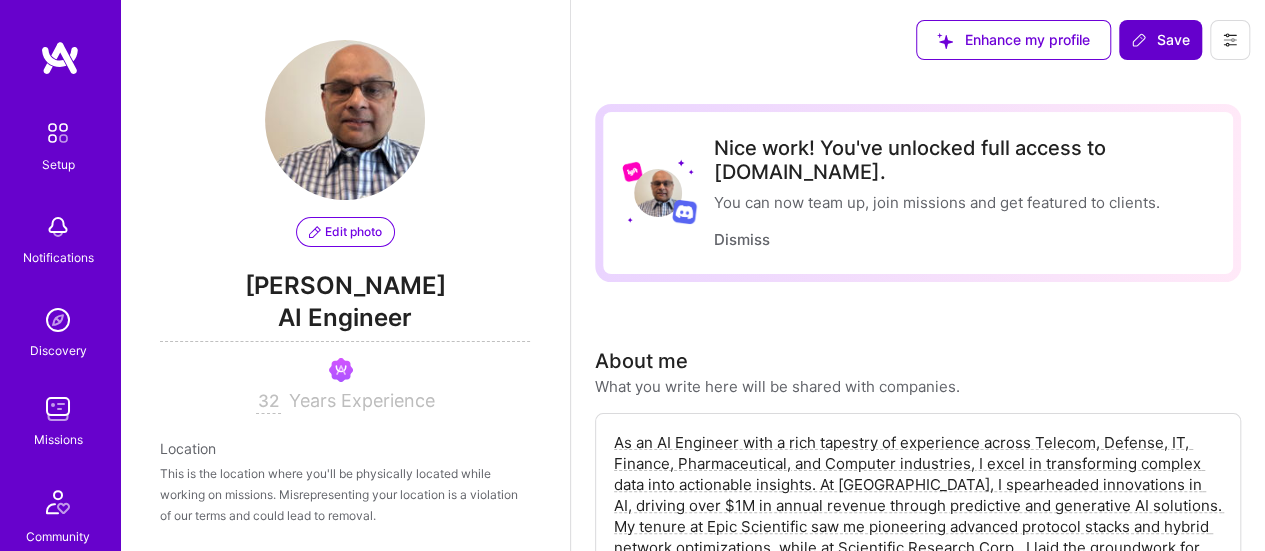 scroll, scrollTop: 1033, scrollLeft: 0, axis: vertical 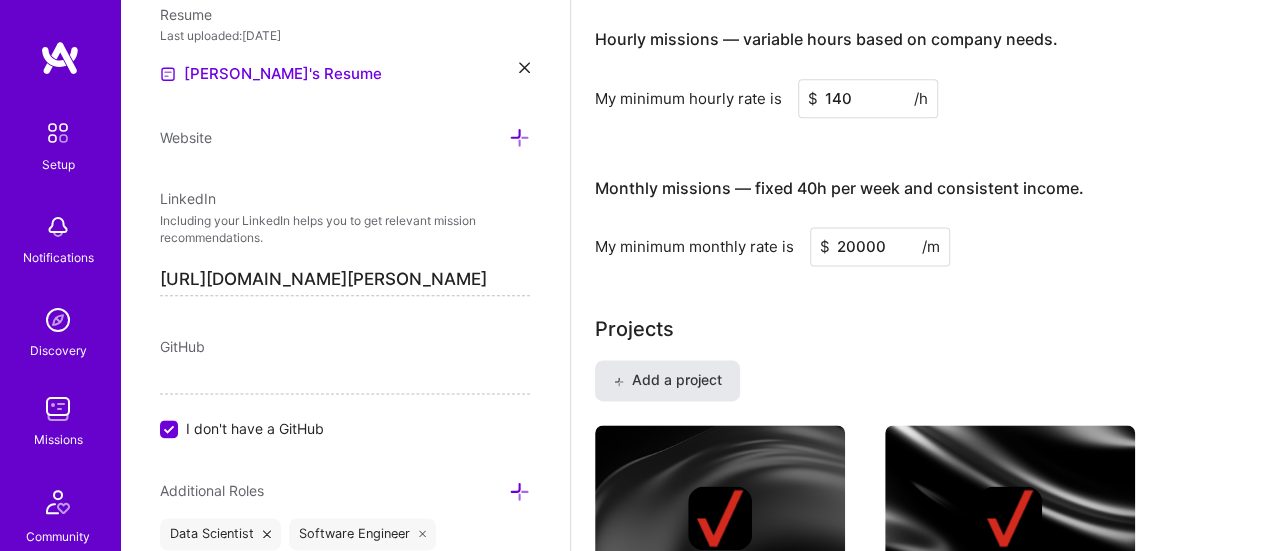 click on "Add a project" at bounding box center [667, 380] 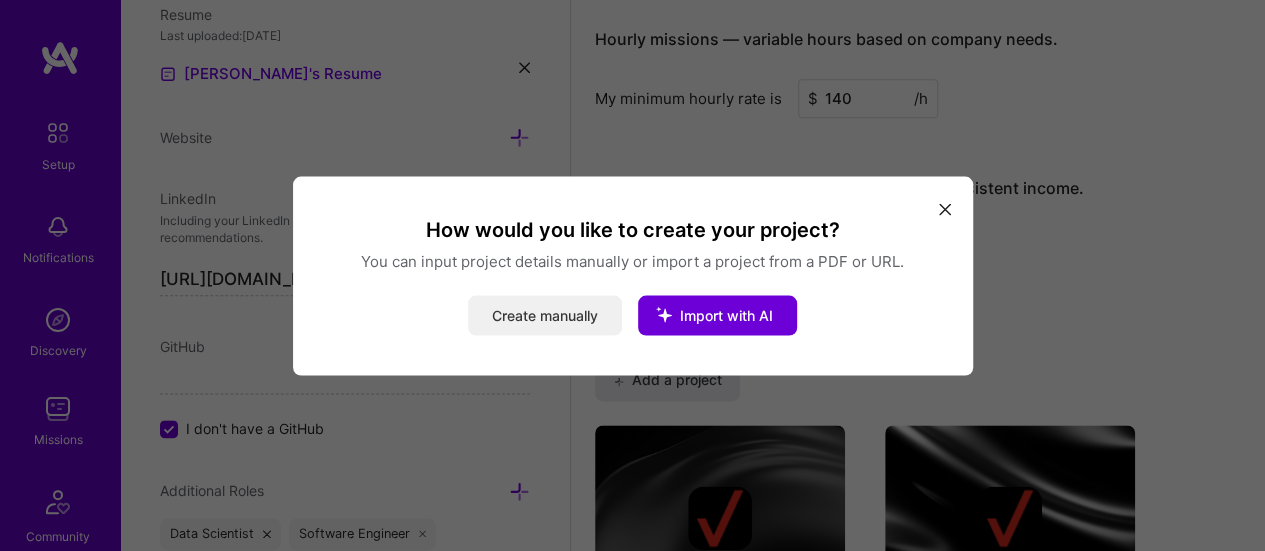 click on "Create manually" at bounding box center (545, 315) 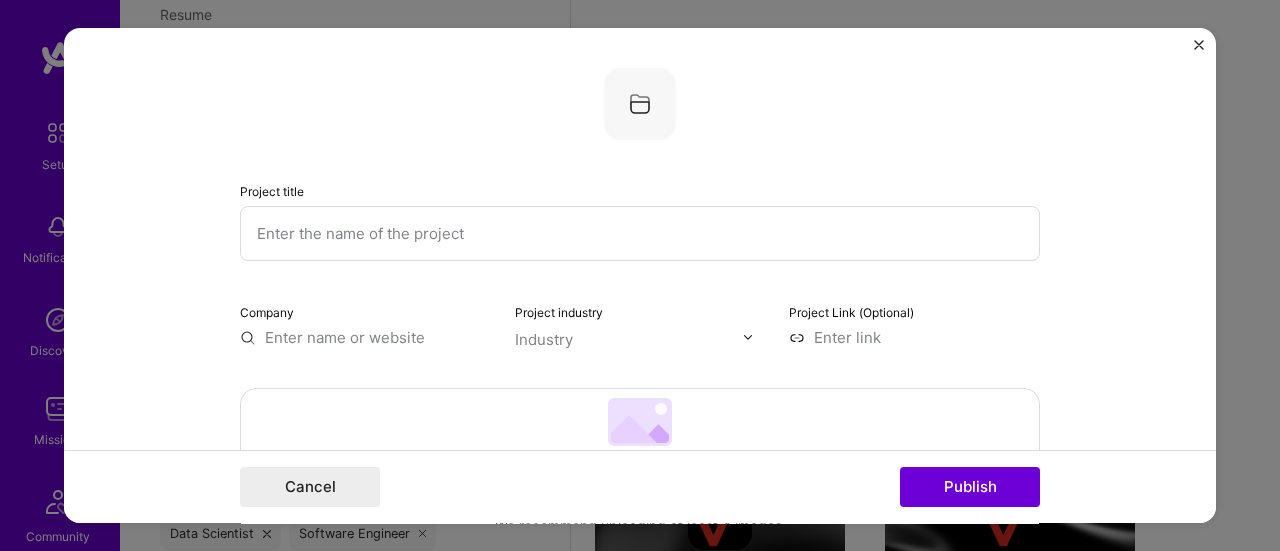 click at bounding box center [640, 233] 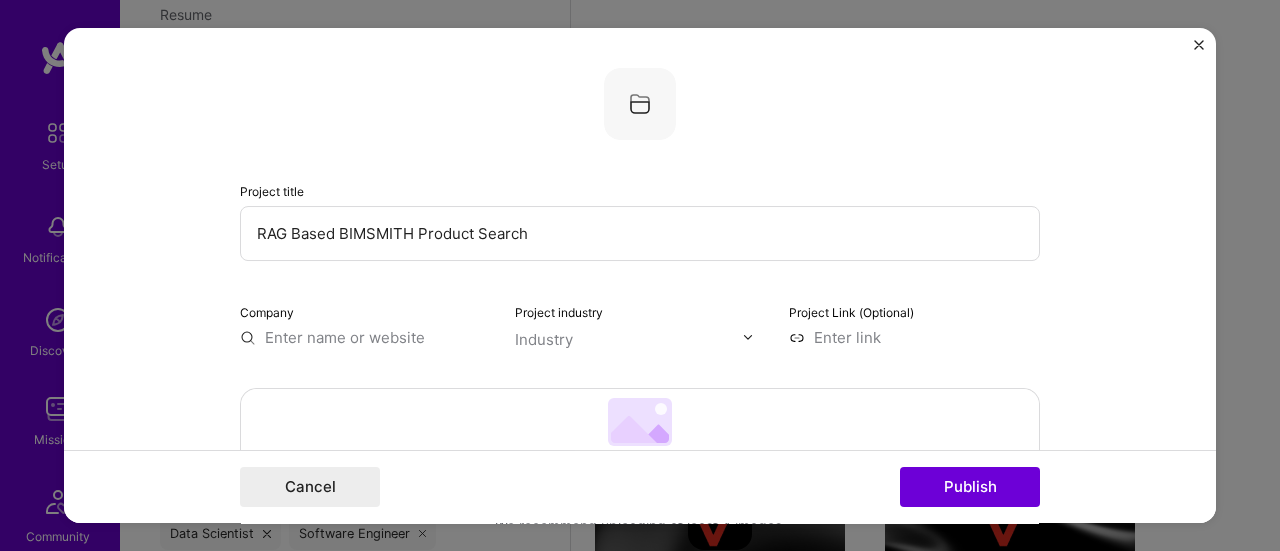 type on "RAG Based BIMSMITH Product Search" 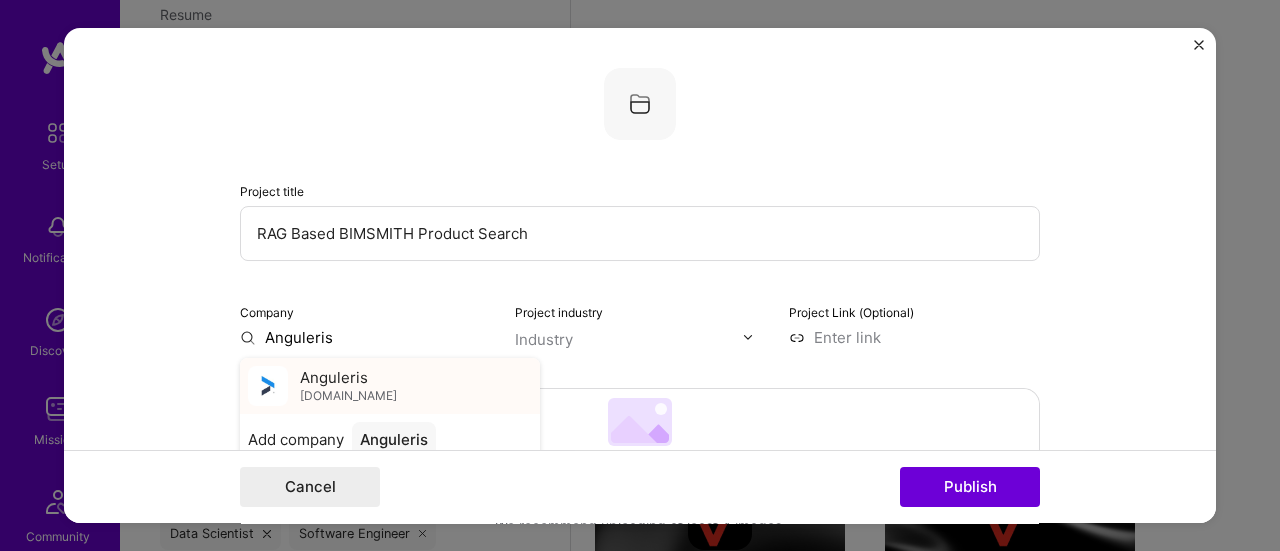 type on "Anguleris" 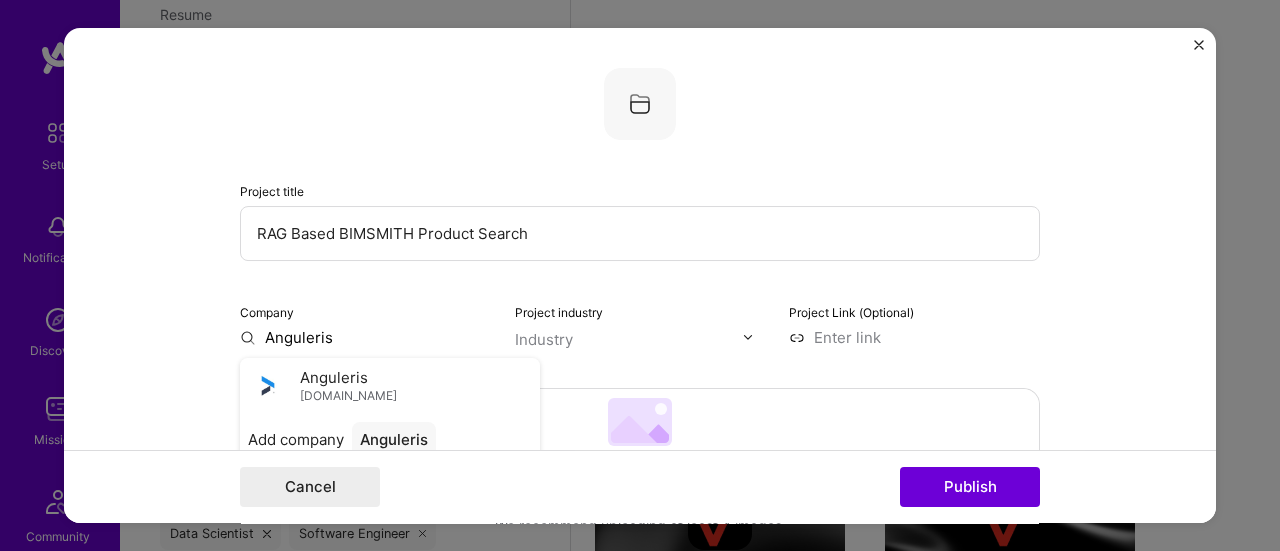click on "Anguleris" at bounding box center [334, 377] 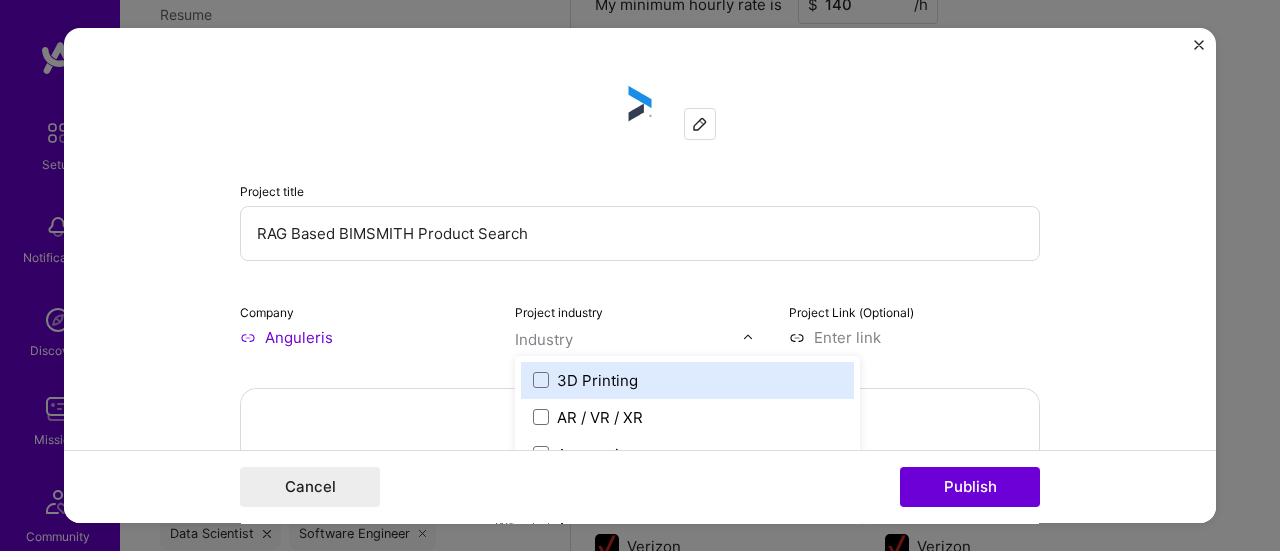 click on "Industry" at bounding box center [544, 339] 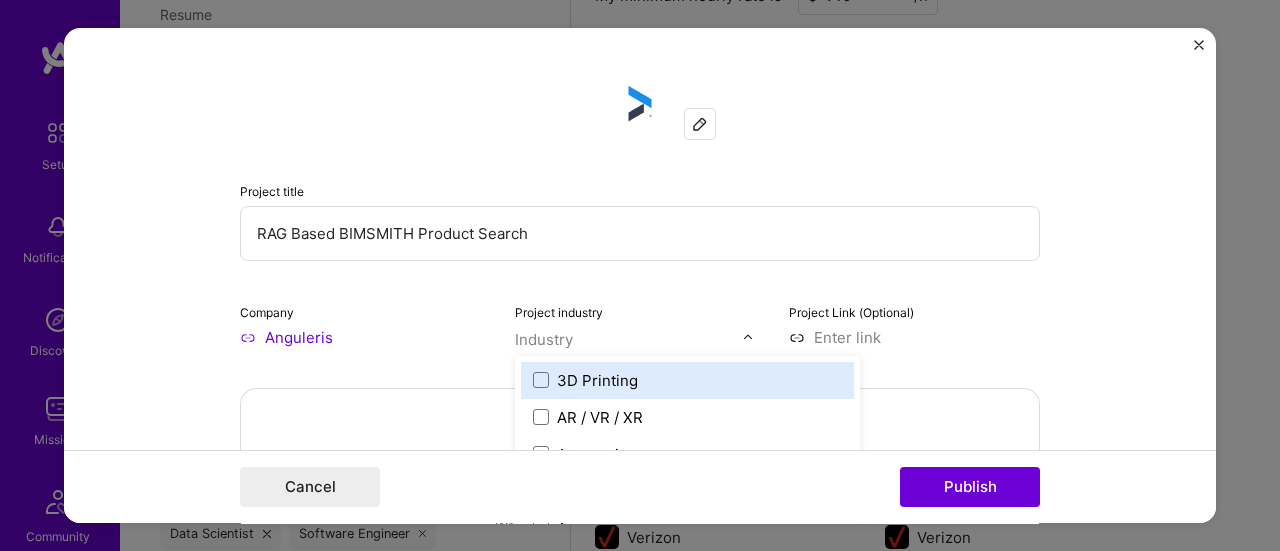 scroll, scrollTop: 1348, scrollLeft: 0, axis: vertical 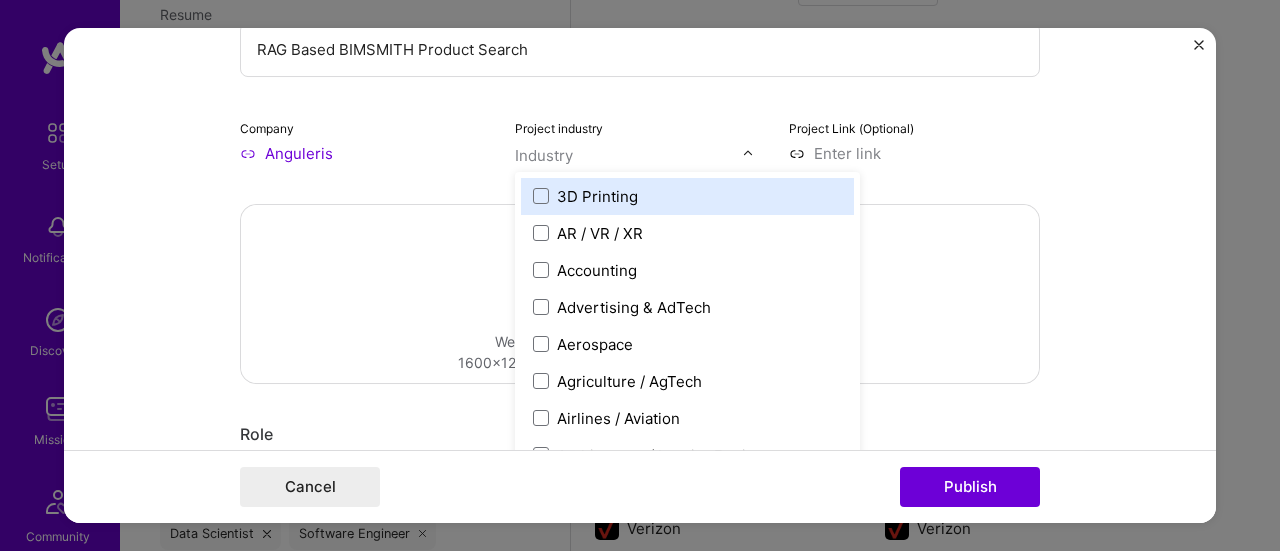 click at bounding box center (629, 155) 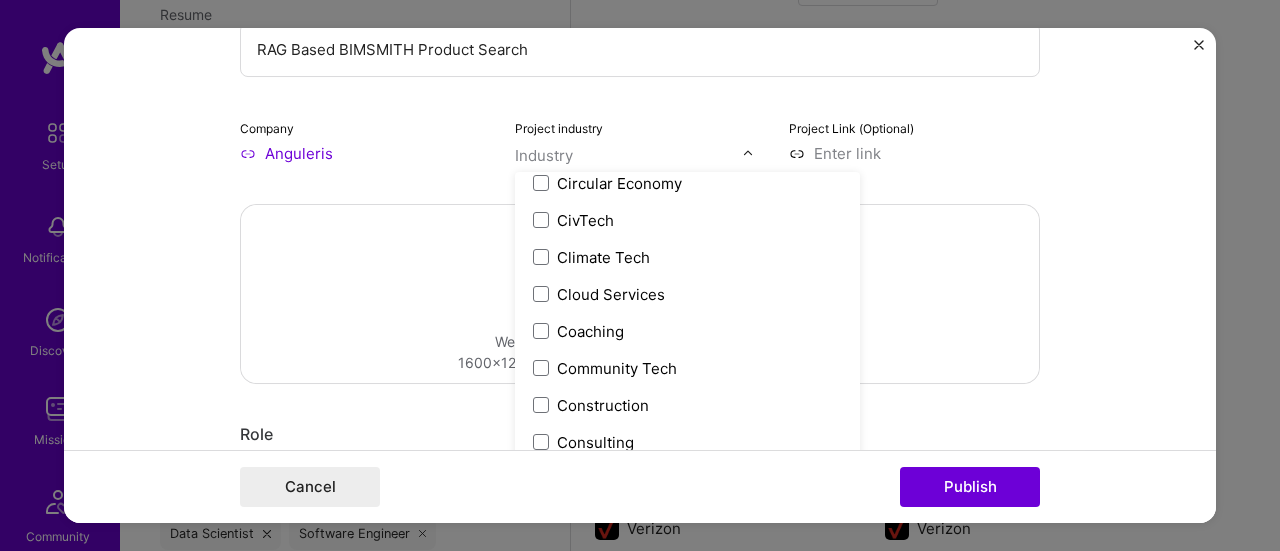 scroll, scrollTop: 1153, scrollLeft: 0, axis: vertical 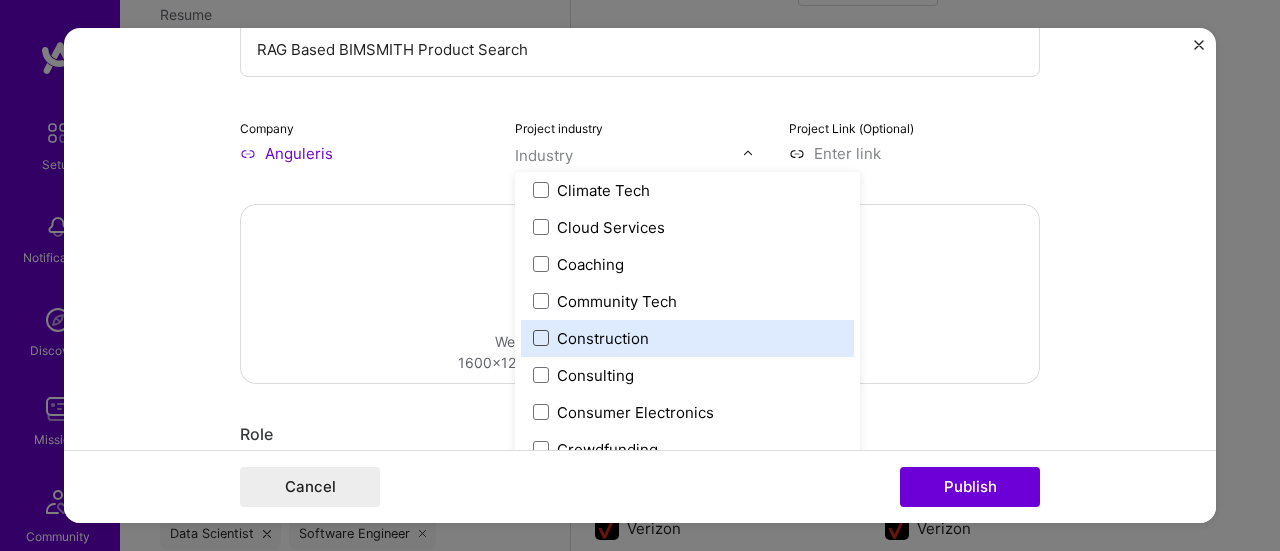 click at bounding box center [541, 338] 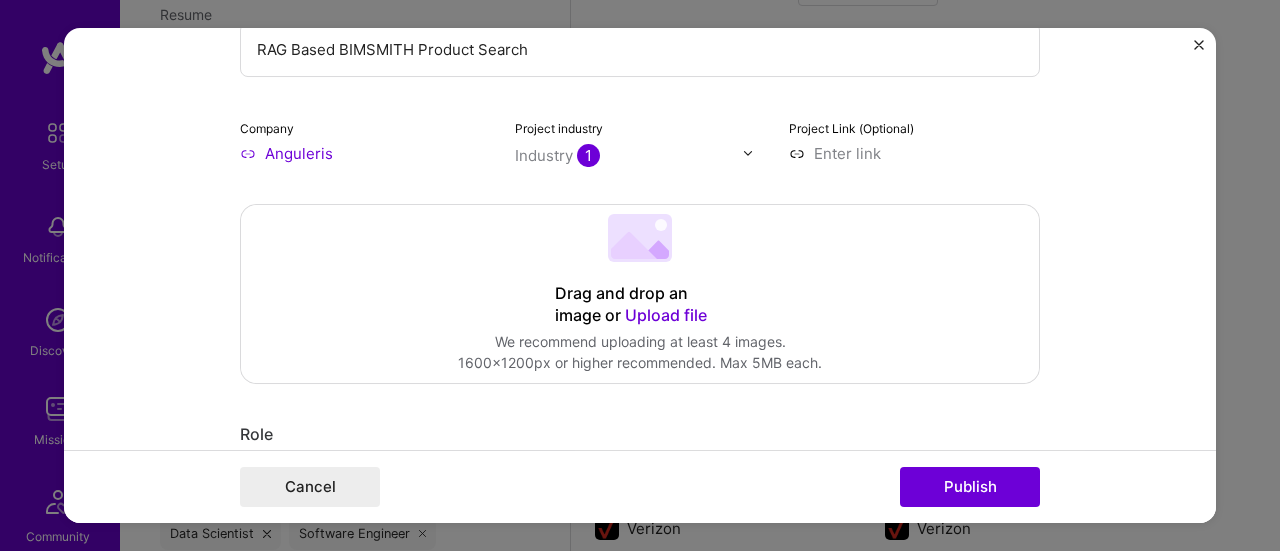 click on "Drag and drop an image or   Upload file Upload file We recommend uploading at least 4 images. 1600x1200px or higher recommended. Max 5MB each." at bounding box center [640, 294] 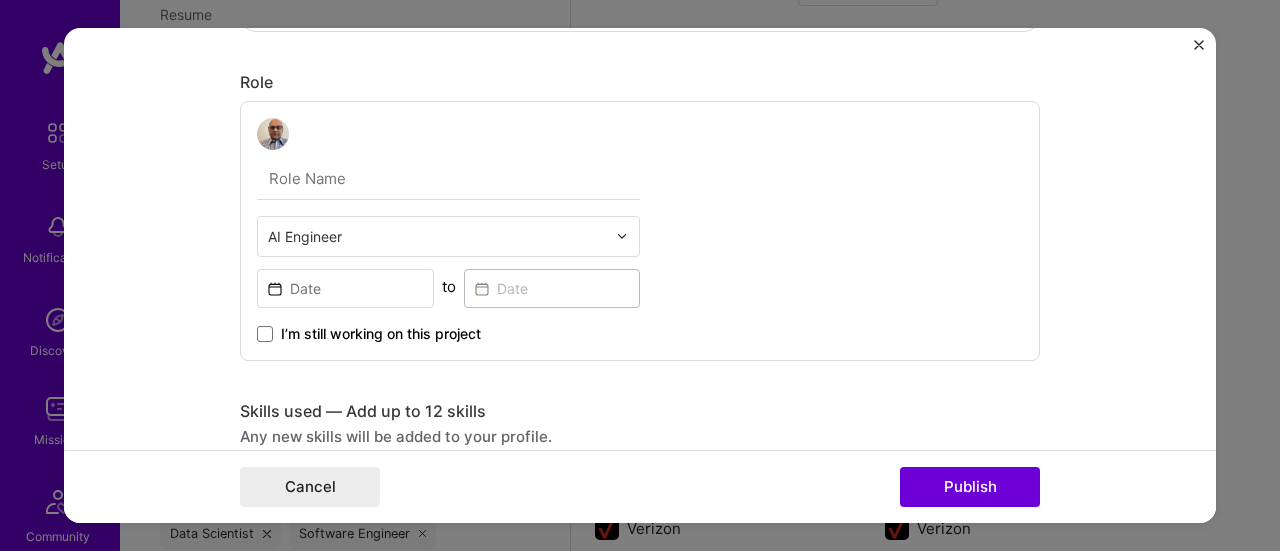scroll, scrollTop: 576, scrollLeft: 0, axis: vertical 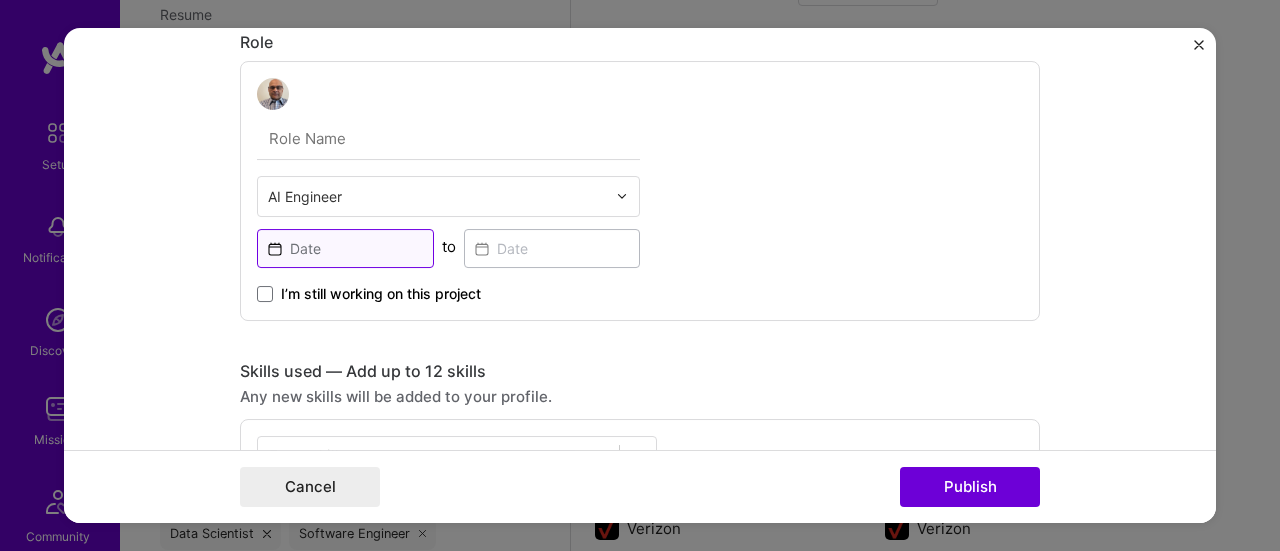 click at bounding box center [345, 248] 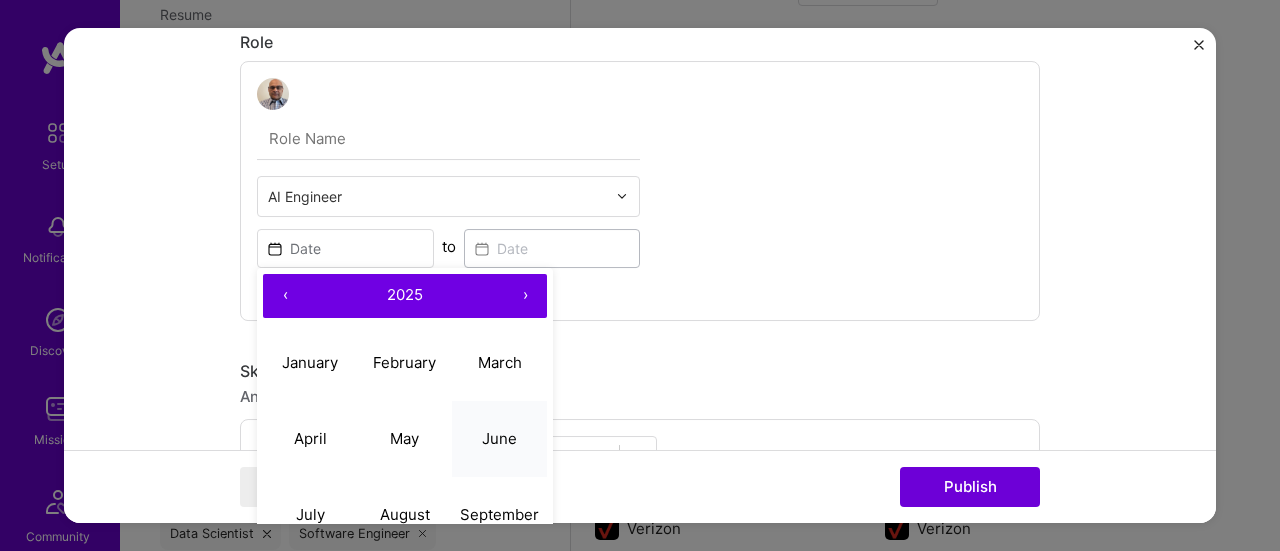 click on "June" at bounding box center (499, 438) 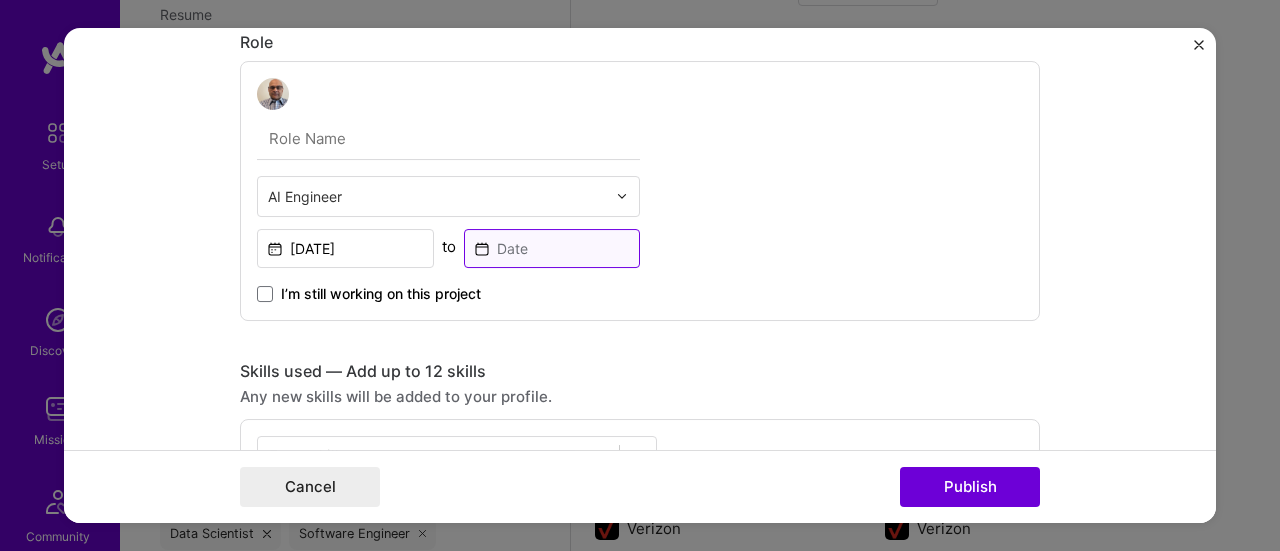 click at bounding box center (552, 248) 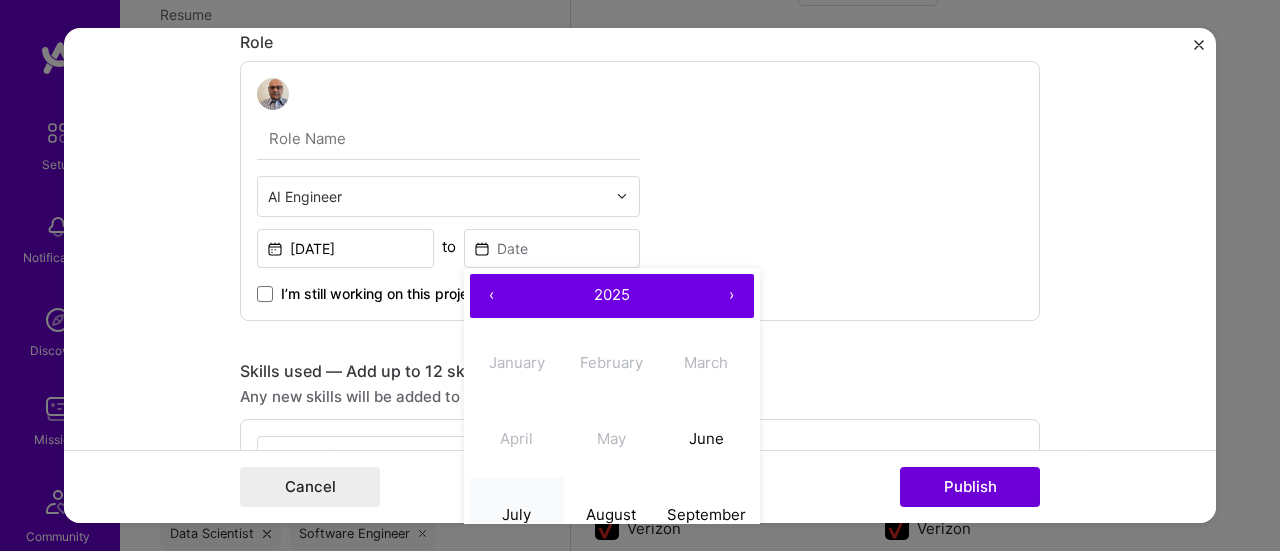 click on "July" at bounding box center (516, 514) 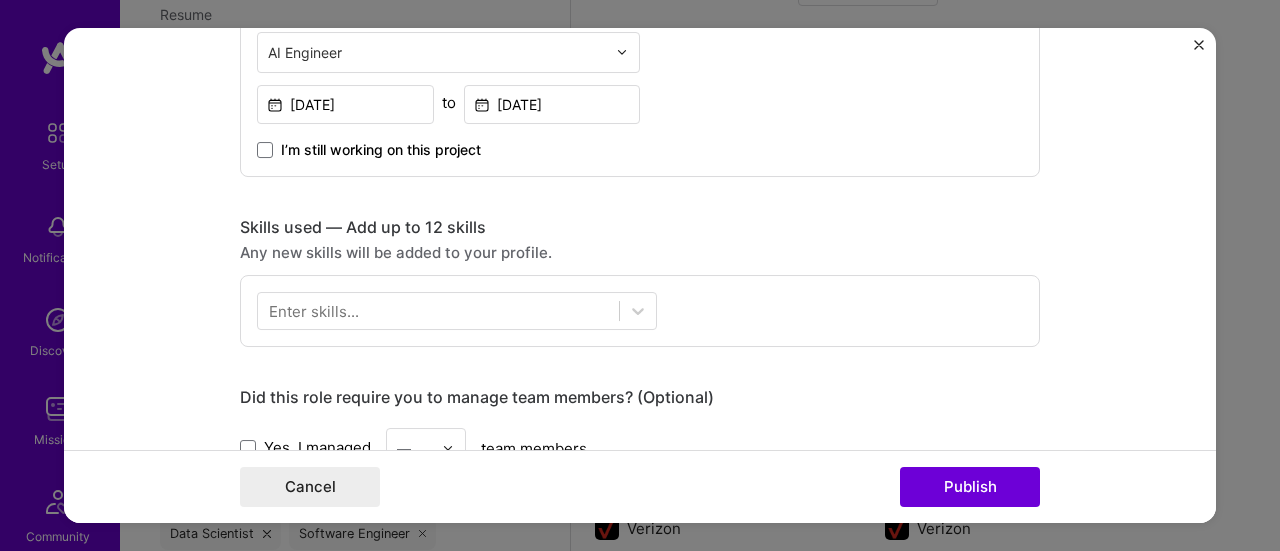scroll, scrollTop: 754, scrollLeft: 0, axis: vertical 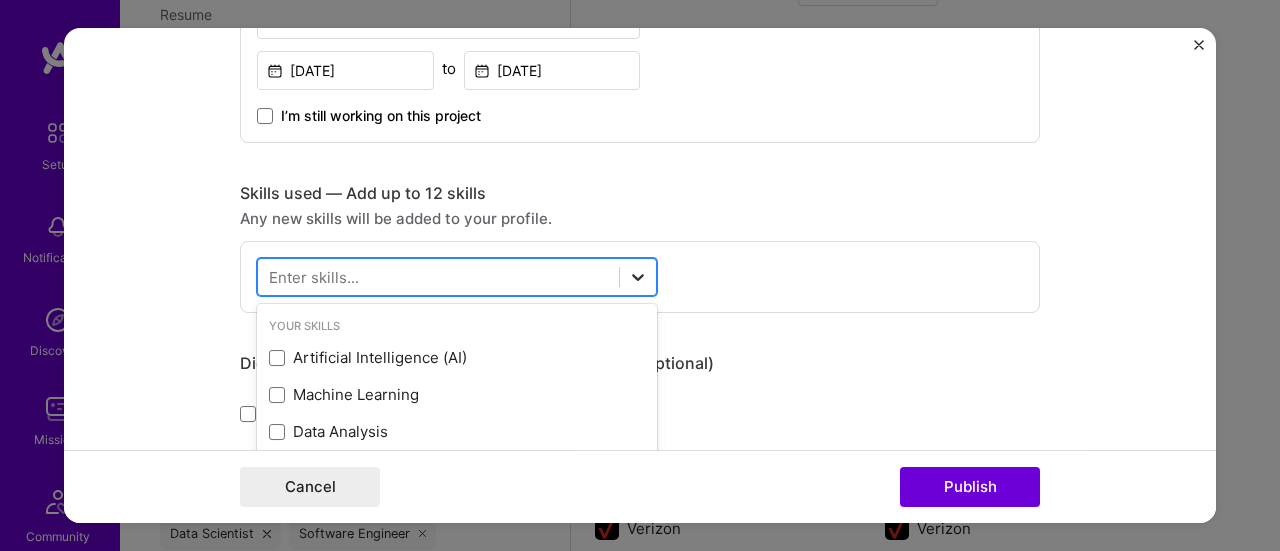 click 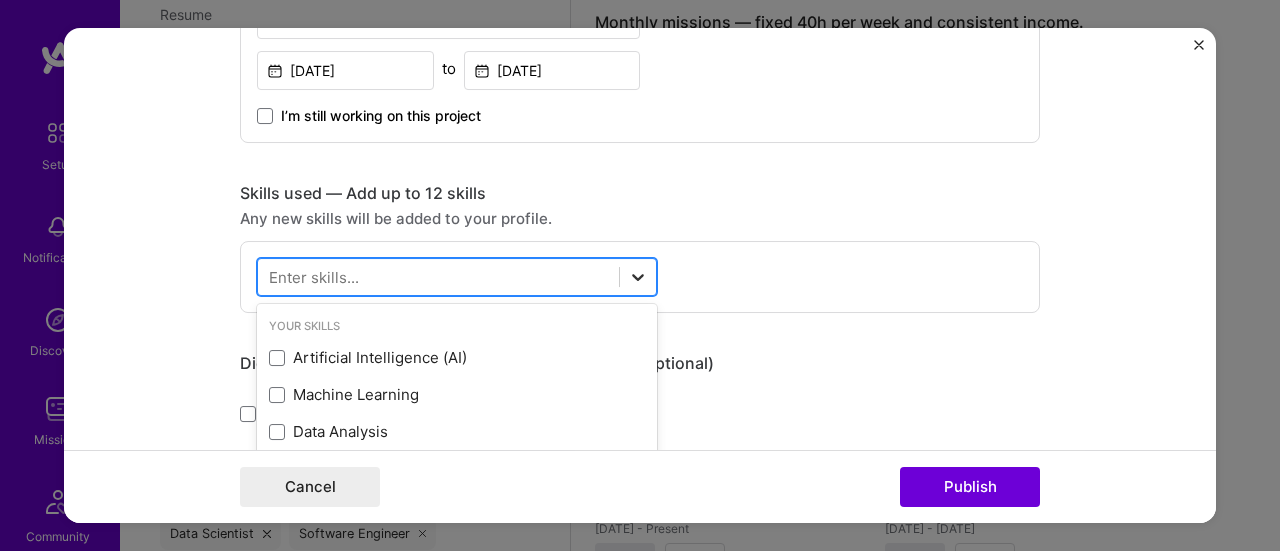 scroll, scrollTop: 1406, scrollLeft: 0, axis: vertical 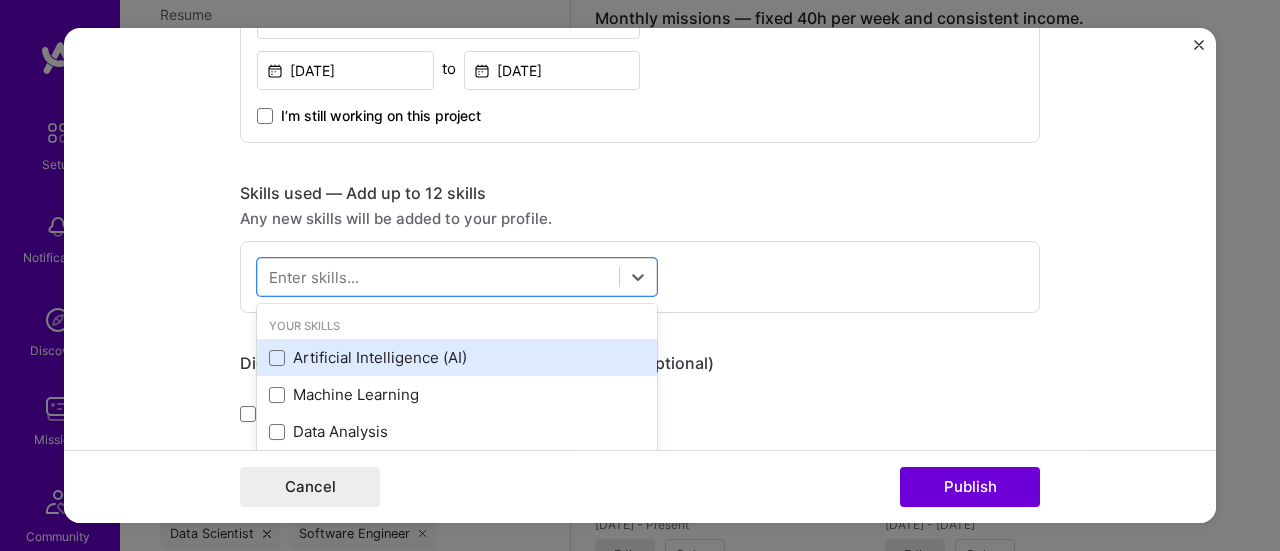 click on "Artificial Intelligence (AI)" at bounding box center (457, 357) 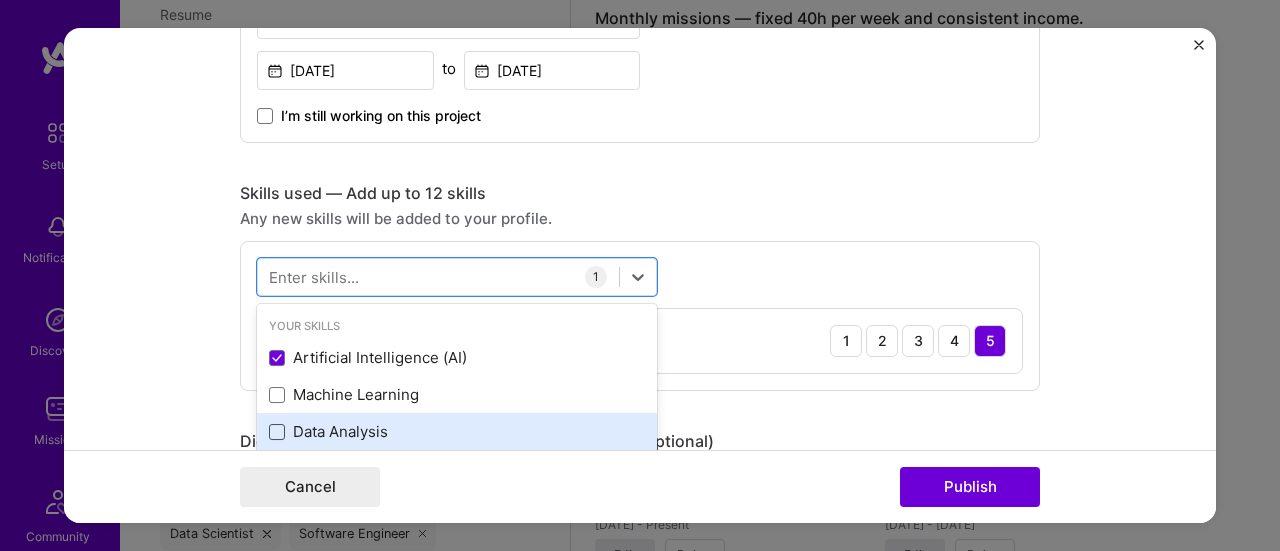 click at bounding box center (277, 432) 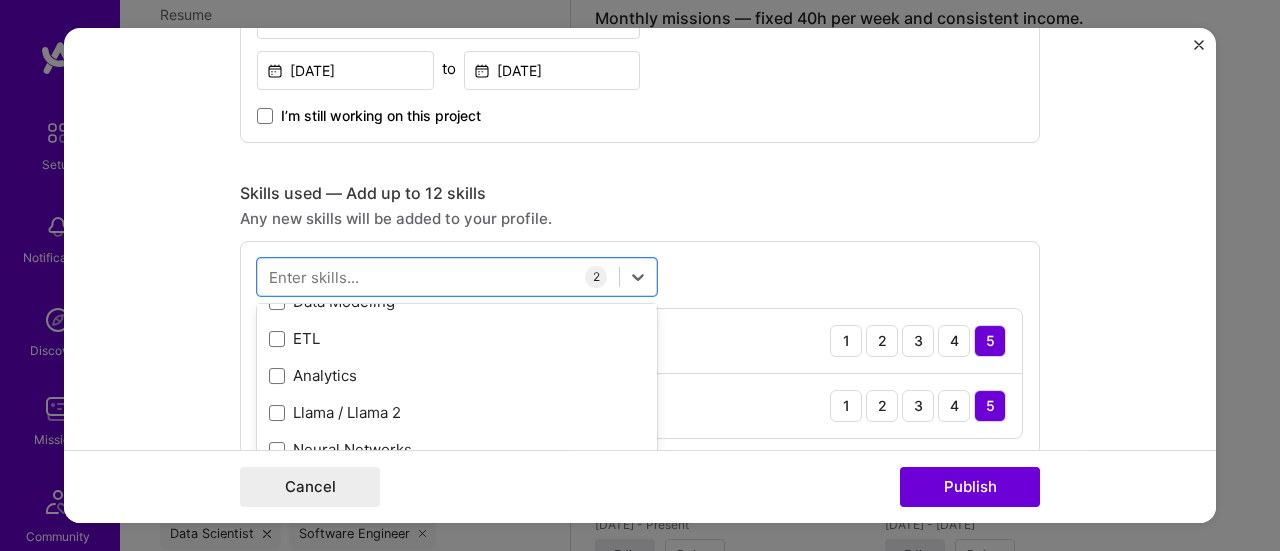 scroll, scrollTop: 352, scrollLeft: 0, axis: vertical 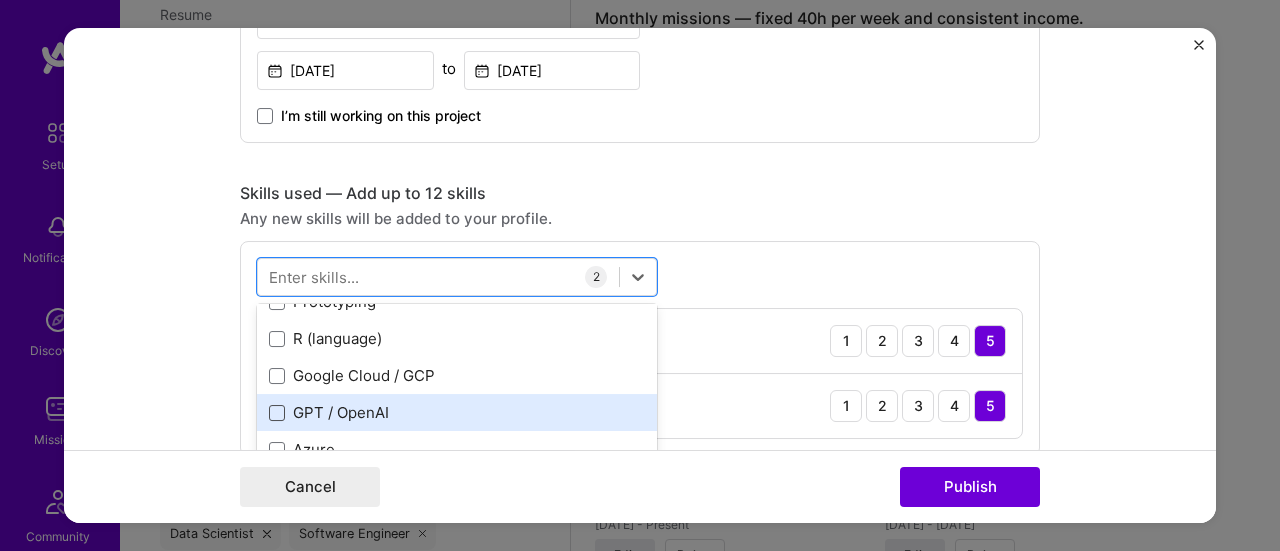 click at bounding box center [277, 413] 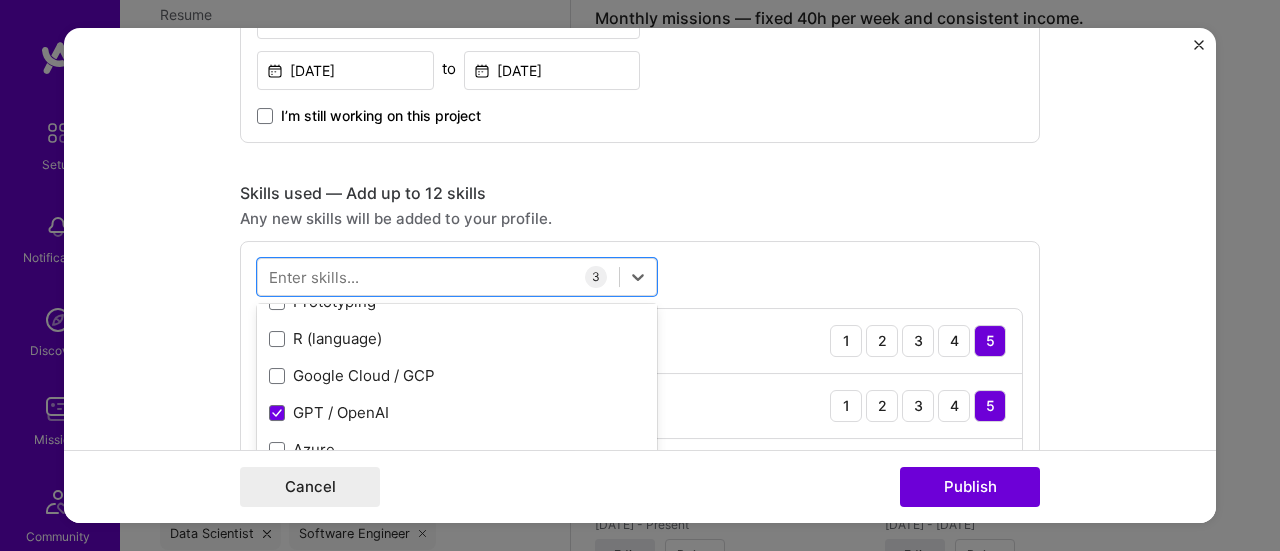 scroll, scrollTop: 482, scrollLeft: 0, axis: vertical 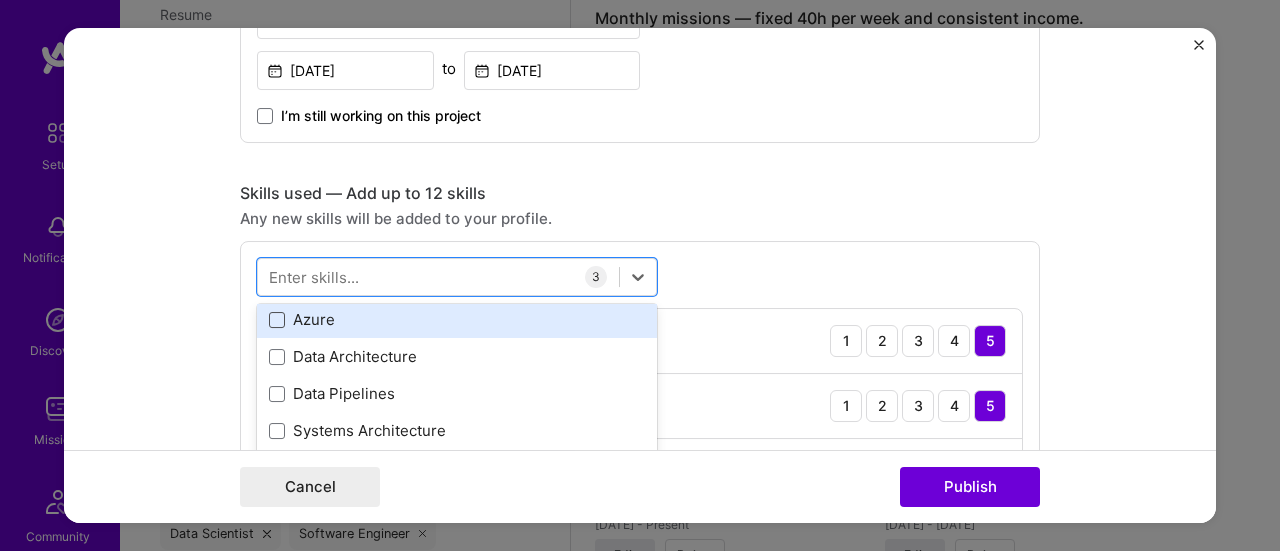 click at bounding box center (277, 320) 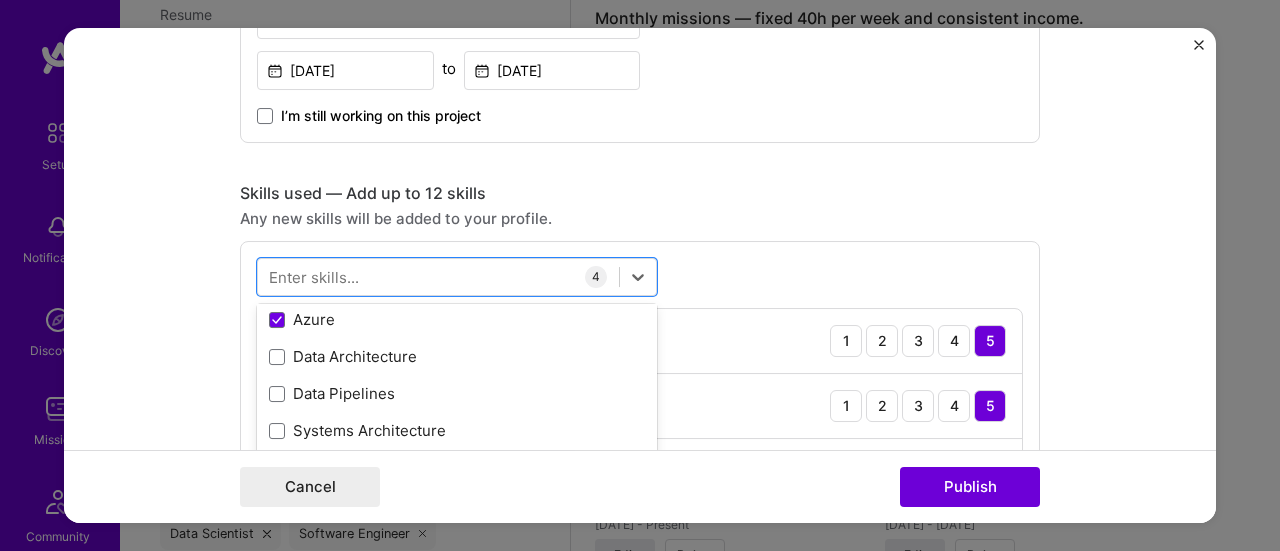 scroll, scrollTop: 612, scrollLeft: 0, axis: vertical 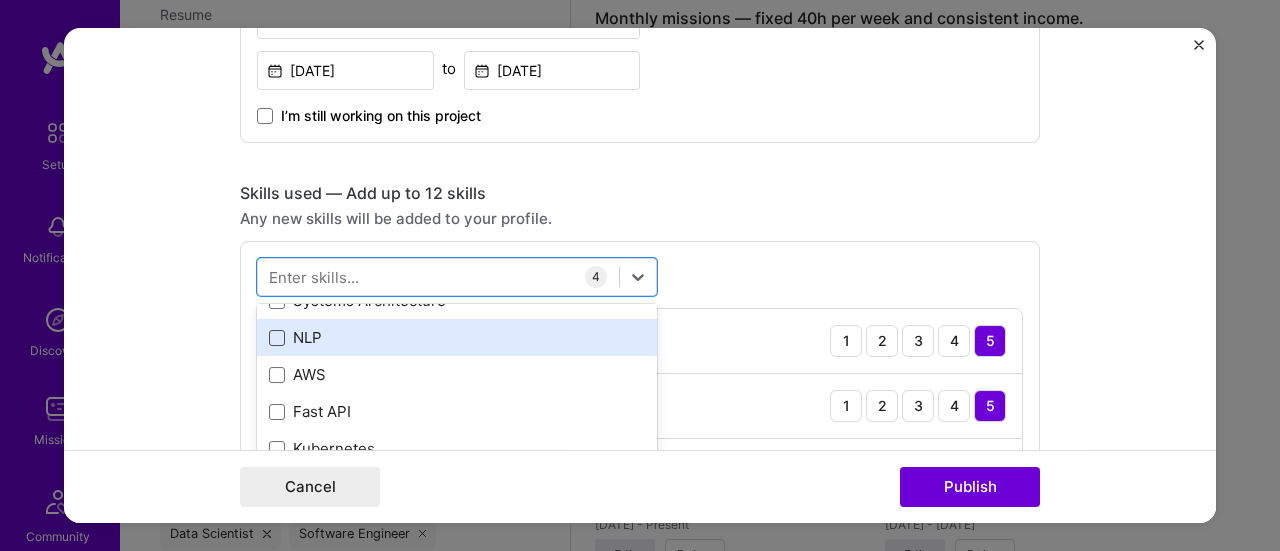 click at bounding box center [277, 338] 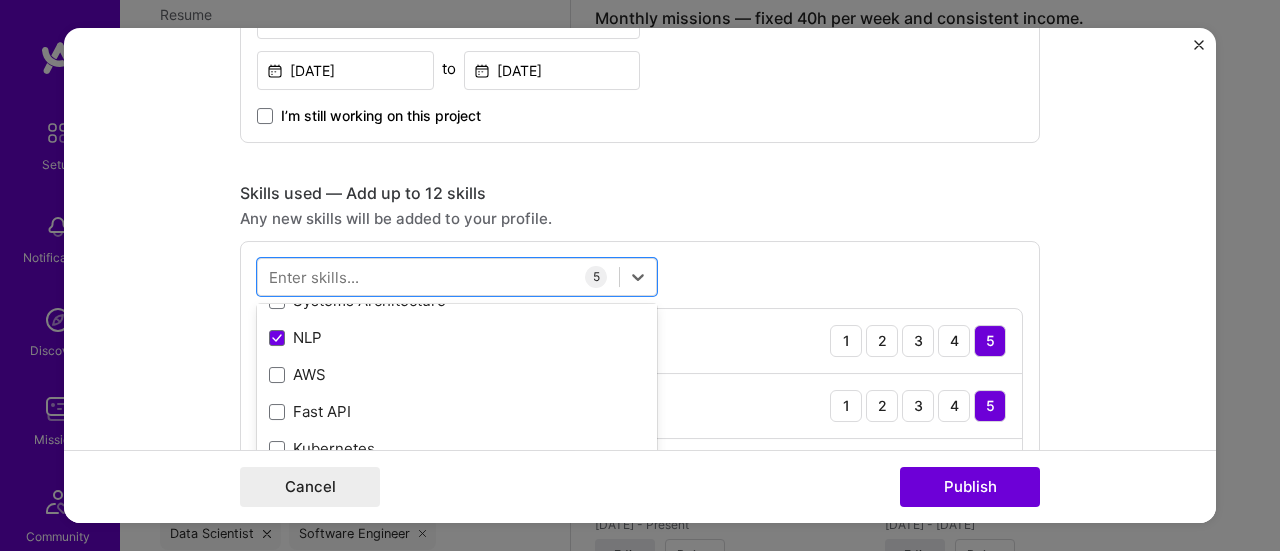 scroll, scrollTop: 742, scrollLeft: 0, axis: vertical 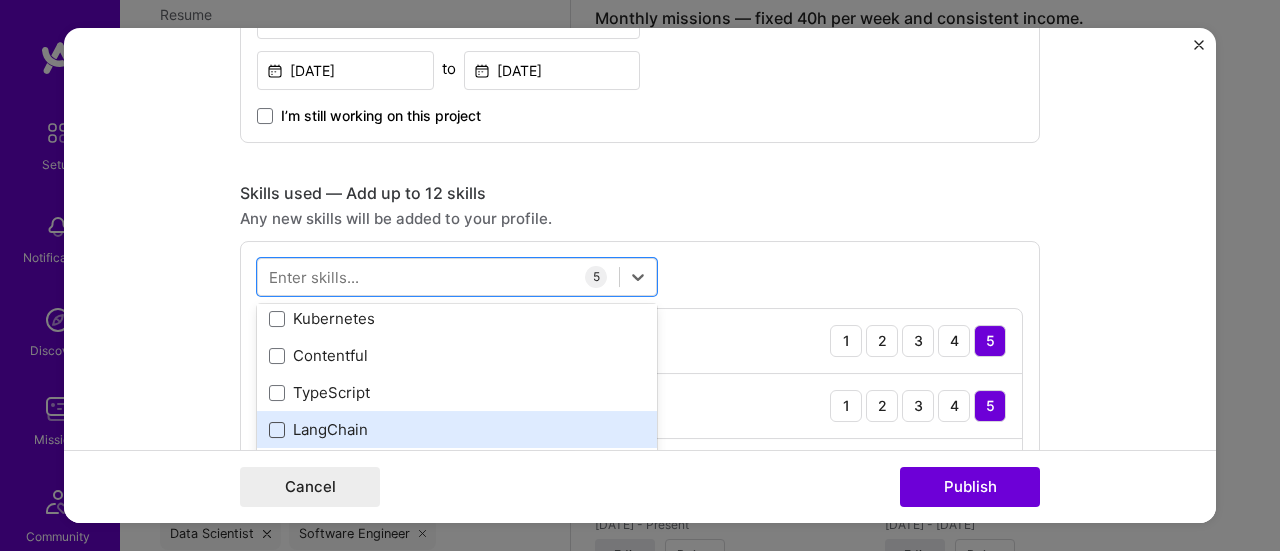 click at bounding box center (277, 430) 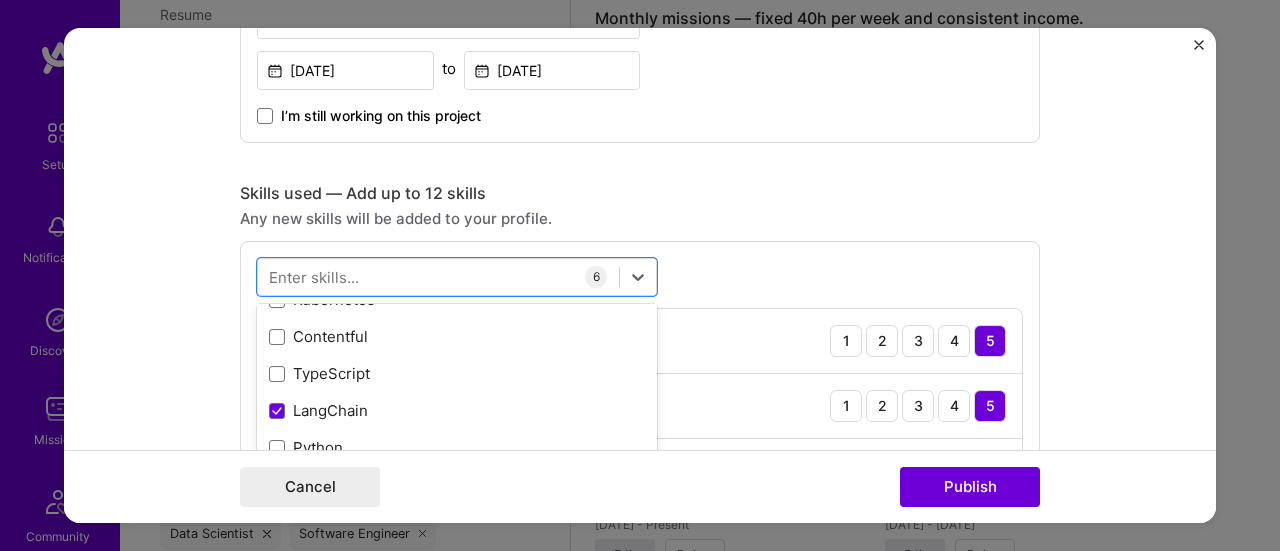 scroll, scrollTop: 872, scrollLeft: 0, axis: vertical 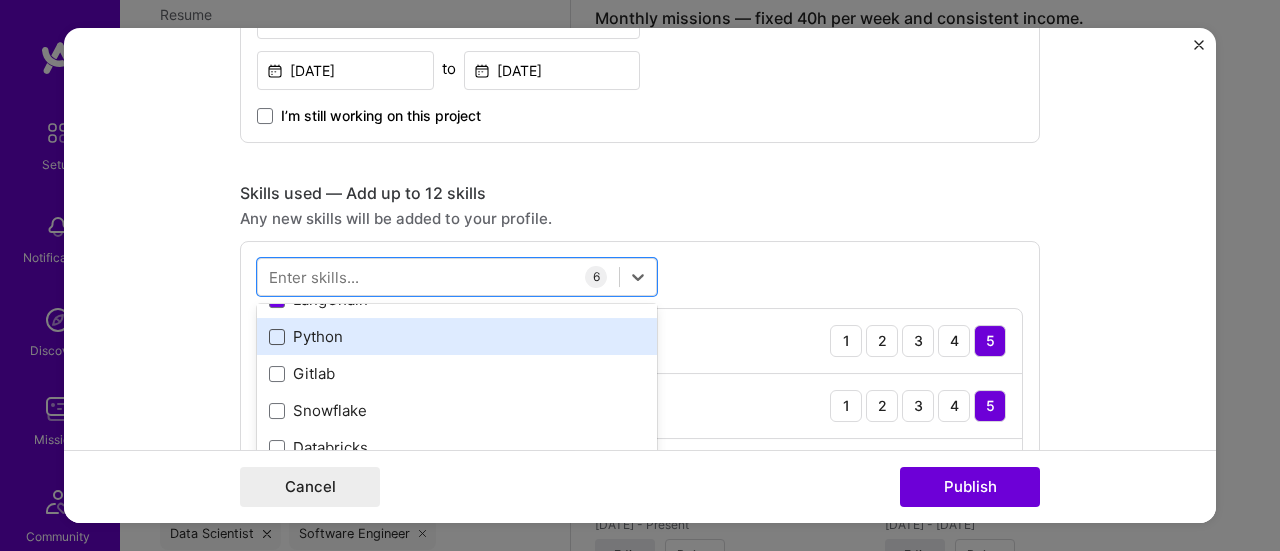click at bounding box center [277, 337] 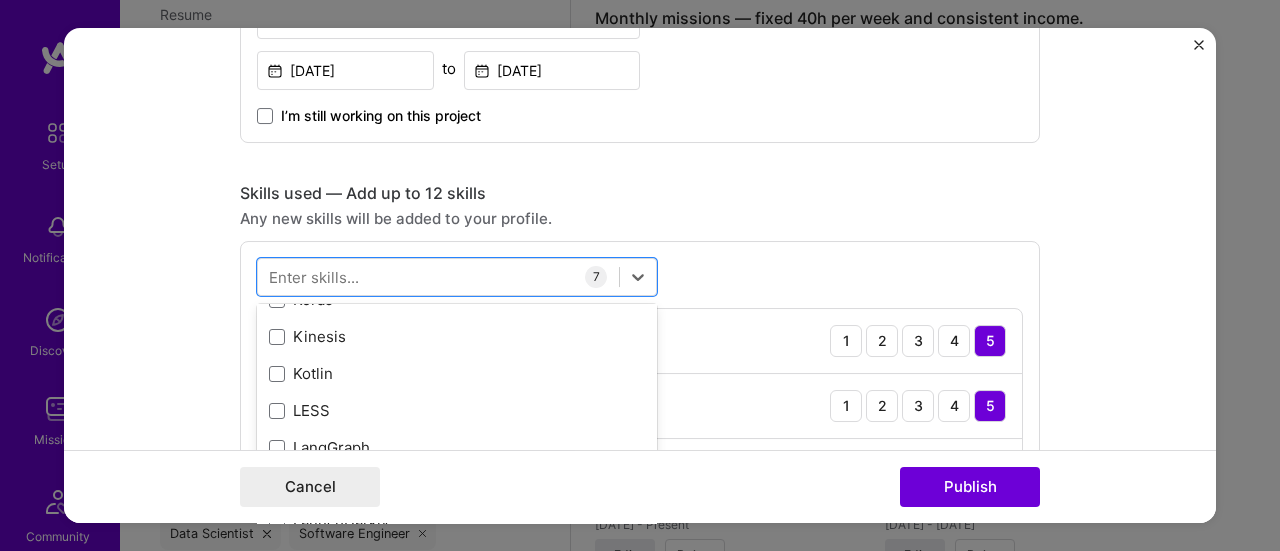 scroll, scrollTop: 7276, scrollLeft: 0, axis: vertical 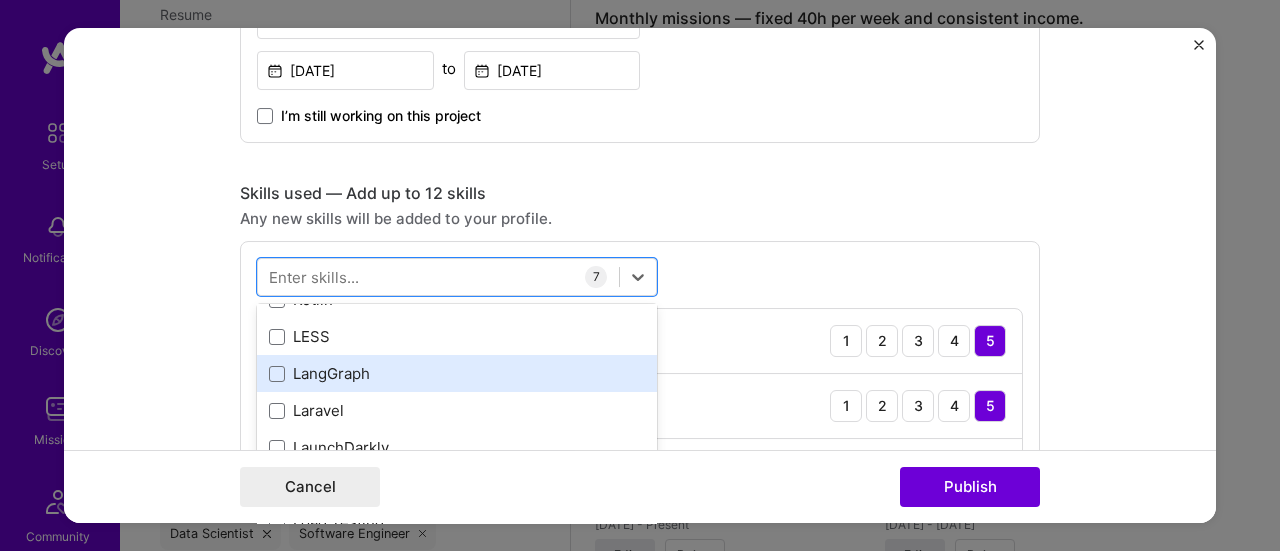 click on "LangGraph" at bounding box center (457, 373) 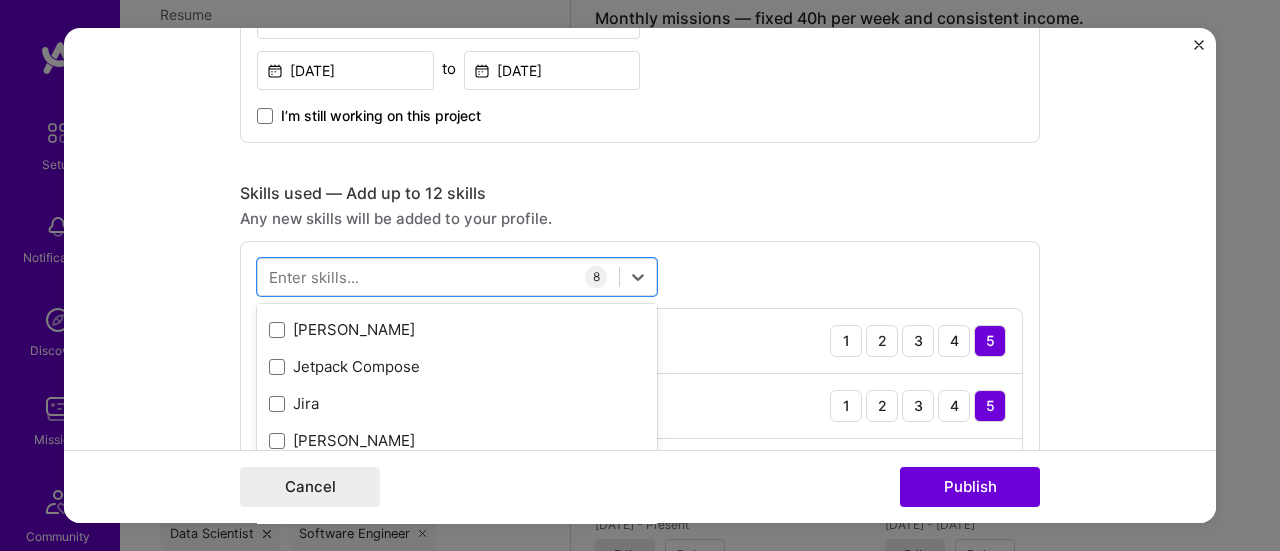 scroll, scrollTop: 7014, scrollLeft: 0, axis: vertical 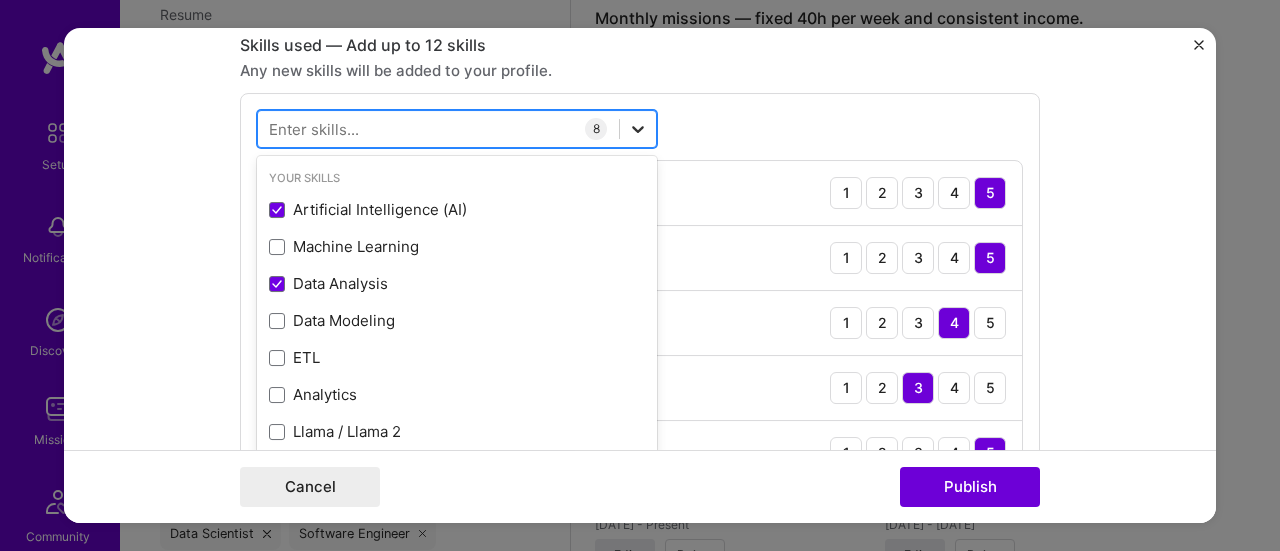 click 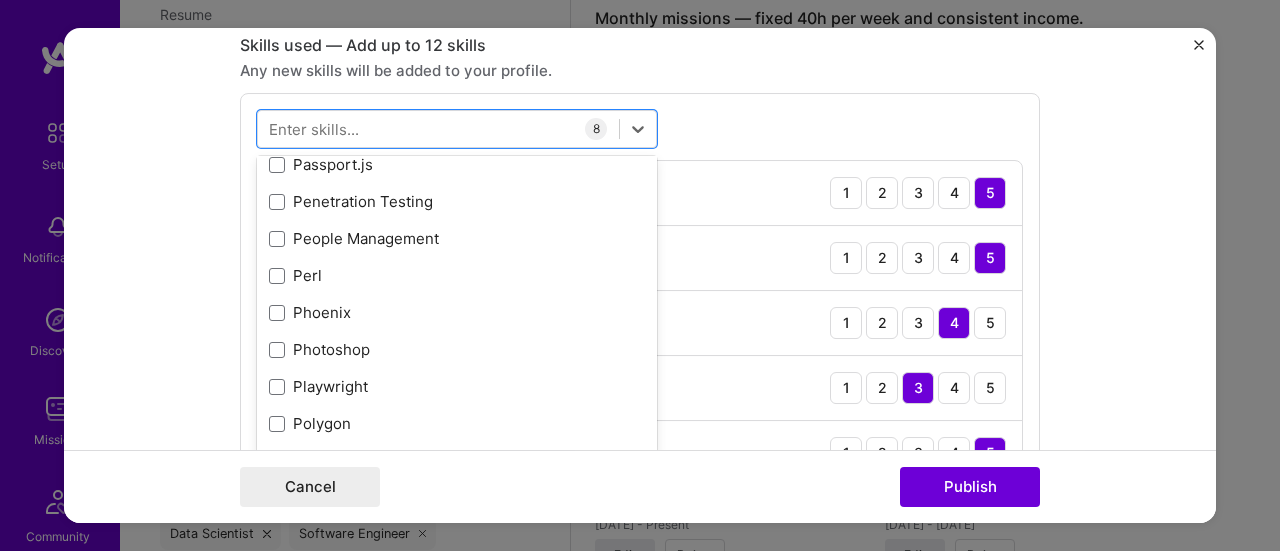 scroll, scrollTop: 9040, scrollLeft: 0, axis: vertical 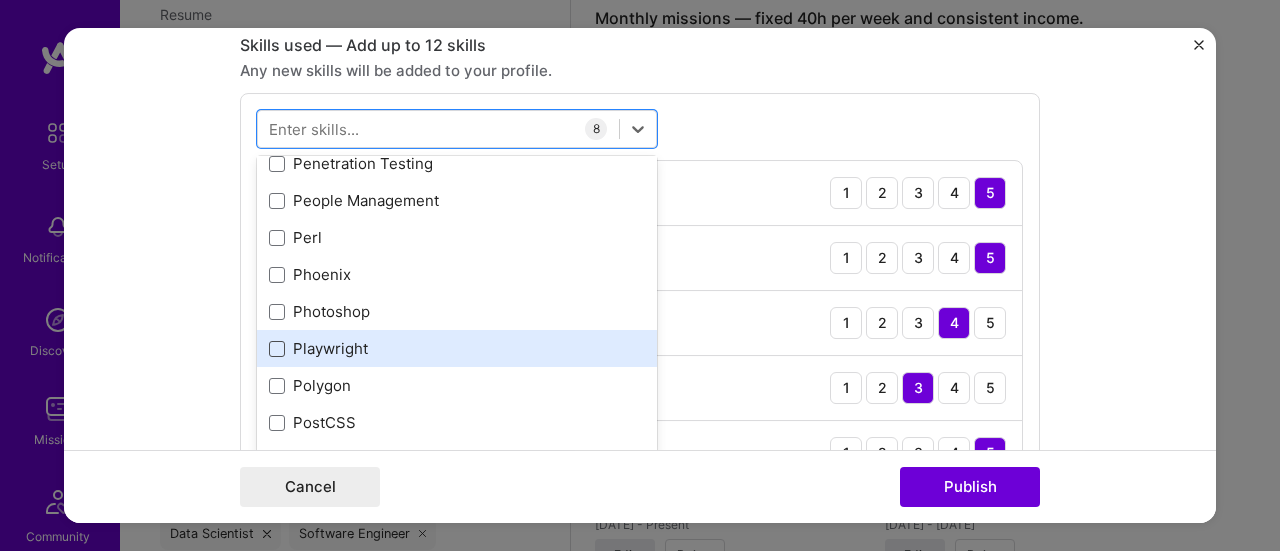 click at bounding box center (277, 349) 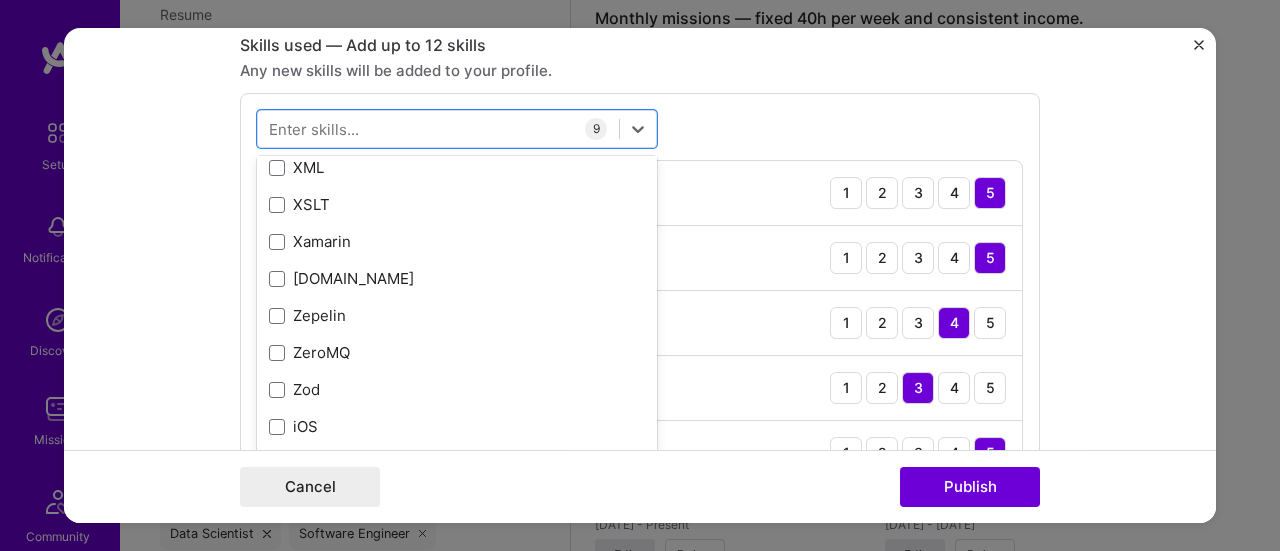 scroll, scrollTop: 13773, scrollLeft: 0, axis: vertical 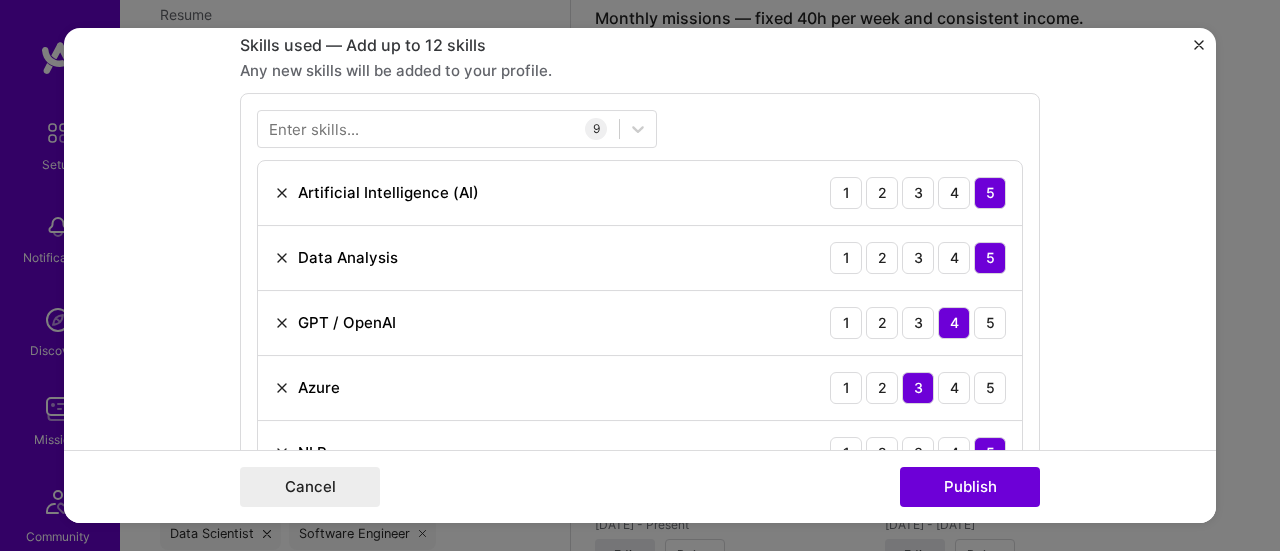 click on "Azure 1 2 3 4 5" at bounding box center (640, 388) 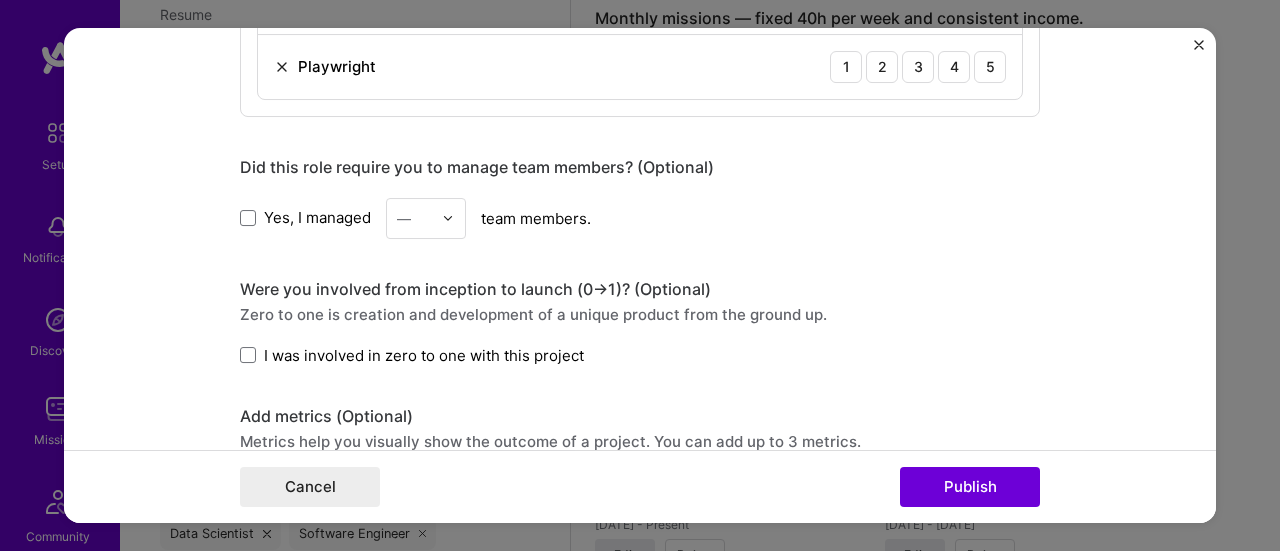 scroll, scrollTop: 1556, scrollLeft: 0, axis: vertical 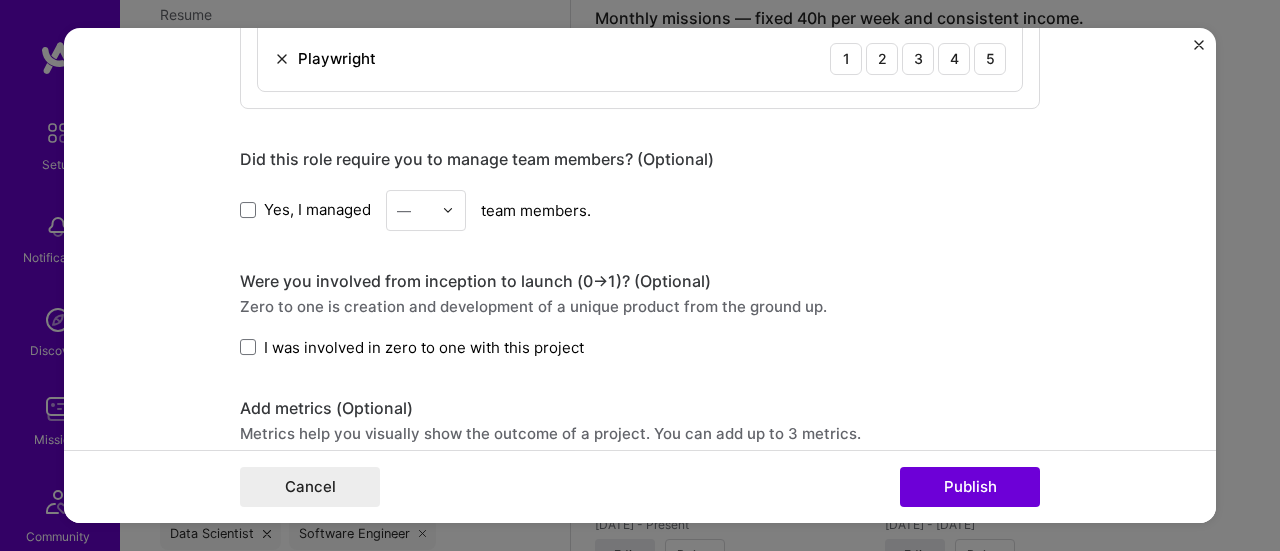 click on "I was involved in zero to one with this project" at bounding box center (412, 347) 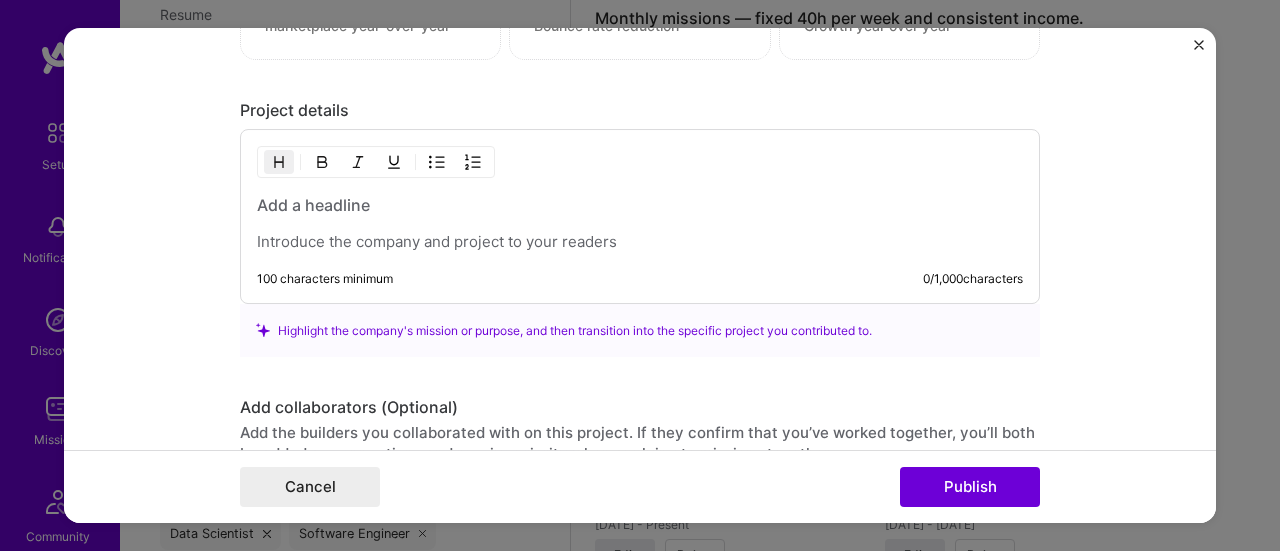 scroll, scrollTop: 2172, scrollLeft: 0, axis: vertical 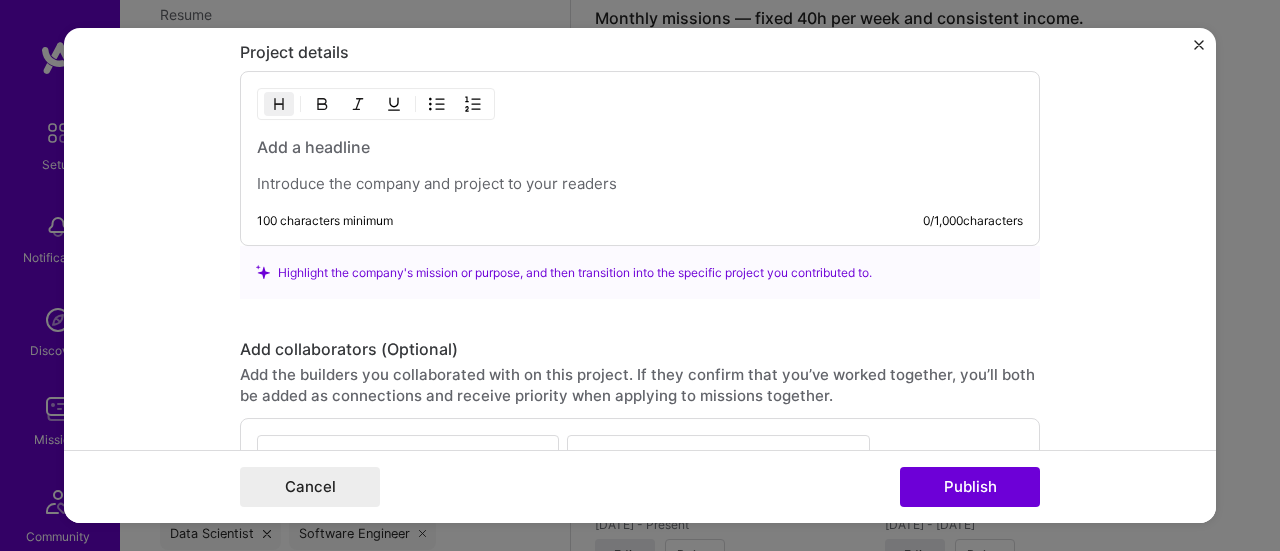 click at bounding box center [640, 165] 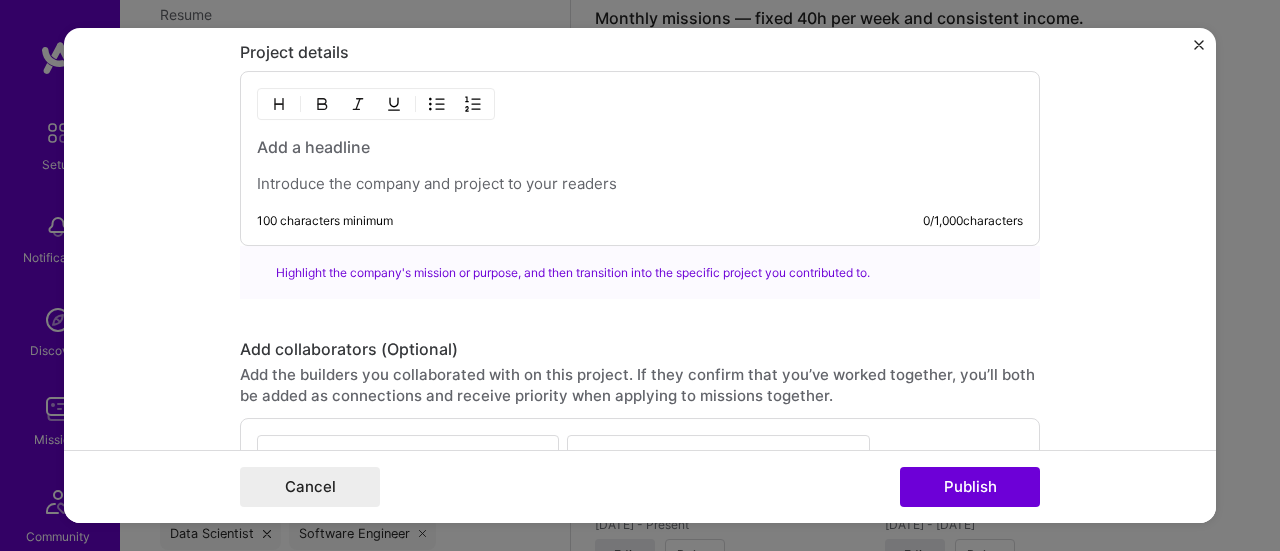 paste 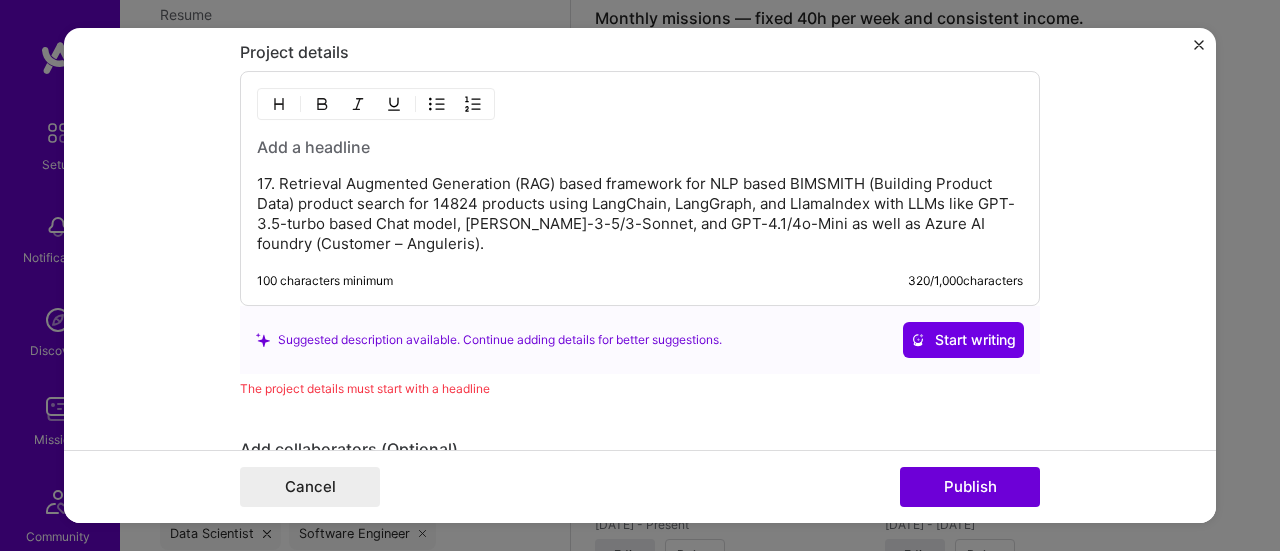 click on "17. Retrieval Augmented Generation (RAG) based framework for NLP based BIMSMITH (Building Product Data) product search for 14824 products using LangChain, LangGraph, and LlamaIndex with LLMs like GPT-3.5-turbo based Chat model, [PERSON_NAME]-3-5/3-Sonnet, and GPT-4.1/4o-Mini as well as Azure AI foundry (Customer – Anguleris)." at bounding box center [640, 214] 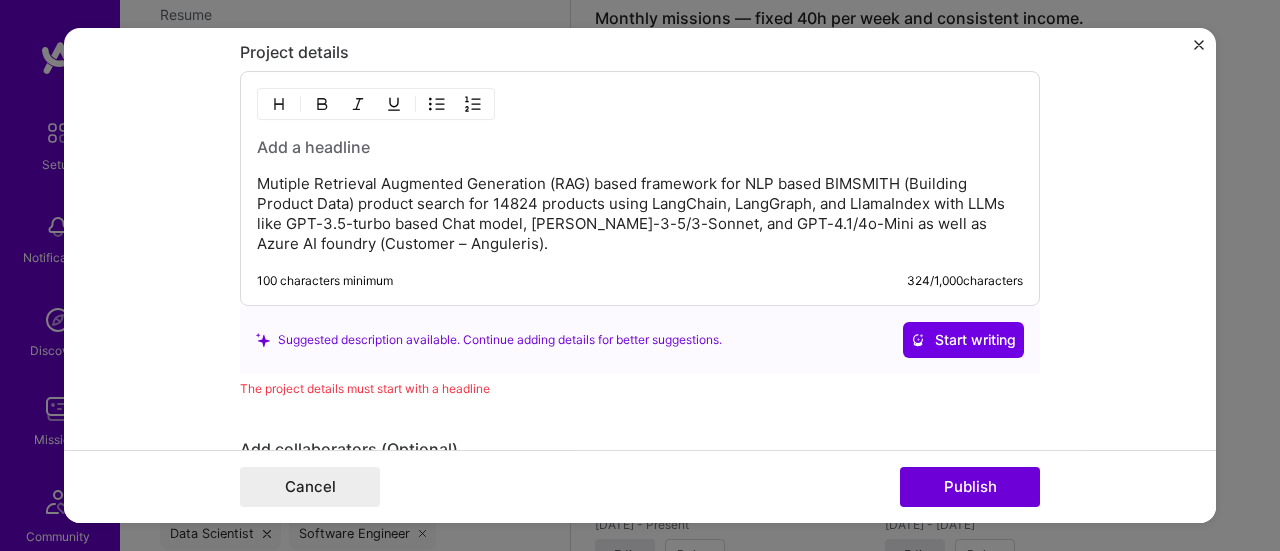 click on "Mutiple Retrieval Augmented Generation (RAG) based framework for NLP based BIMSMITH (Building Product Data) product search for 14824 products using LangChain, LangGraph, and LlamaIndex with LLMs like GPT-3.5-turbo based Chat model, [PERSON_NAME]-3-5/3-Sonnet, and GPT-4.1/4o-Mini as well as Azure AI foundry (Customer – Anguleris)." at bounding box center (640, 214) 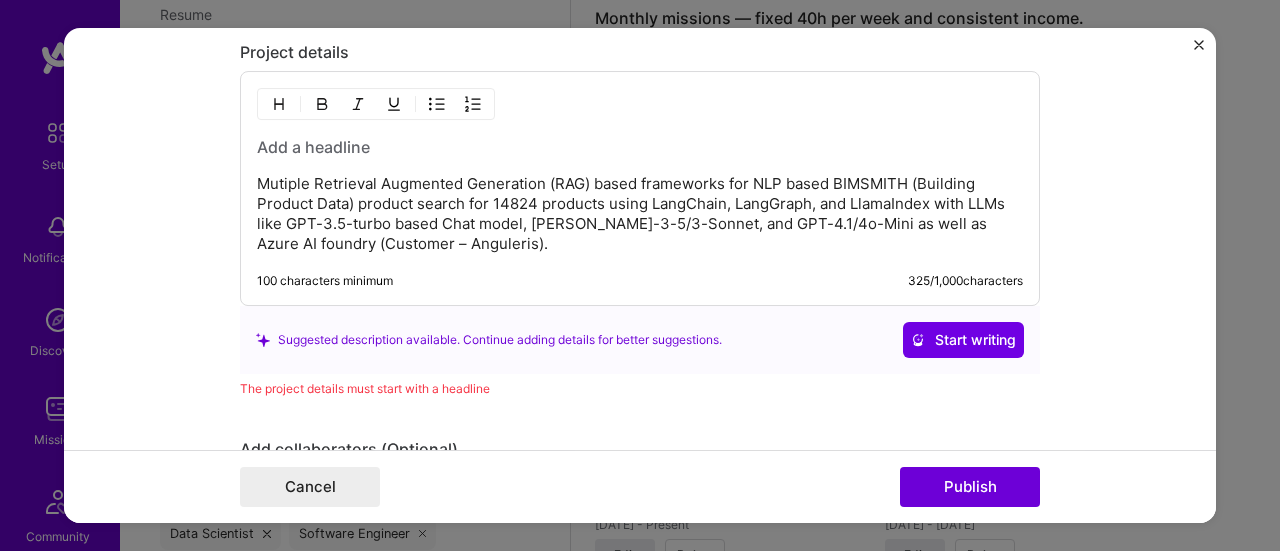 click on "Mutiple Retrieval Augmented Generation (RAG) based frameworks for NLP based BIMSMITH (Building Product Data) product search for 14824 products using LangChain, LangGraph, and LlamaIndex with LLMs like GPT-3.5-turbo based Chat model, [PERSON_NAME]-3-5/3-Sonnet, and GPT-4.1/4o-Mini as well as Azure AI foundry (Customer – Anguleris)." at bounding box center (640, 214) 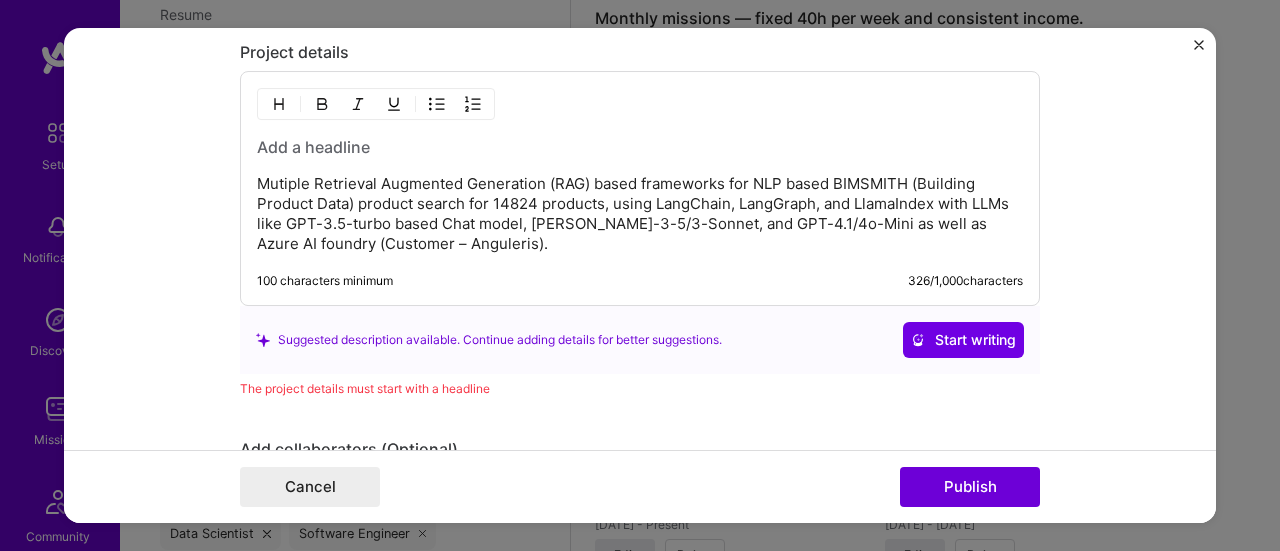 click on "Mutiple Retrieval Augmented Generation (RAG) based frameworks for NLP based BIMSMITH (Building Product Data) product search for 14824 products, using LangChain, LangGraph, and LlamaIndex with LLMs like GPT-3.5-turbo based Chat model, [PERSON_NAME]-3-5/3-Sonnet, and GPT-4.1/4o-Mini as well as Azure AI foundry (Customer – Anguleris)." at bounding box center [640, 214] 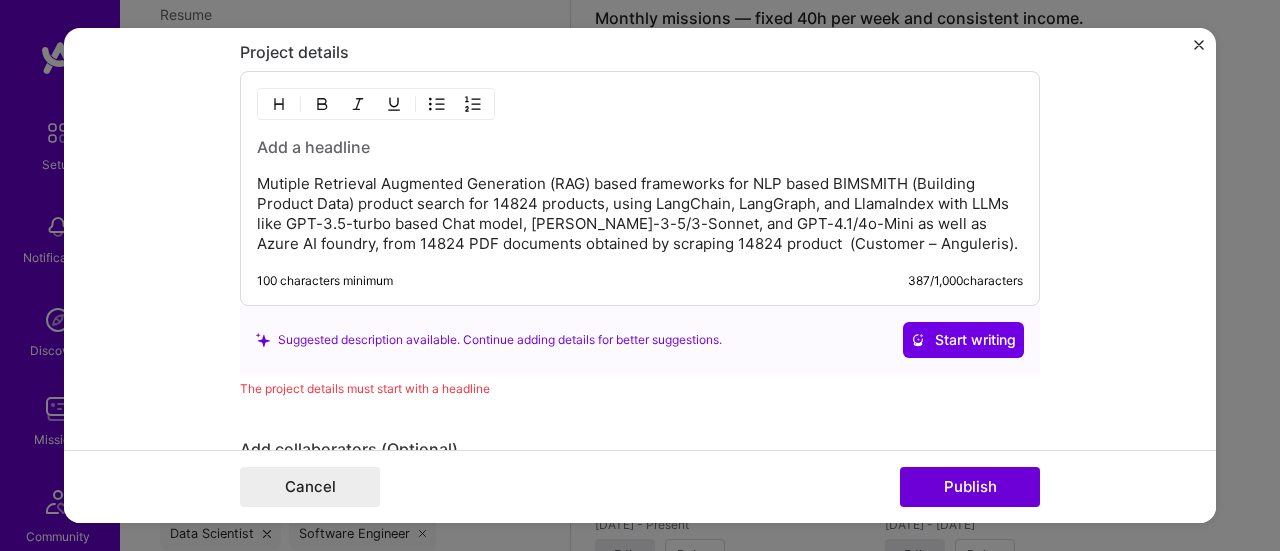 click on "Mutiple Retrieval Augmented Generation (RAG) based frameworks for NLP based BIMSMITH (Building Product Data) product search for 14824 products, using LangChain, LangGraph, and LlamaIndex with LLMs like GPT-3.5-turbo based Chat model, [PERSON_NAME]-3-5/3-Sonnet, and GPT-4.1/4o-Mini as well as Azure AI foundry, from 14824 PDF documents obtained by scraping 14824 product  (Customer – Anguleris)." at bounding box center (640, 214) 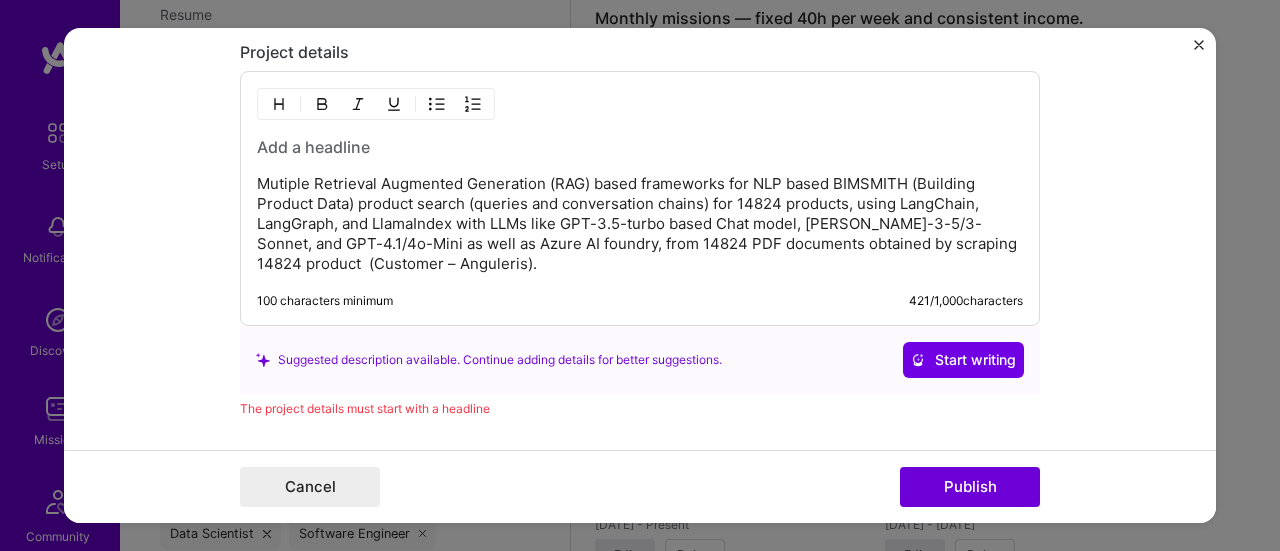 click on "Mutiple Retrieval Augmented Generation (RAG) based frameworks for NLP based BIMSMITH (Building Product Data) product search (queries and conversation chains) for 14824 products, using LangChain, LangGraph, and LlamaIndex with LLMs like GPT-3.5-turbo based Chat model, [PERSON_NAME]-3-5/3-Sonnet, and GPT-4.1/4o-Mini as well as Azure AI foundry, from 14824 PDF documents obtained by scraping 14824 product  (Customer – Anguleris)." at bounding box center (640, 224) 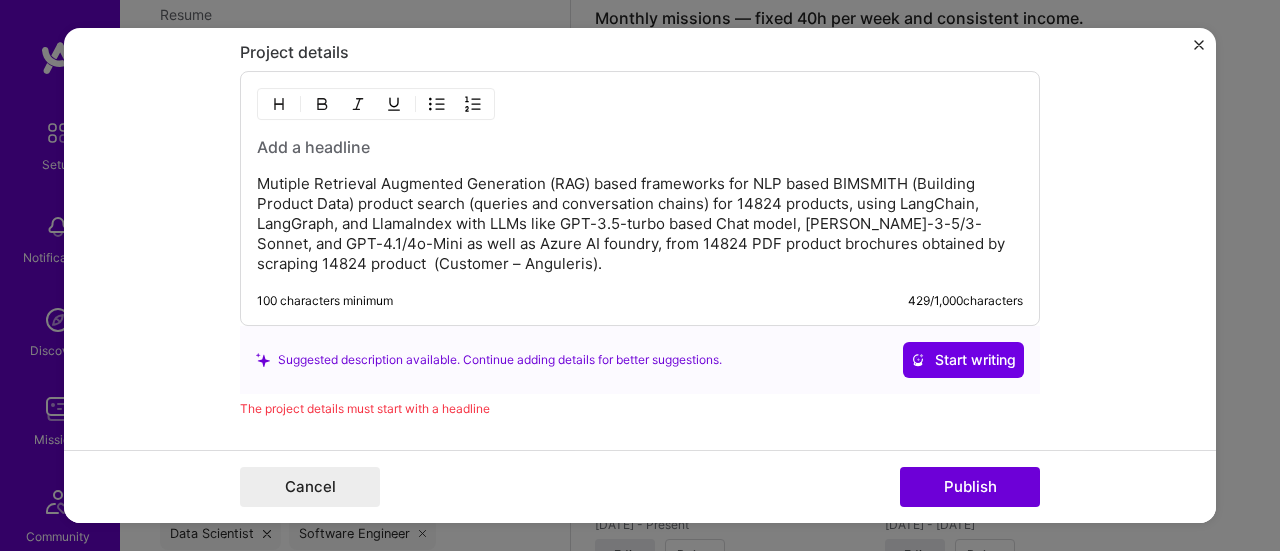 click on "Mutiple Retrieval Augmented Generation (RAG) based frameworks for NLP based BIMSMITH (Building Product Data) product search (queries and conversation chains) for 14824 products, using LangChain, LangGraph, and LlamaIndex with LLMs like GPT-3.5-turbo based Chat model, [PERSON_NAME]-3-5/3-Sonnet, and GPT-4.1/4o-Mini as well as Azure AI foundry, from 14824 PDF product brochures obtained by scraping 14824 product  (Customer – Anguleris)." at bounding box center (640, 224) 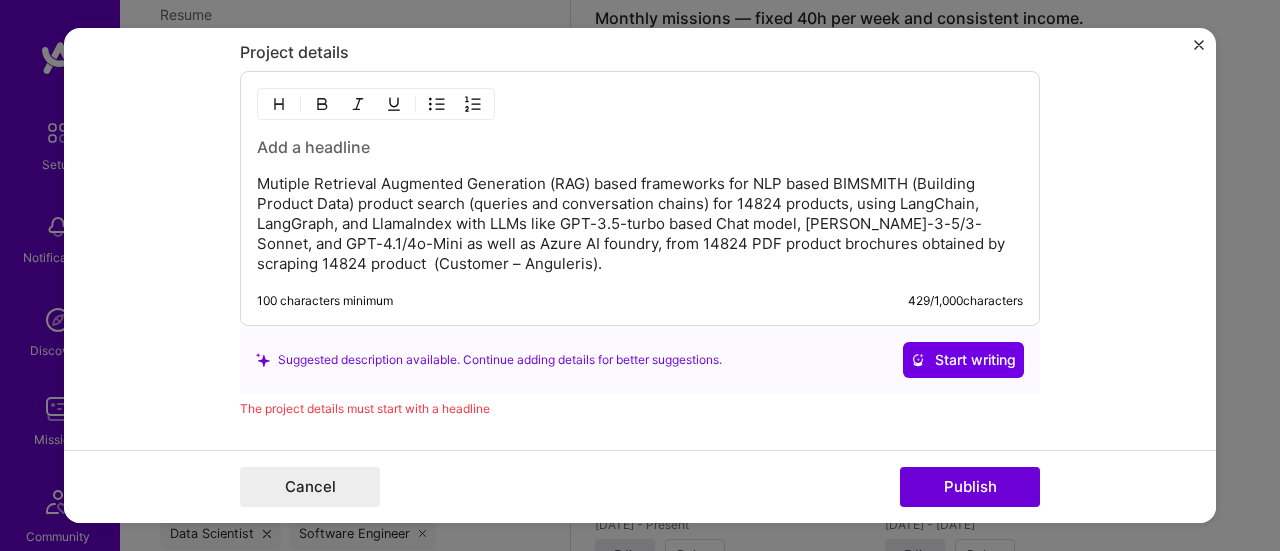 click on "Mutiple Retrieval Augmented Generation (RAG) based frameworks for NLP based BIMSMITH (Building Product Data) product search (queries and conversation chains) for 14824 products, using LangChain, LangGraph, and LlamaIndex with LLMs like GPT-3.5-turbo based Chat model, [PERSON_NAME]-3-5/3-Sonnet, and GPT-4.1/4o-Mini as well as Azure AI foundry, from 14824 PDF product brochures obtained by scraping 14824 product  (Customer – Anguleris)." at bounding box center [640, 224] 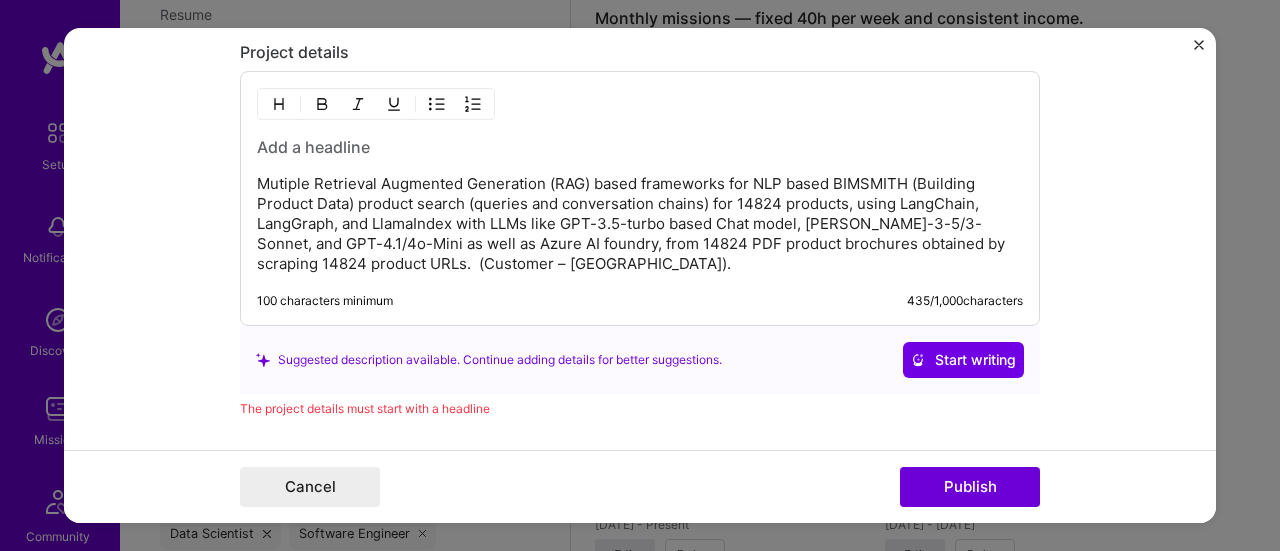 click on "Mutiple Retrieval Augmented Generation (RAG) based frameworks for NLP based BIMSMITH (Building Product Data) product search (queries and conversation chains) for 14824 products, using LangChain, LangGraph, and LlamaIndex with LLMs like GPT-3.5-turbo based Chat model, [PERSON_NAME]-3-5/3-Sonnet, and GPT-4.1/4o-Mini as well as Azure AI foundry, from 14824 PDF product brochures obtained by scraping 14824 product URLs.  (Customer – [GEOGRAPHIC_DATA])." at bounding box center (640, 224) 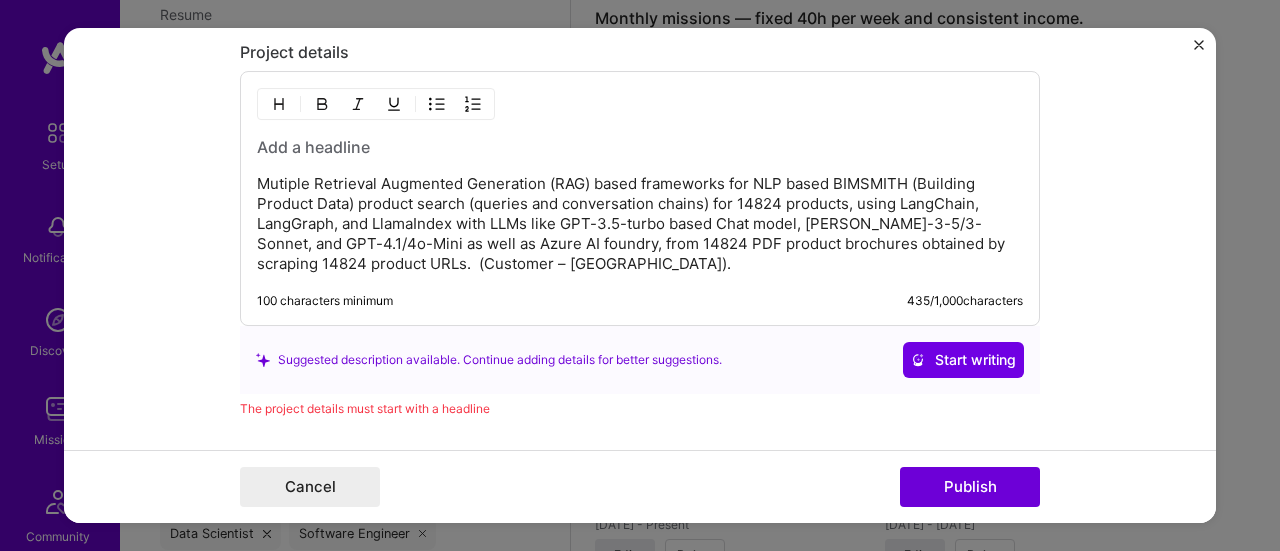 click on "Mutiple Retrieval Augmented Generation (RAG) based frameworks for NLP based BIMSMITH (Building Product Data) product search (queries and conversation chains) for 14824 products, using LangChain, LangGraph, and LlamaIndex with LLMs like GPT-3.5-turbo based Chat model, [PERSON_NAME]-3-5/3-Sonnet, and GPT-4.1/4o-Mini as well as Azure AI foundry, from 14824 PDF product brochures obtained by scraping 14824 product URLs.  (Customer – [GEOGRAPHIC_DATA])." at bounding box center [640, 224] 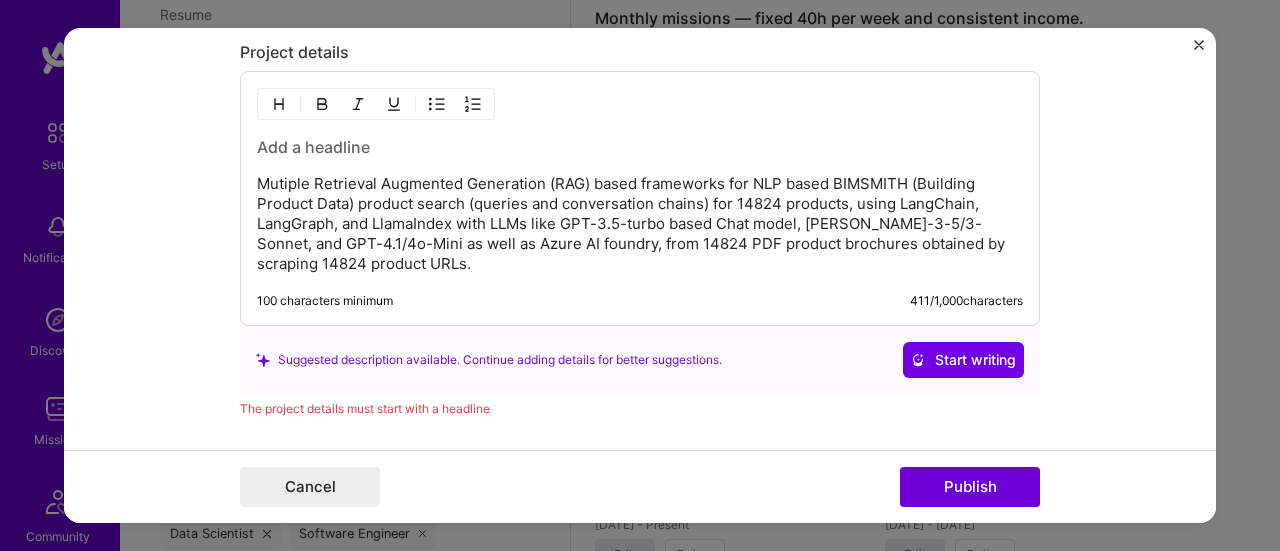 click at bounding box center [640, 147] 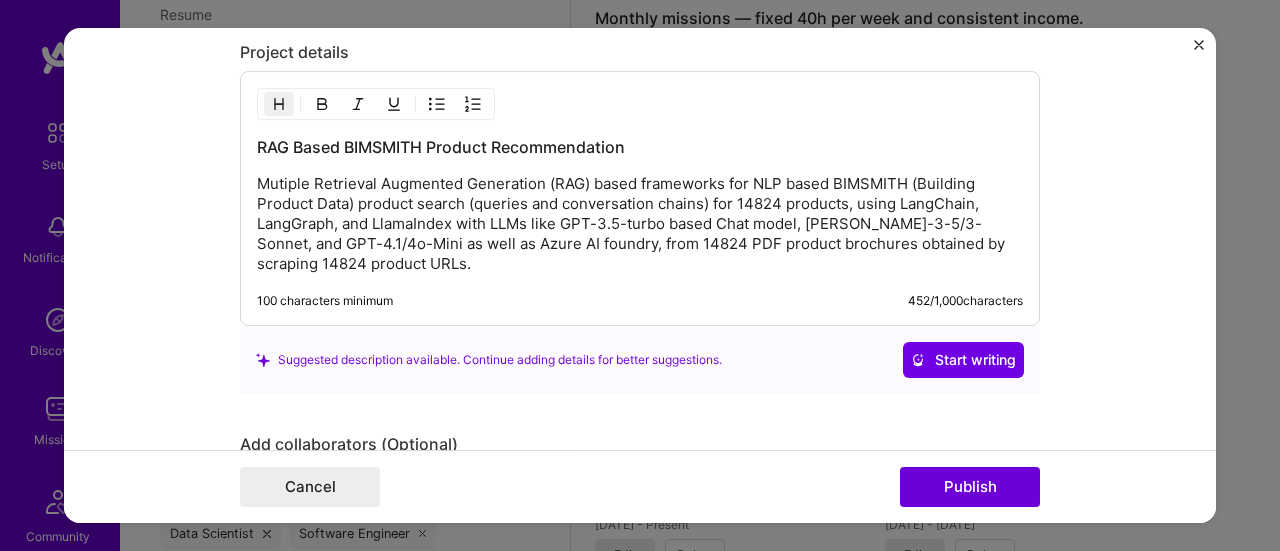 click on "RAG Based BIMSMITH Product Recommendation" at bounding box center (640, 147) 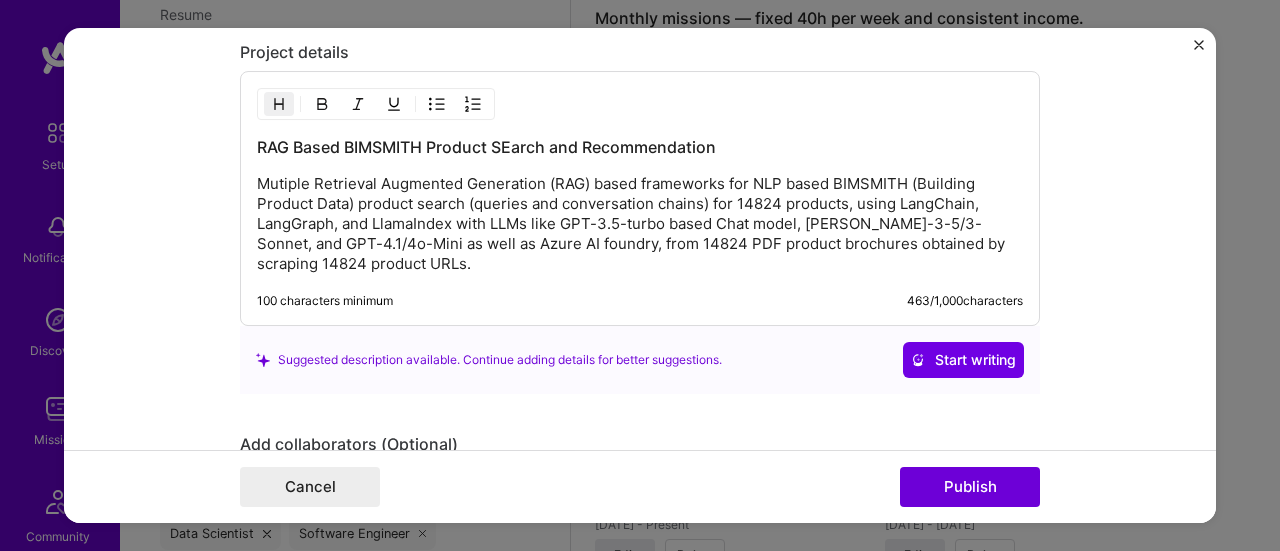 click on "RAG Based BIMSMITH Product SEarch and Recommendation" at bounding box center (640, 147) 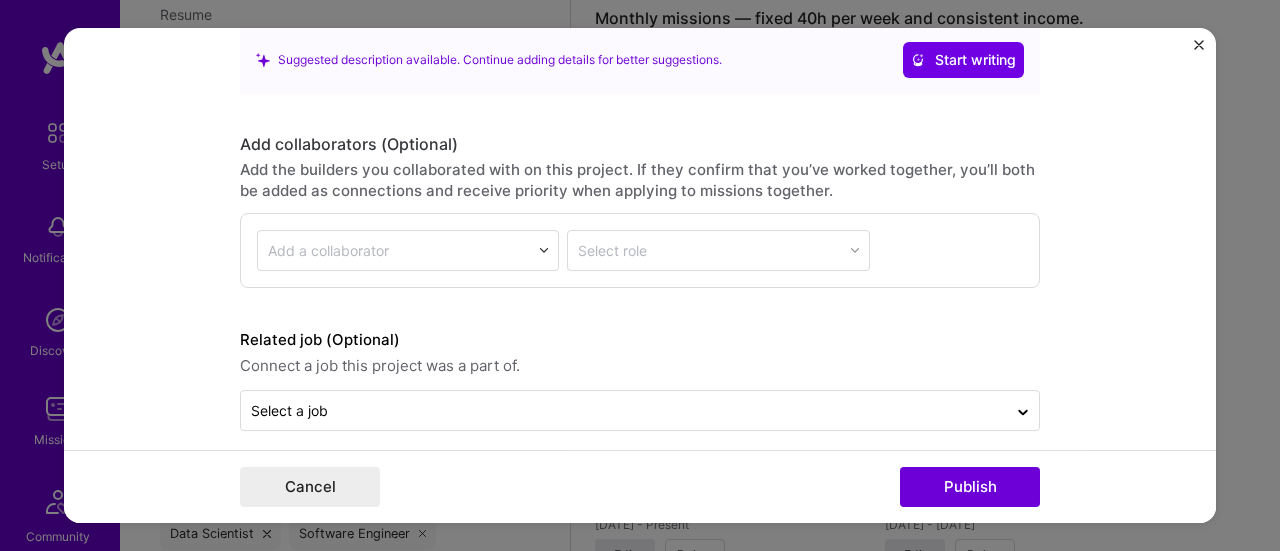 scroll, scrollTop: 2478, scrollLeft: 0, axis: vertical 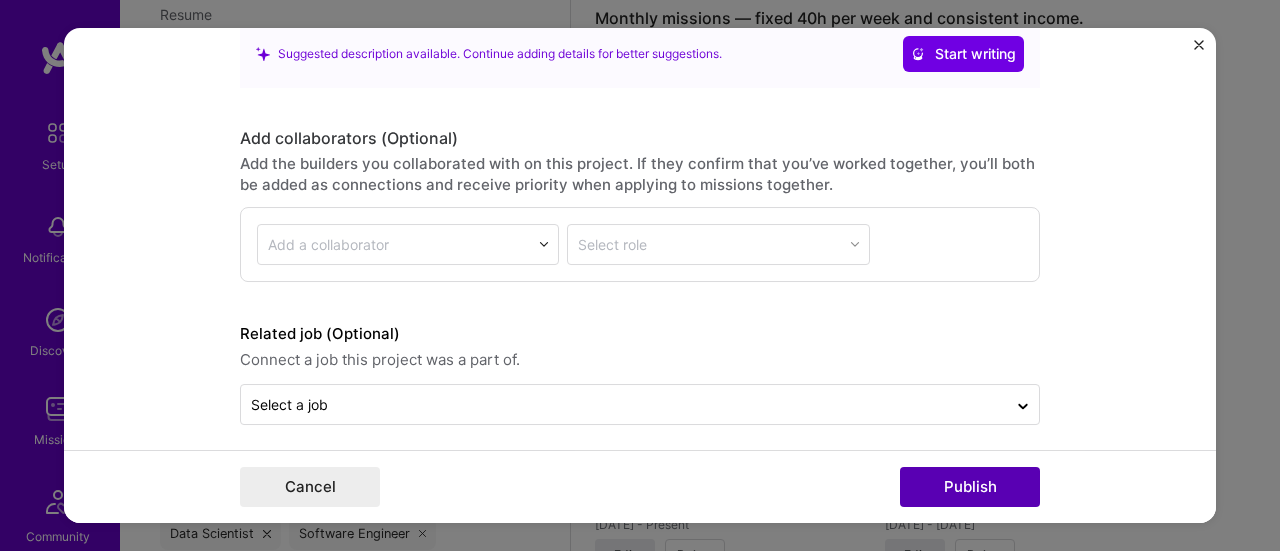 click on "Publish" at bounding box center (970, 487) 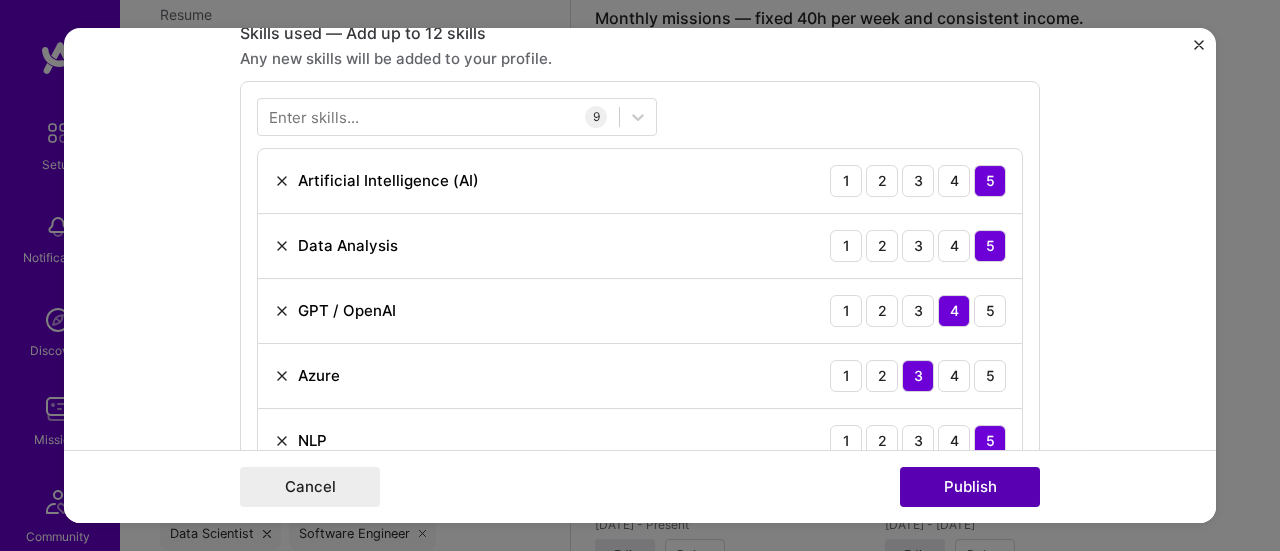 scroll, scrollTop: 906, scrollLeft: 0, axis: vertical 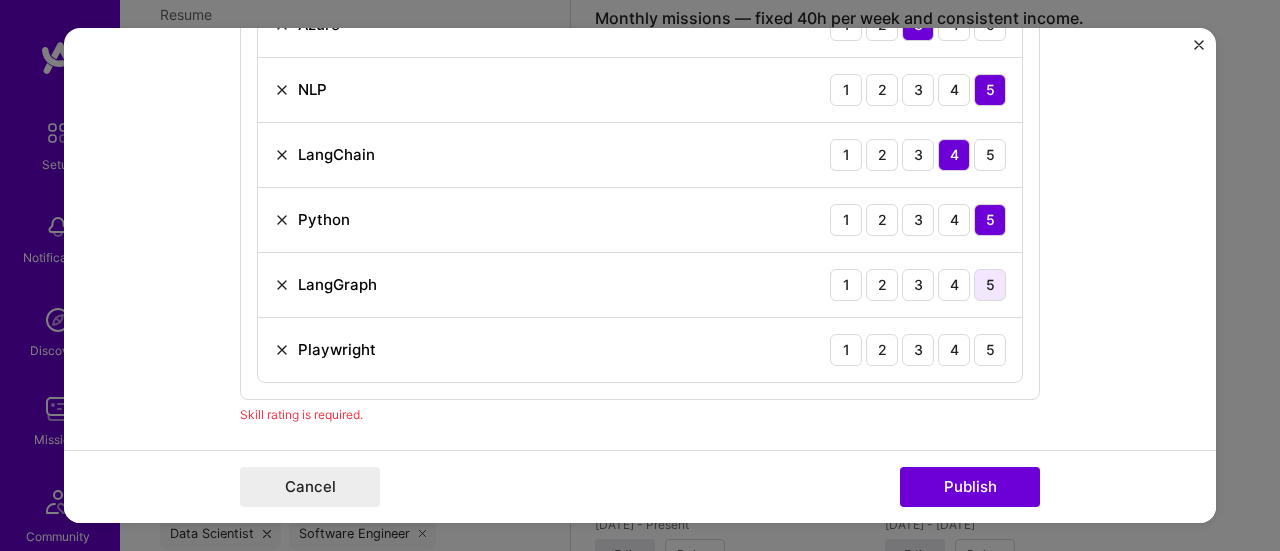 click on "5" at bounding box center [990, 285] 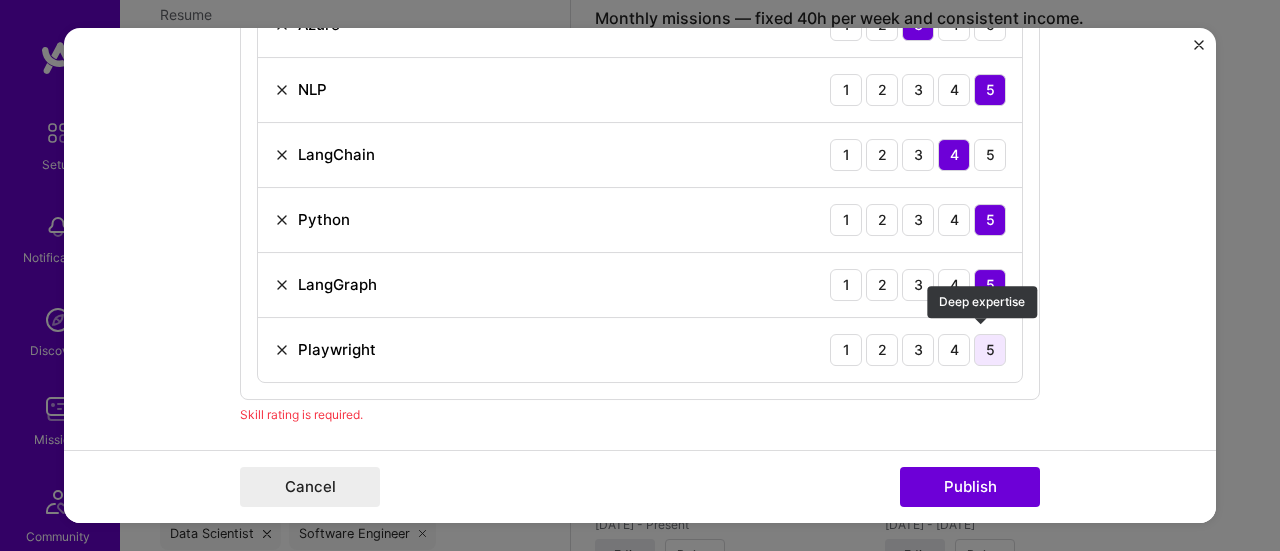 click on "5" at bounding box center (990, 350) 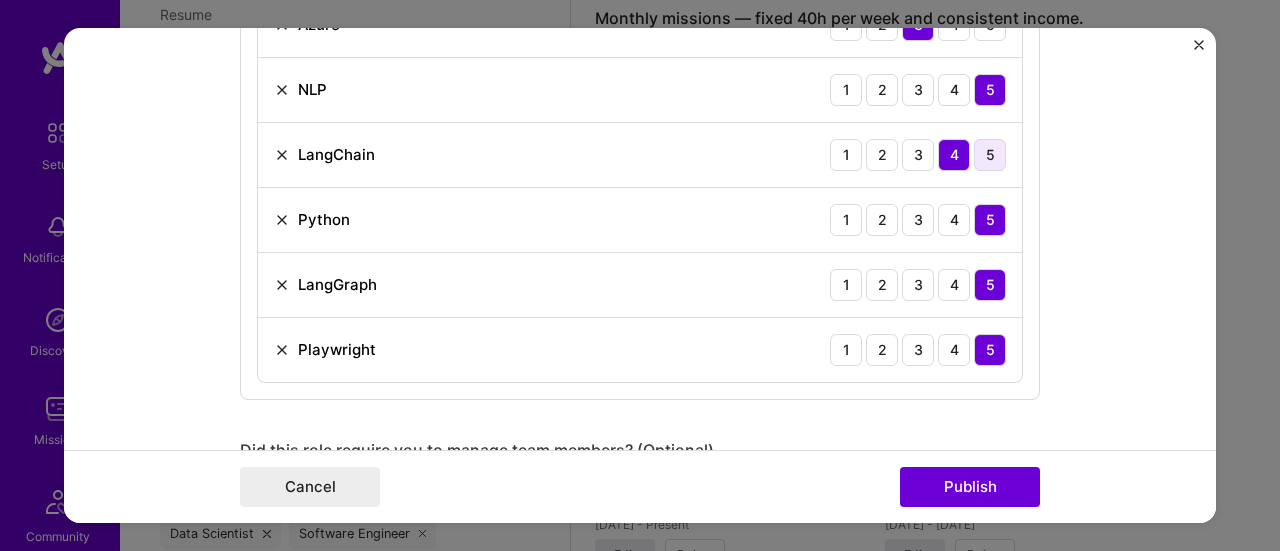 click on "5" at bounding box center (990, 155) 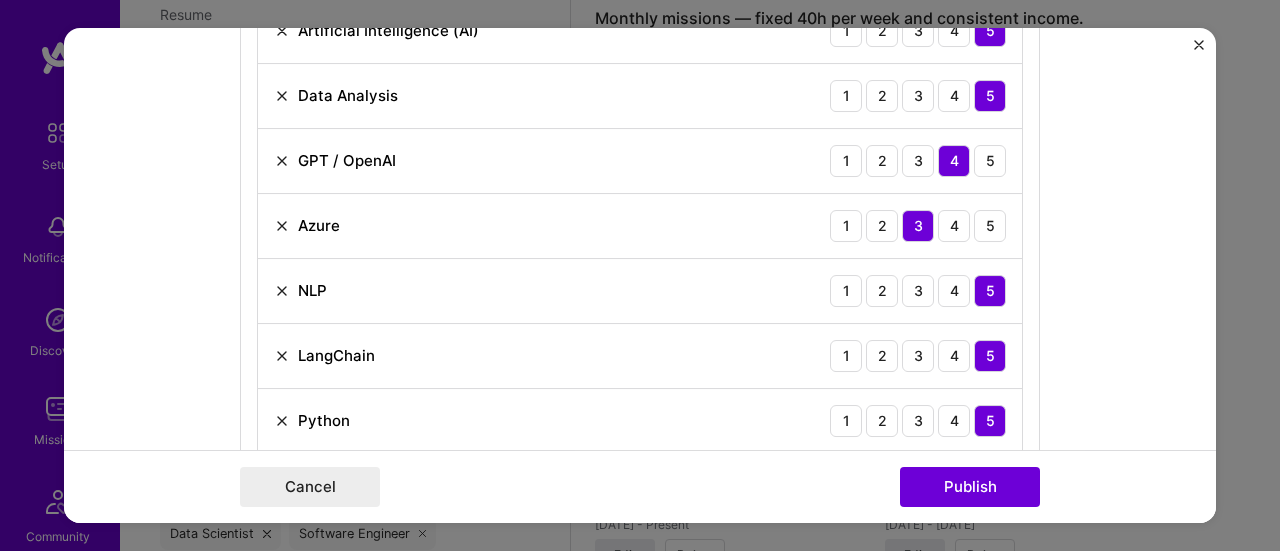 scroll, scrollTop: 1013, scrollLeft: 0, axis: vertical 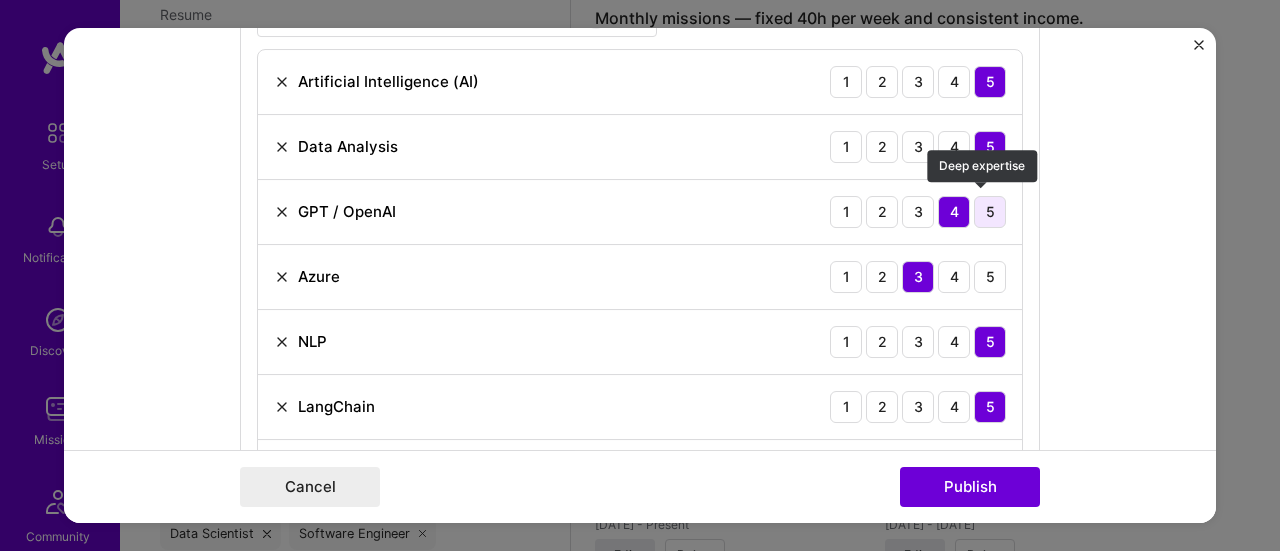 click on "5" at bounding box center [990, 212] 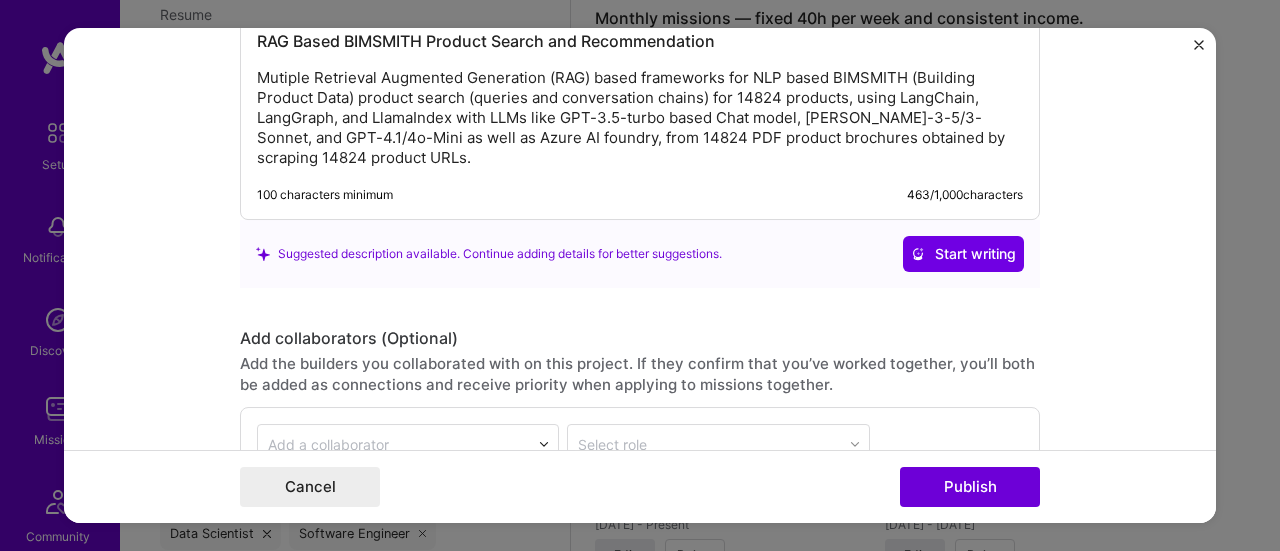 scroll, scrollTop: 2295, scrollLeft: 0, axis: vertical 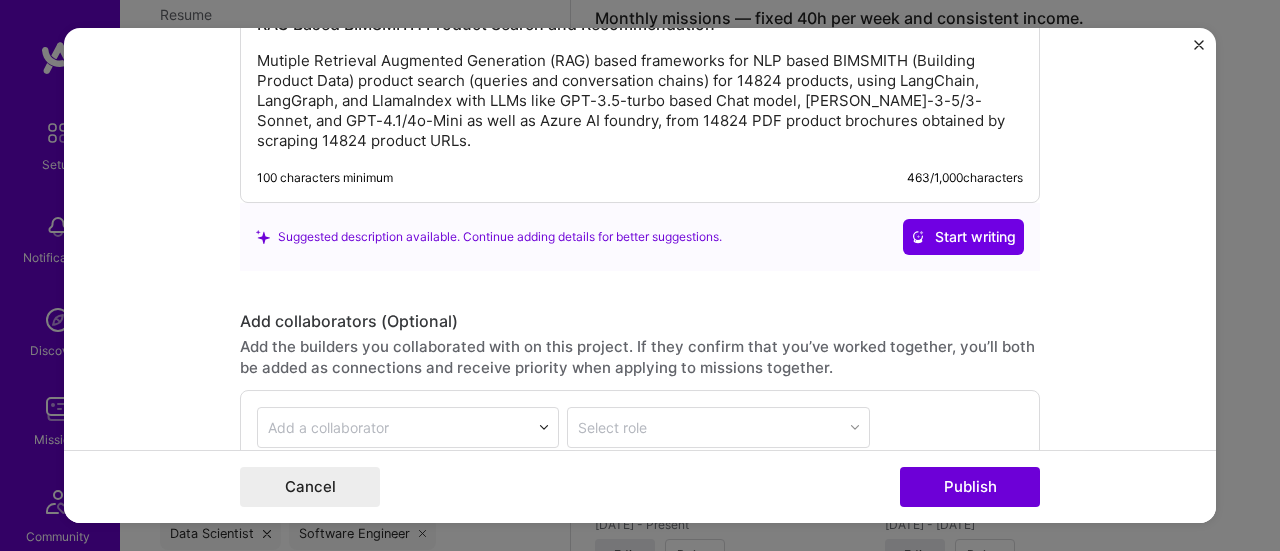 click on "Mutiple Retrieval Augmented Generation (RAG) based frameworks for NLP based BIMSMITH (Building Product Data) product search (queries and conversation chains) for 14824 products, using LangChain, LangGraph, and LlamaIndex with LLMs like GPT-3.5-turbo based Chat model, [PERSON_NAME]-3-5/3-Sonnet, and GPT-4.1/4o-Mini as well as Azure AI foundry, from 14824 PDF product brochures obtained by scraping 14824 product URLs." at bounding box center [640, 101] 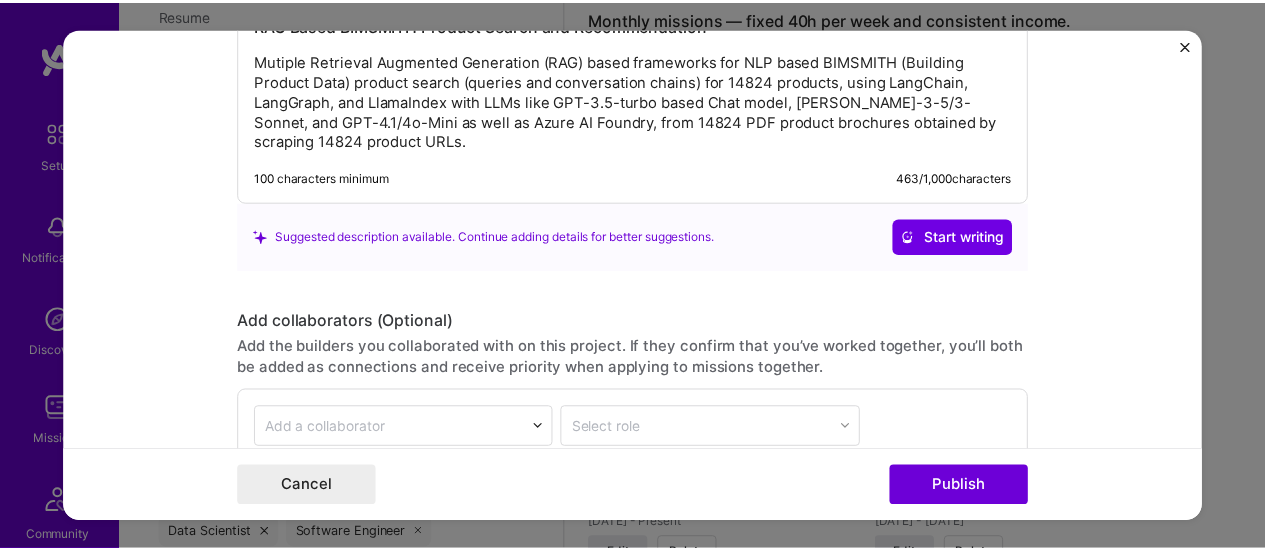 scroll, scrollTop: 2478, scrollLeft: 0, axis: vertical 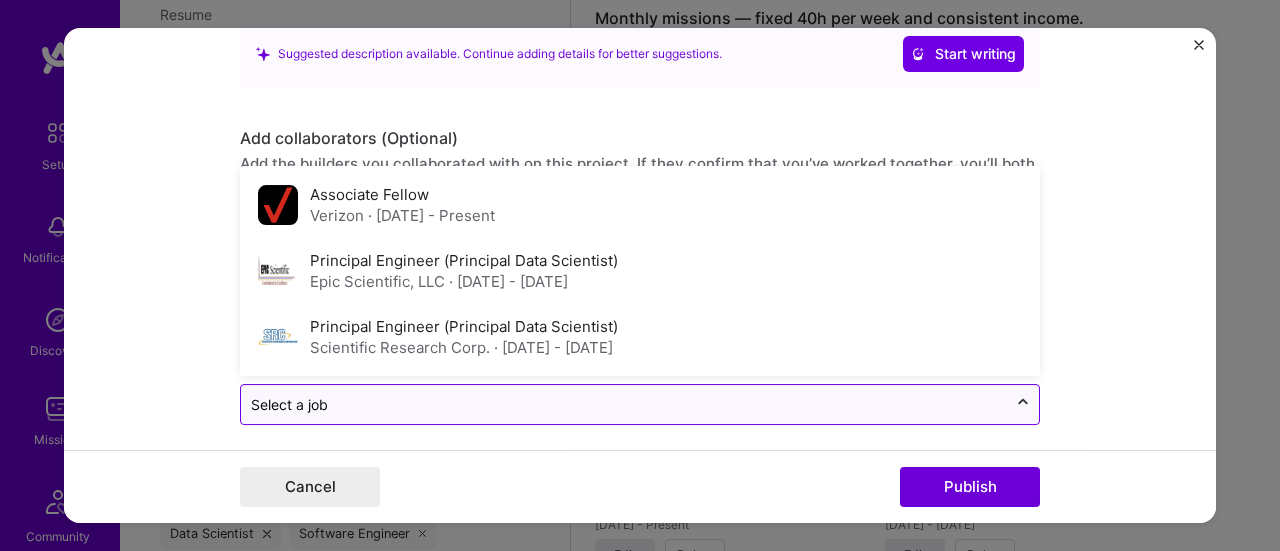 click 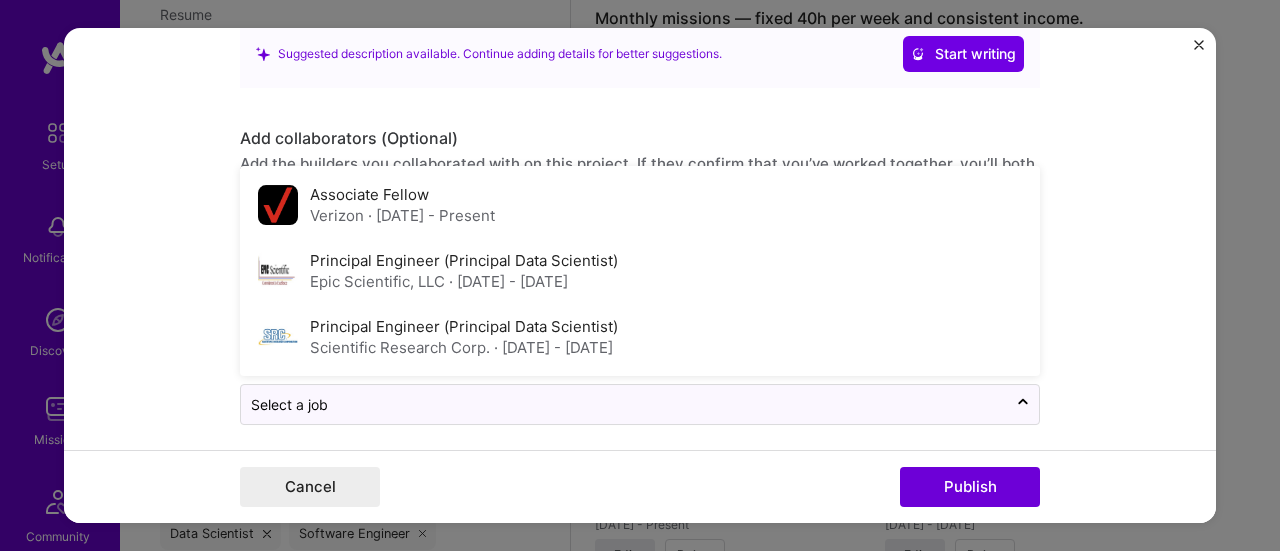 click on "Project title RAG Based BIMSMITH Product Search Company Anguleris
Project industry Industry 1 Project Link (Optional)
Drag and drop an image or   Upload file Upload file We recommend uploading at least 4 images. 1600x1200px or higher recommended. Max 5MB each. Role AI Engineer [DATE]
to [DATE]
I’m still working on this project Skills used — Add up to 12 skills Any new skills will be added to your profile. Enter skills... 9 Artificial Intelligence (AI) 1 2 3 4 5 Data Analysis 1 2 3 4 5 GPT / OpenAI 1 2 3 4 5 Azure 1 2 3 4 5 NLP 1 2 3 4 5 LangChain 1 2 3 4 5 Python 1 2 3 4 5 LangGraph 1 2 3 4 5 Playwright 1 2 3 4 5 Did this role require you to manage team members? (Optional) Yes, I managed — team members. Were you involved from inception to launch (0  ->  1)? (Optional) Zero to one is creation and development of a unique product from the ground up. Add metrics (Optional)" at bounding box center [640, 276] 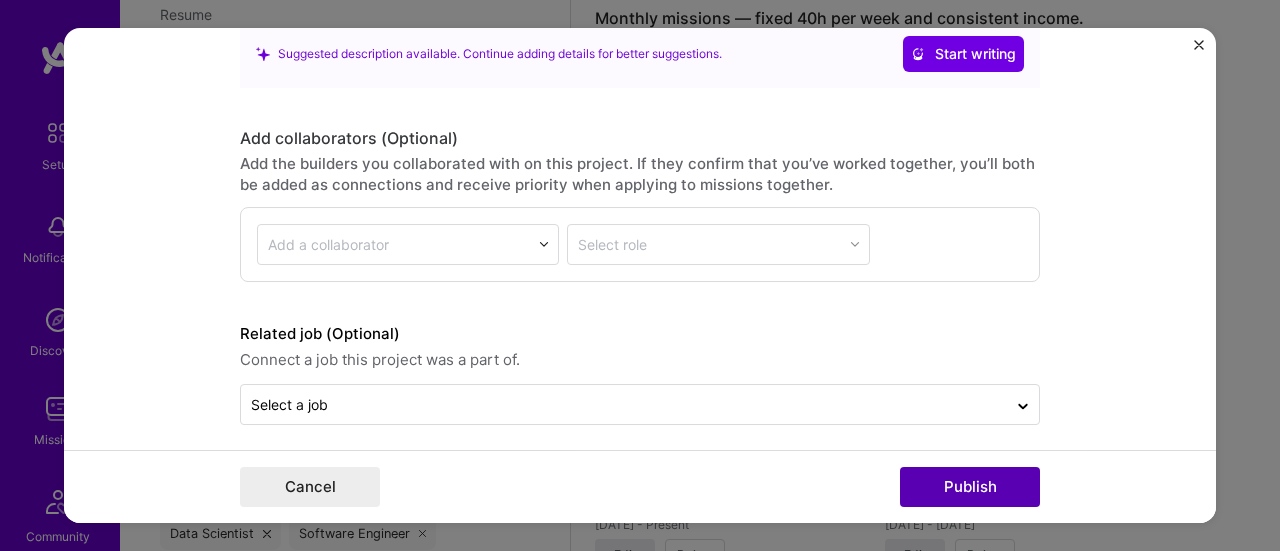 click on "Publish" at bounding box center (970, 487) 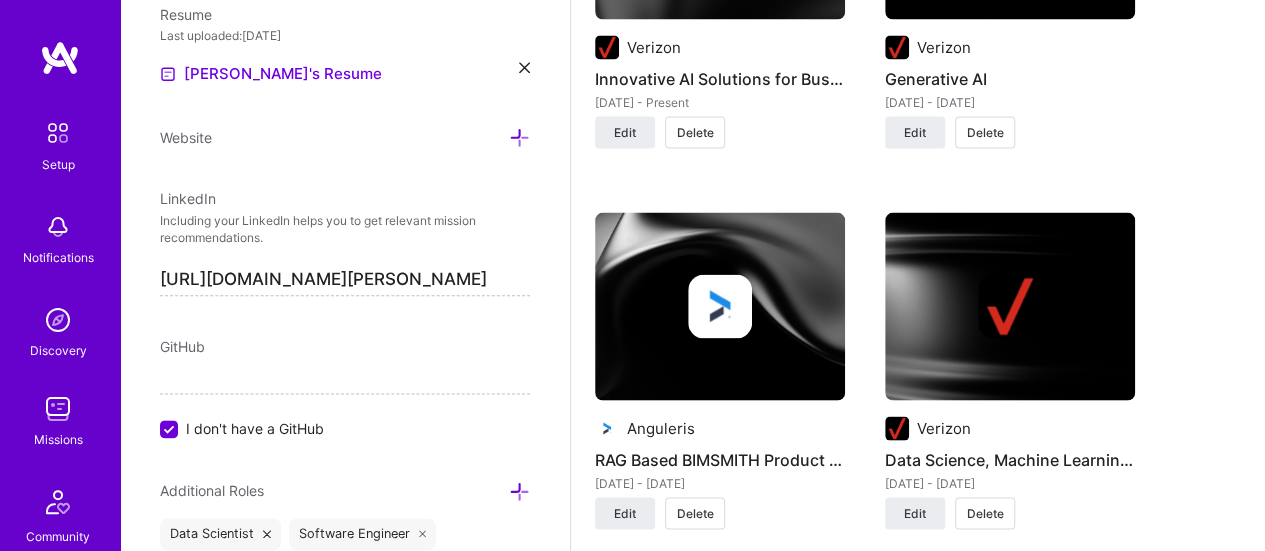 scroll, scrollTop: 1811, scrollLeft: 0, axis: vertical 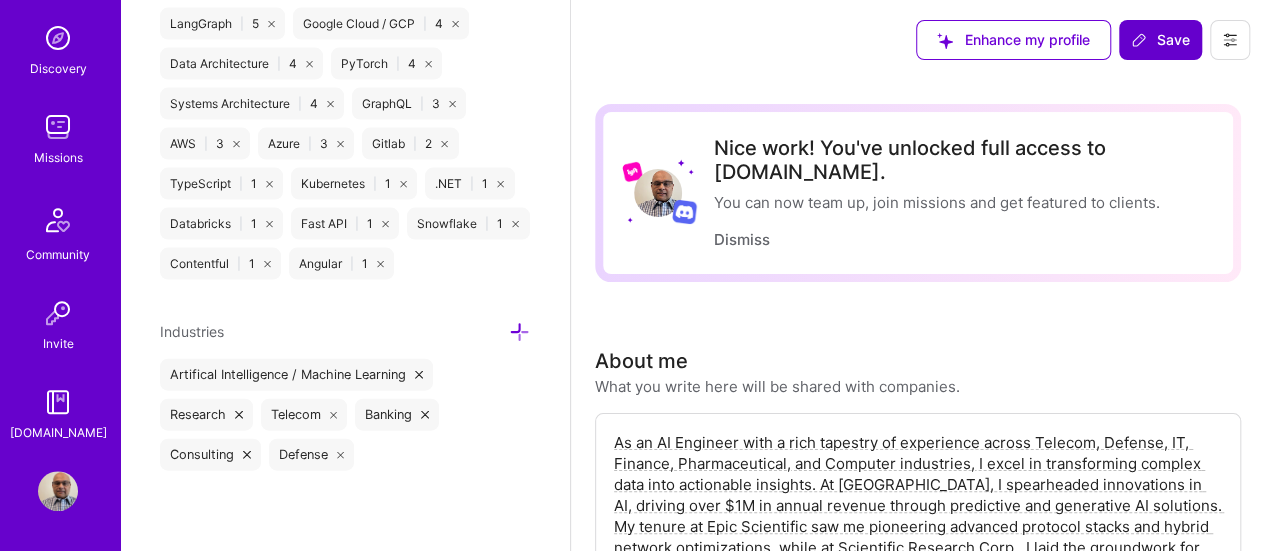 click on "Save" at bounding box center (1160, 40) 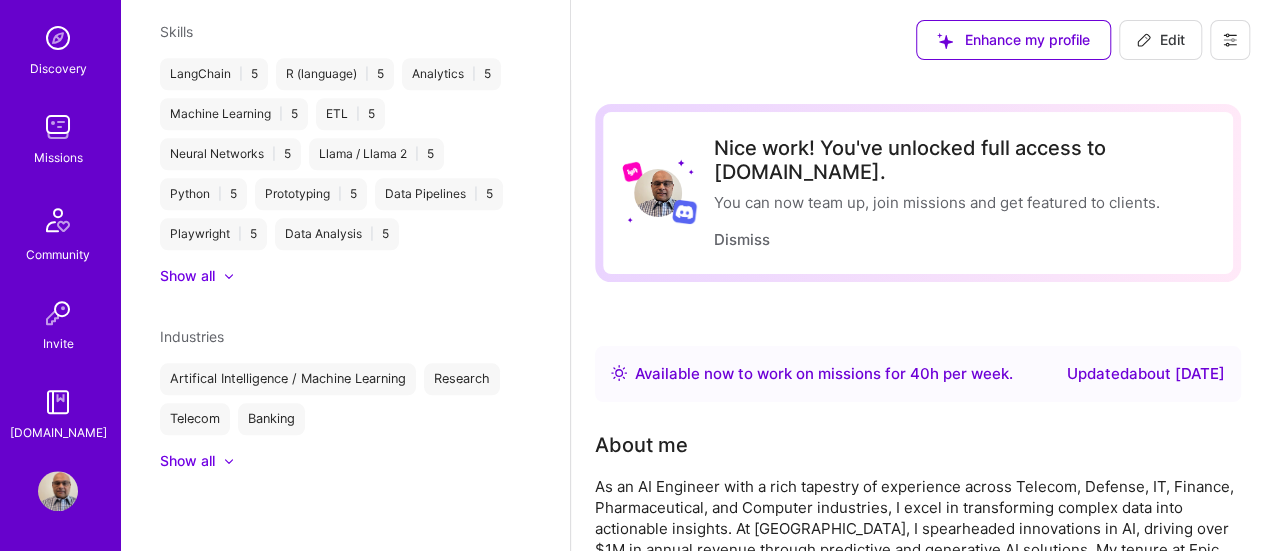 scroll, scrollTop: 963, scrollLeft: 0, axis: vertical 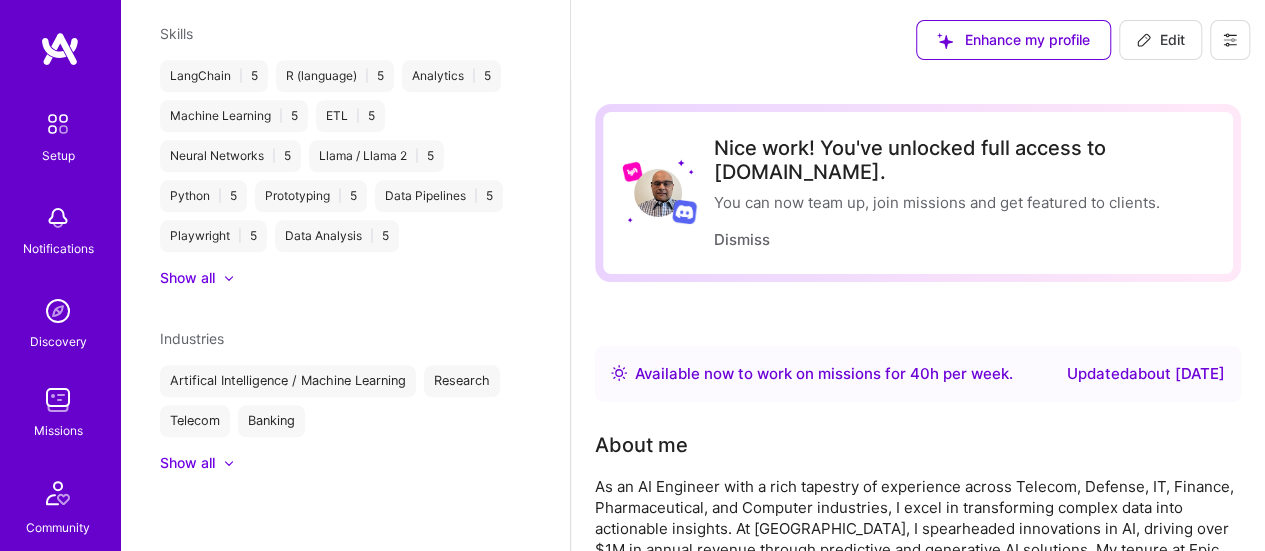 click at bounding box center [58, 400] 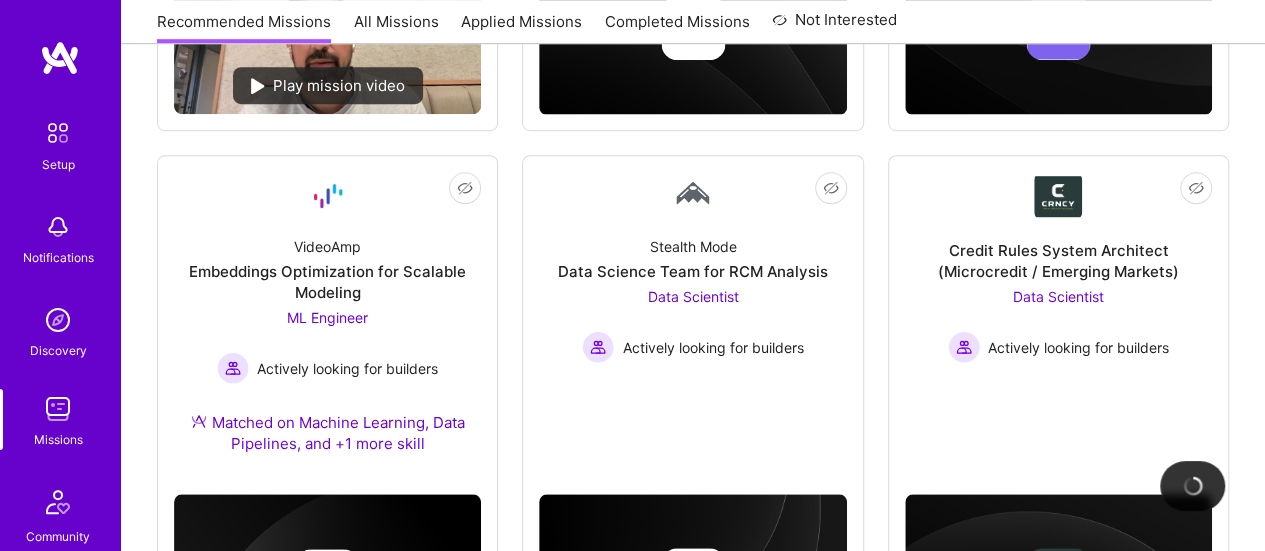scroll, scrollTop: 677, scrollLeft: 0, axis: vertical 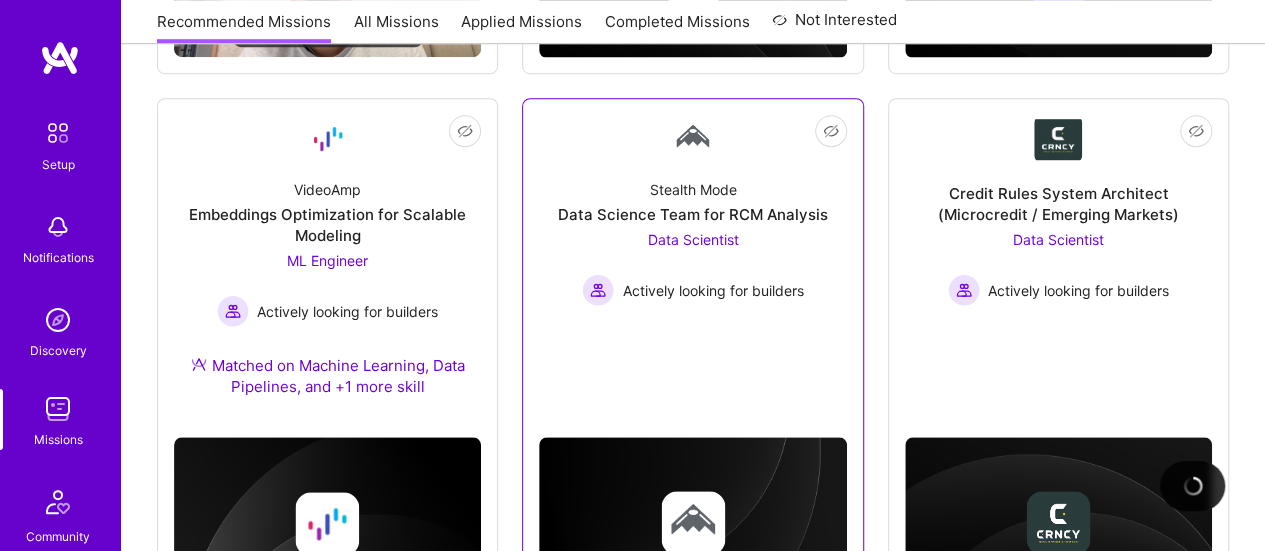 click on "Data Science Team for RCM Analysis" at bounding box center (693, 214) 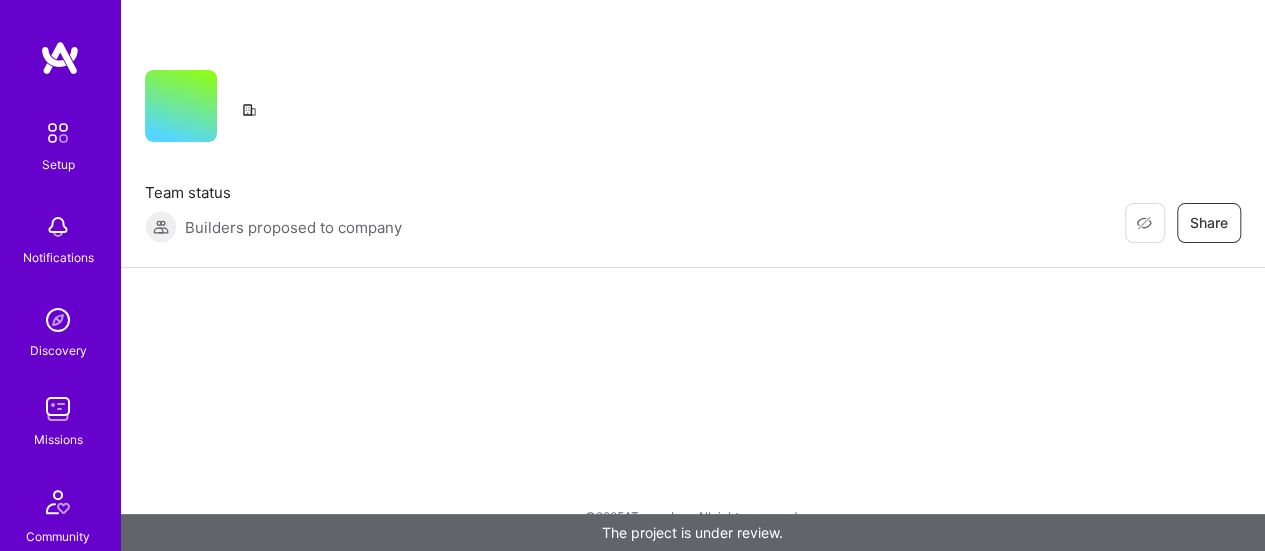 scroll, scrollTop: 0, scrollLeft: 0, axis: both 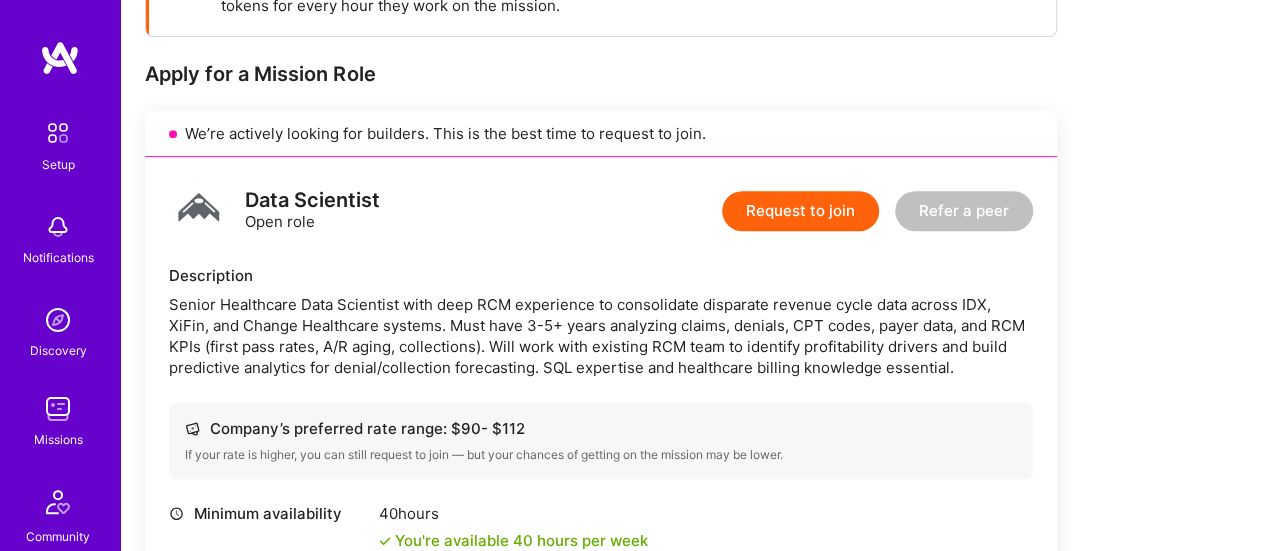 click on "Request to join" at bounding box center (800, 211) 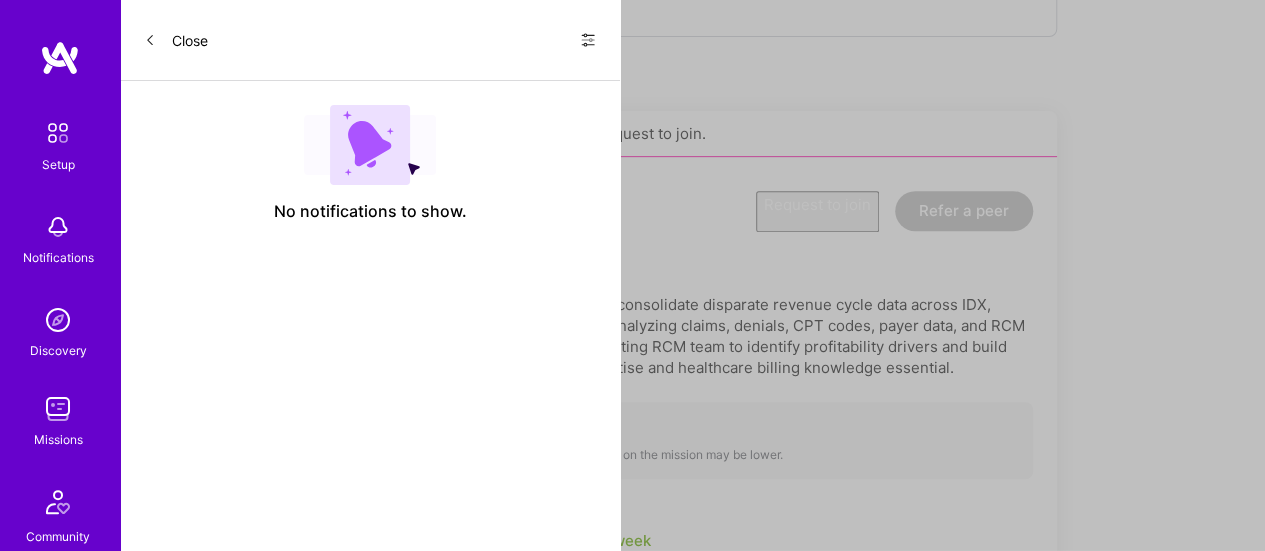scroll, scrollTop: 0, scrollLeft: 0, axis: both 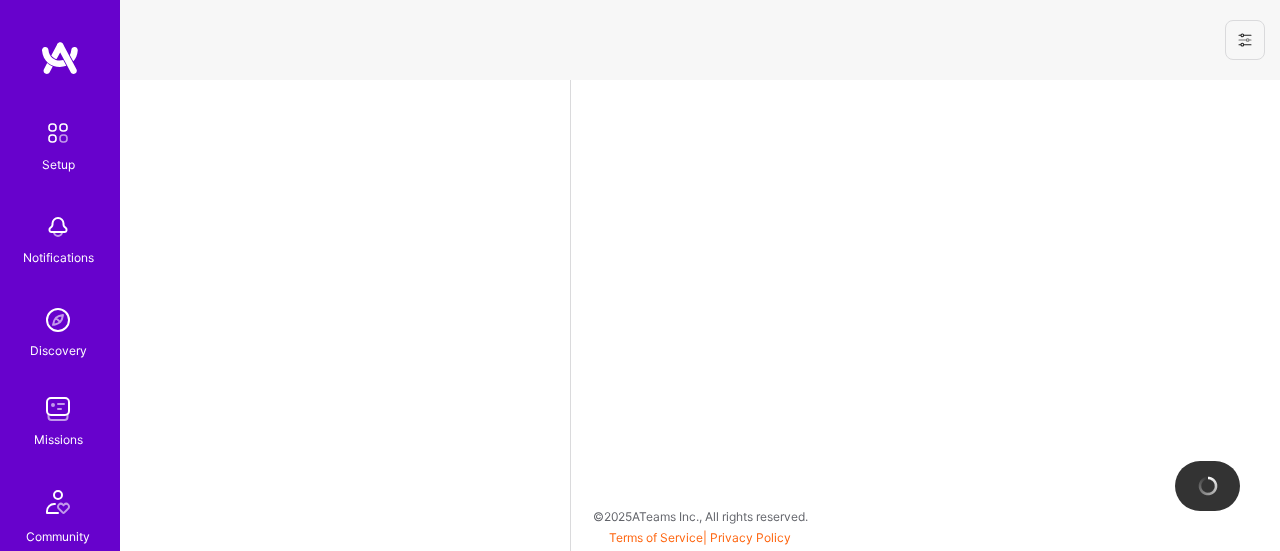 select on "US" 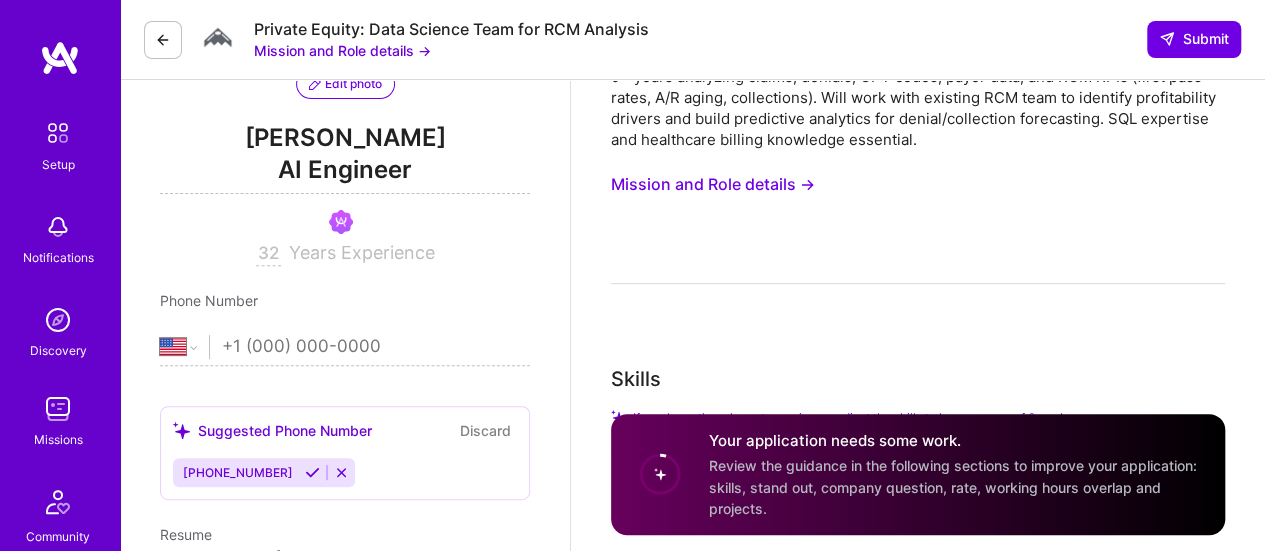 scroll, scrollTop: 243, scrollLeft: 0, axis: vertical 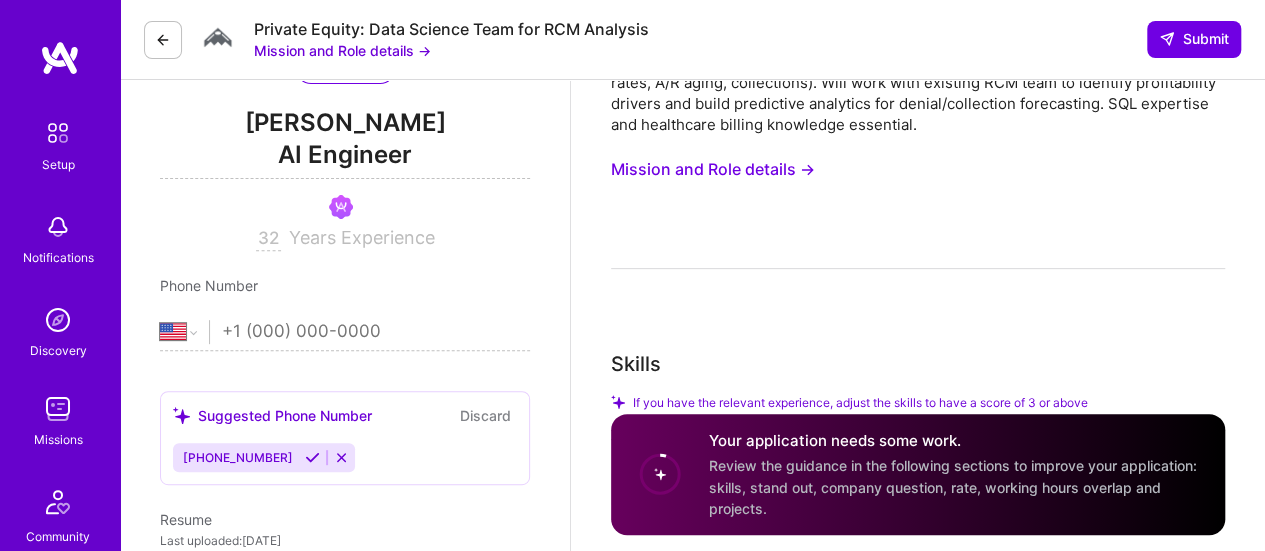 click on "Mission and Role details →" at bounding box center (713, 169) 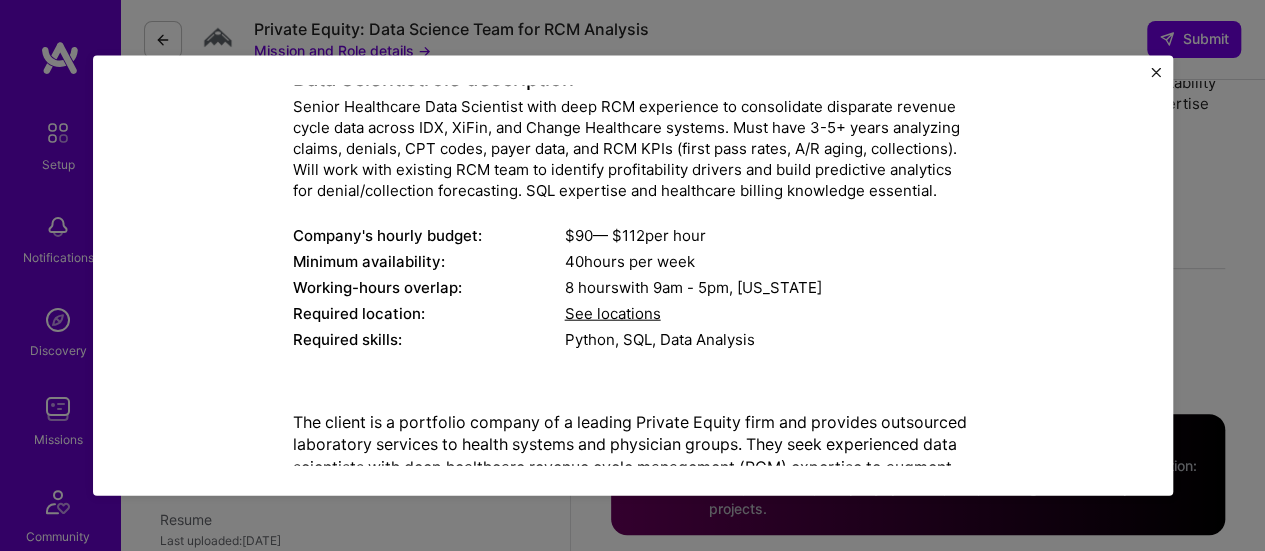 scroll, scrollTop: 146, scrollLeft: 0, axis: vertical 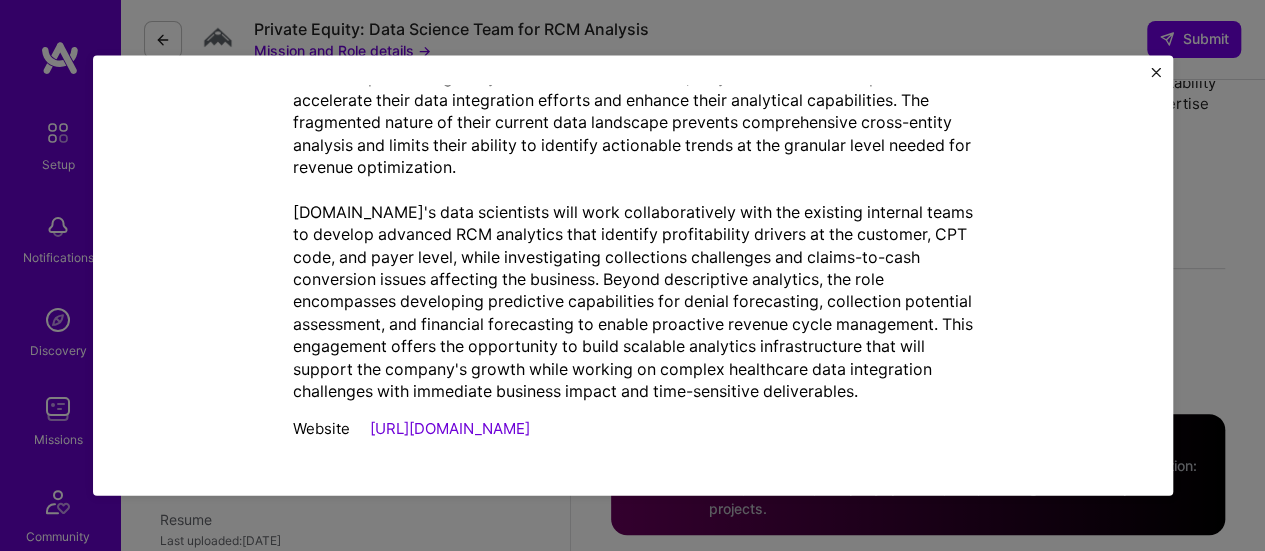 click at bounding box center [1156, 77] 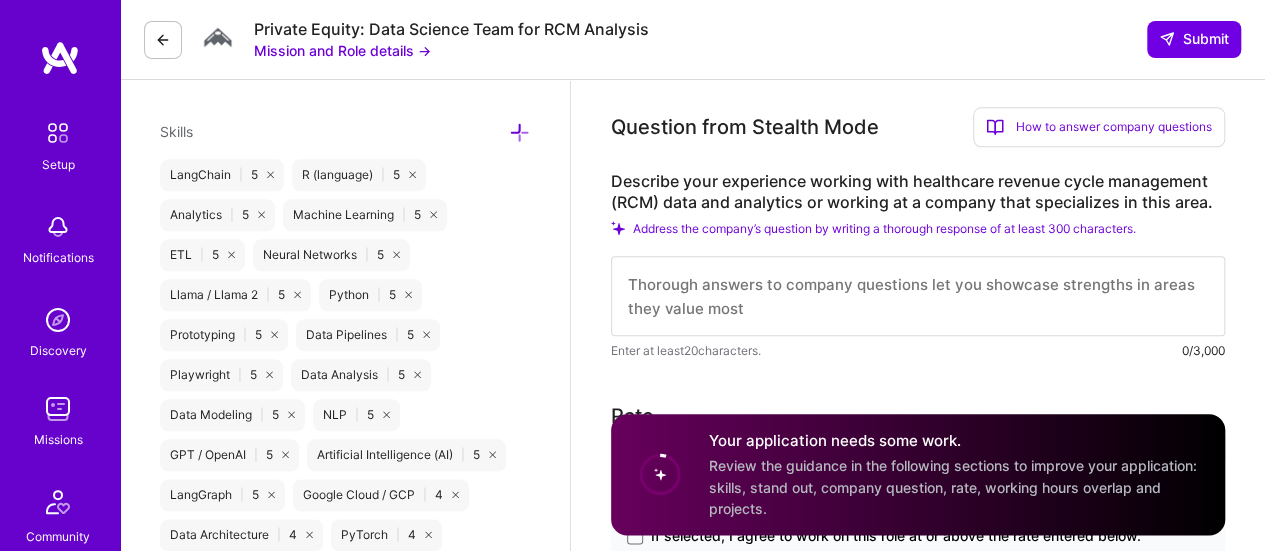 scroll, scrollTop: 1002, scrollLeft: 0, axis: vertical 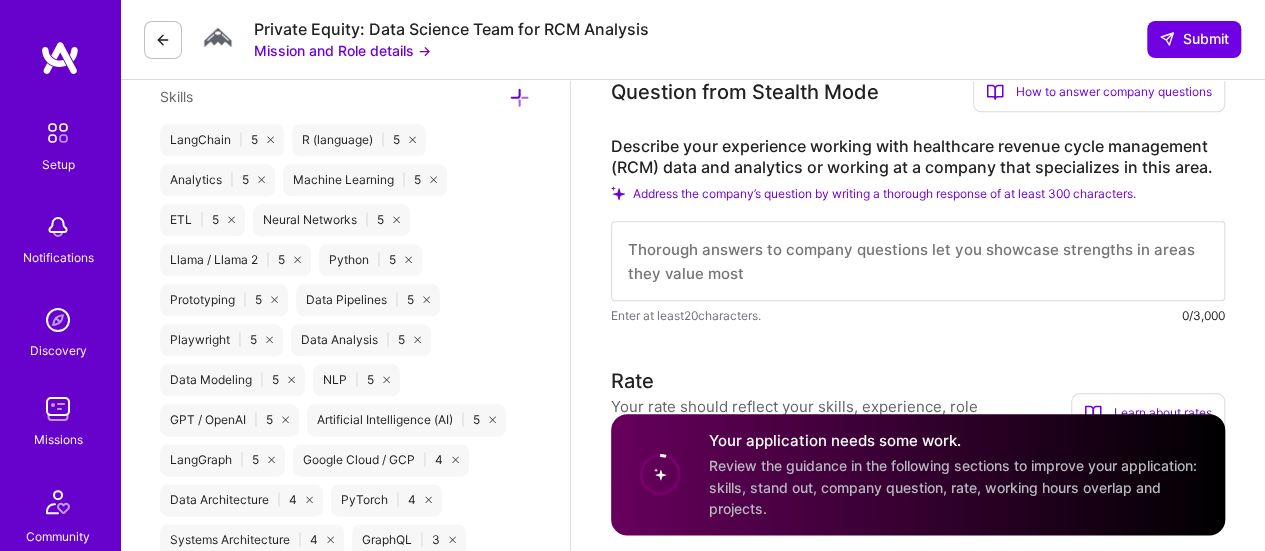 click at bounding box center (163, 40) 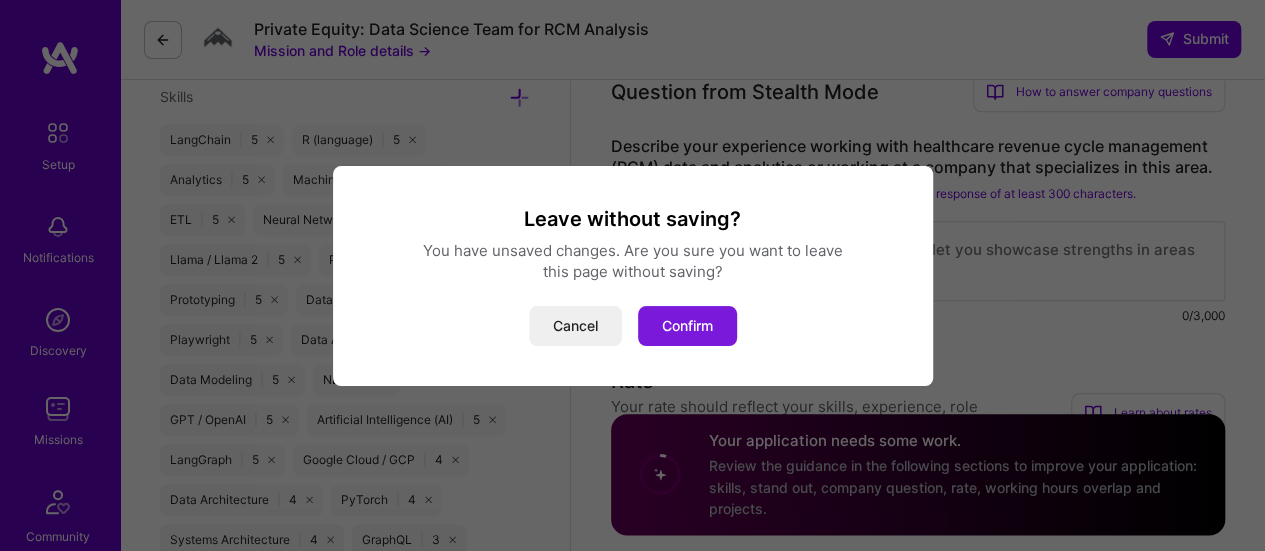 click on "Confirm" at bounding box center [687, 326] 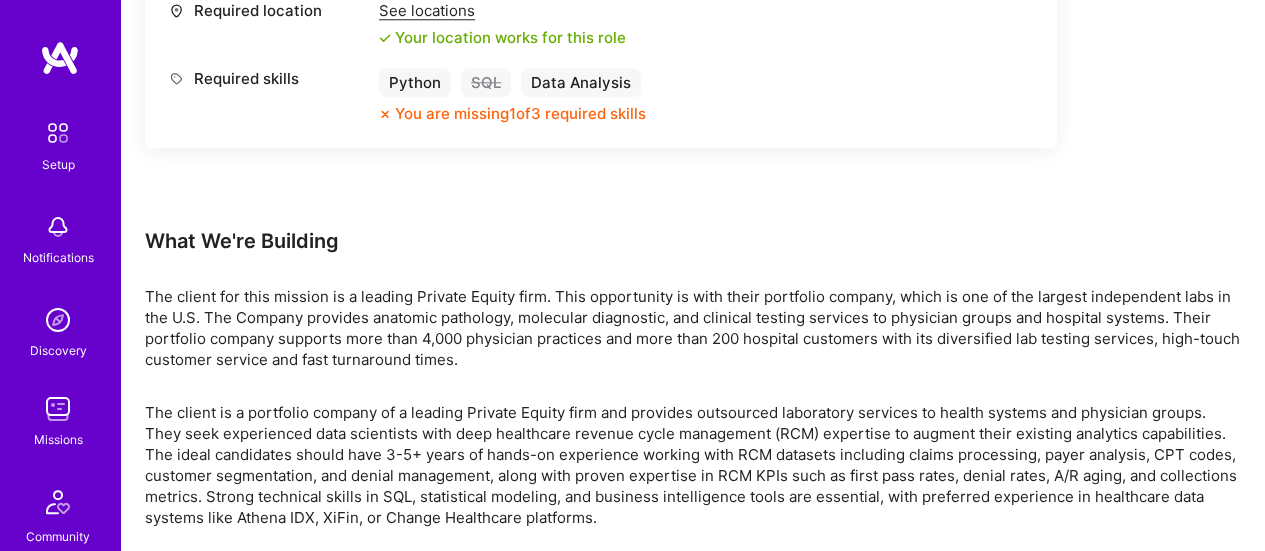scroll, scrollTop: 0, scrollLeft: 0, axis: both 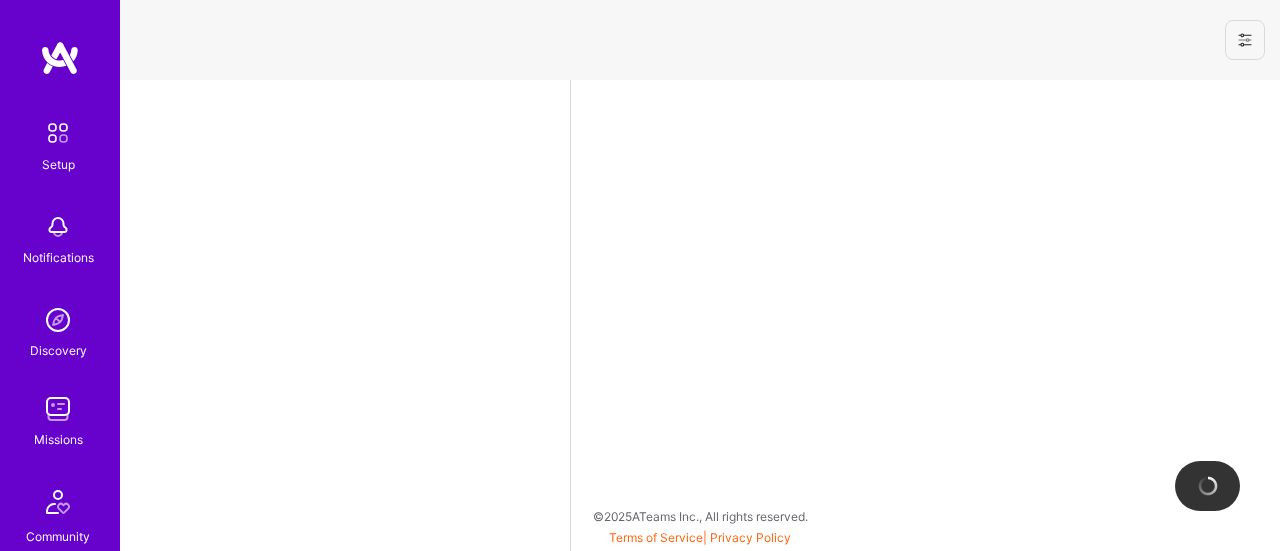 select on "US" 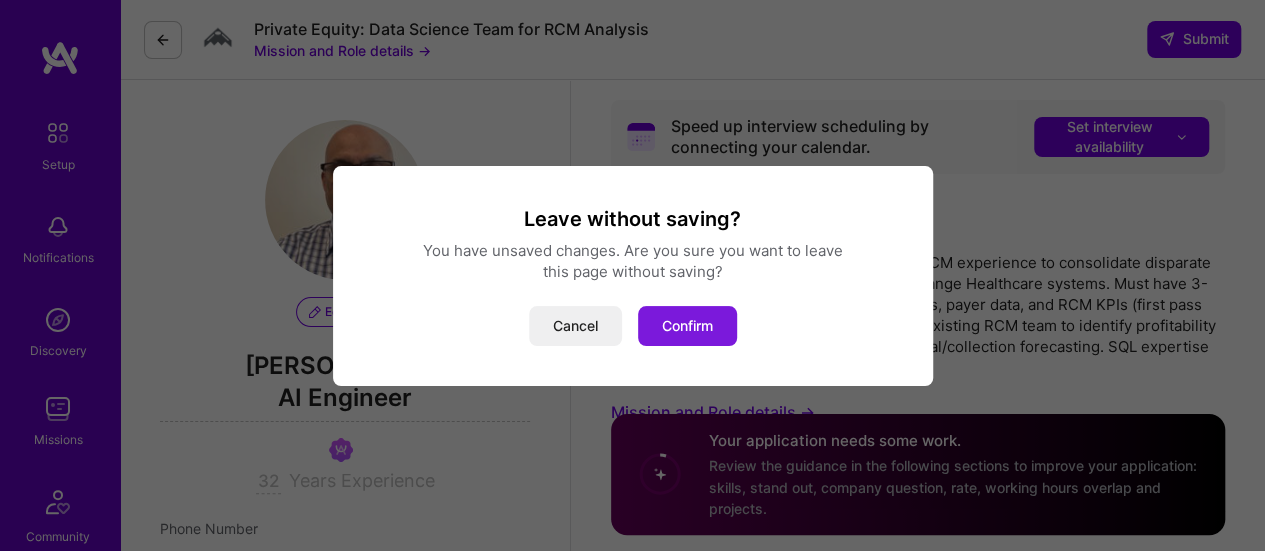 click on "Confirm" at bounding box center [687, 326] 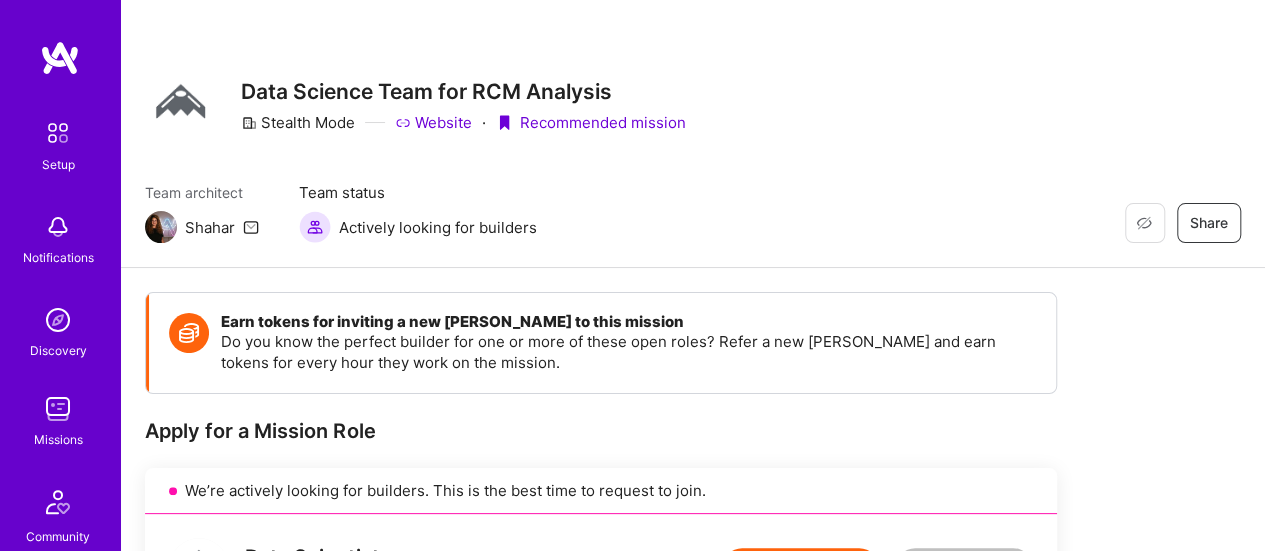 click at bounding box center [58, 409] 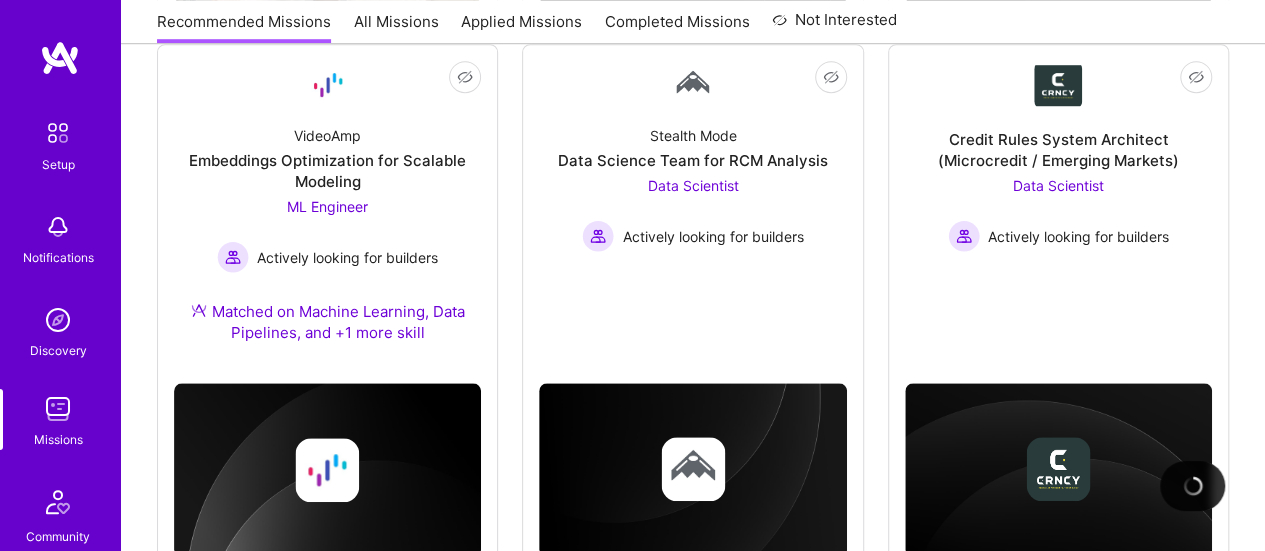 scroll, scrollTop: 698, scrollLeft: 0, axis: vertical 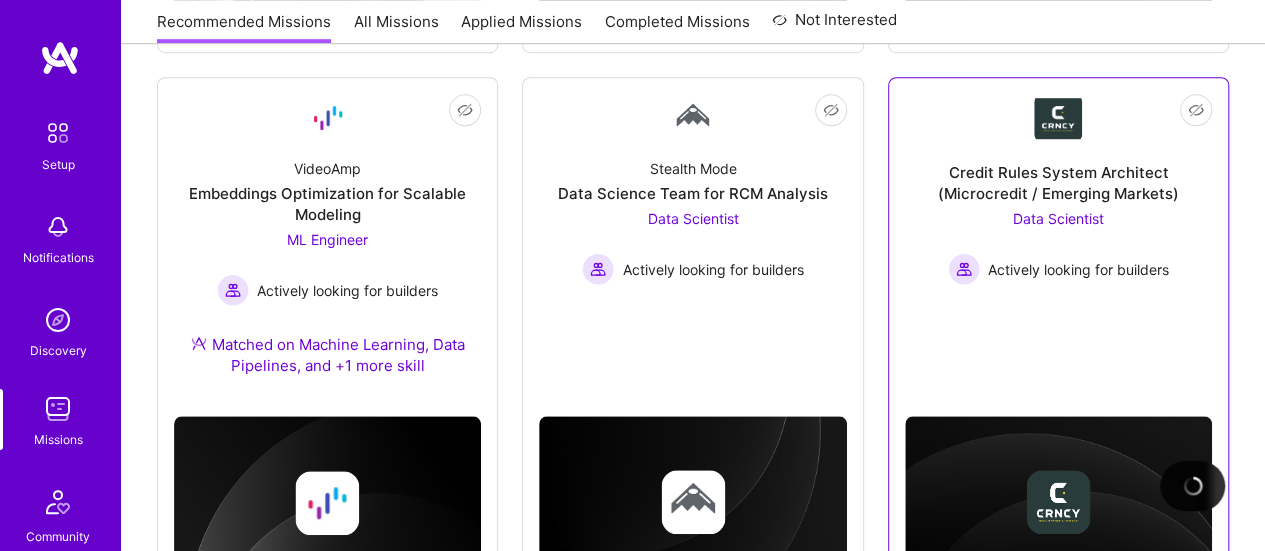click on "Credit Rules System Architect (Microcredit / Emerging Markets)" at bounding box center (1058, 183) 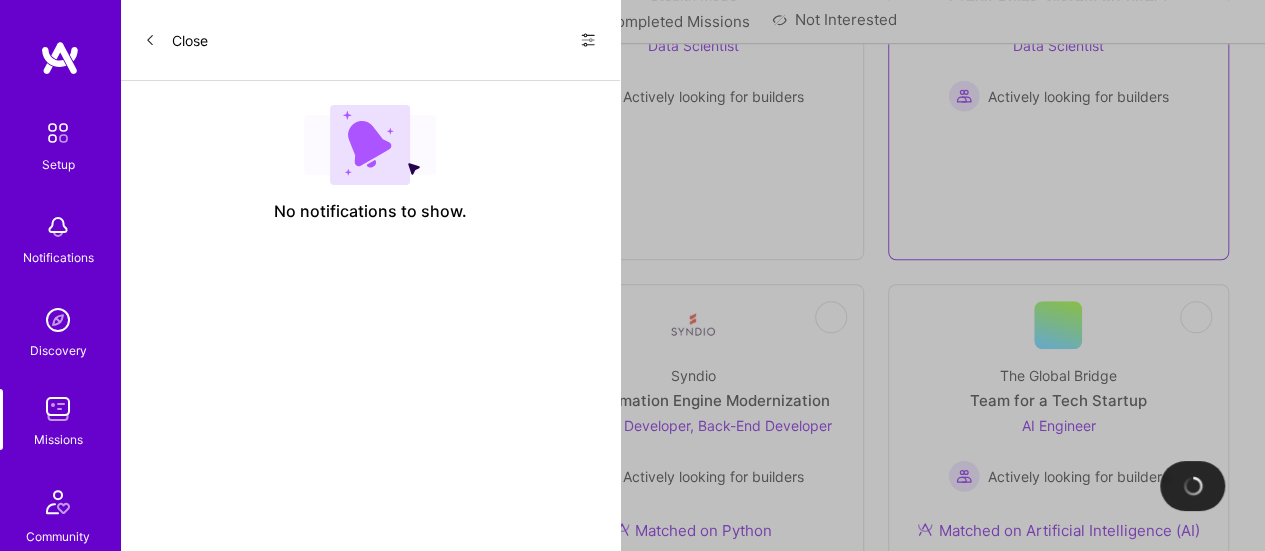 scroll, scrollTop: 0, scrollLeft: 0, axis: both 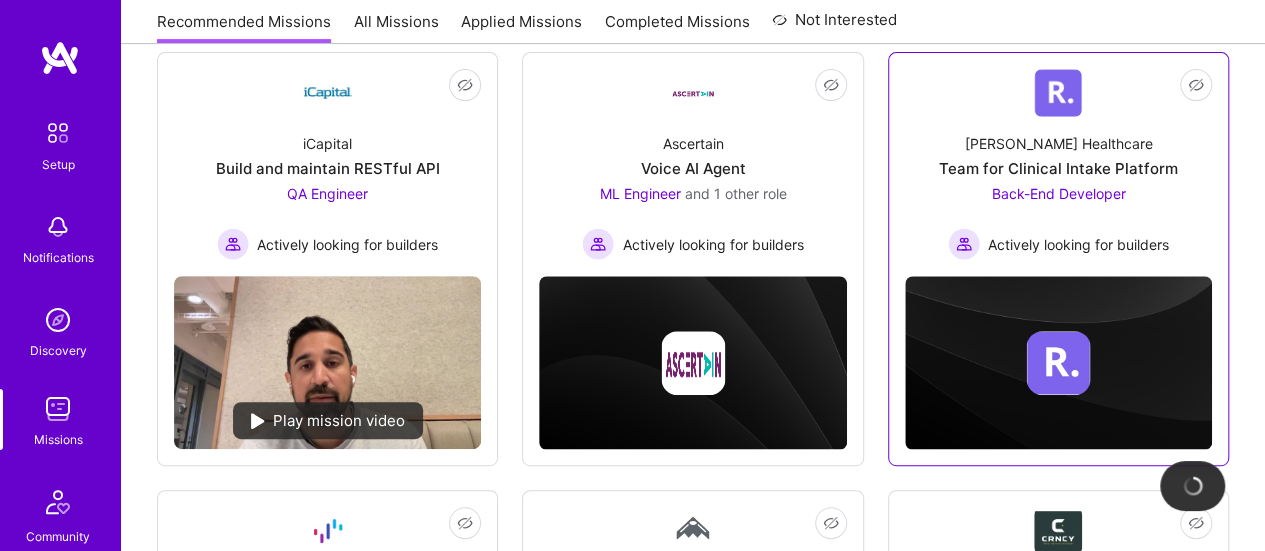 click on "Team for Clinical Intake Platform" at bounding box center [1058, 168] 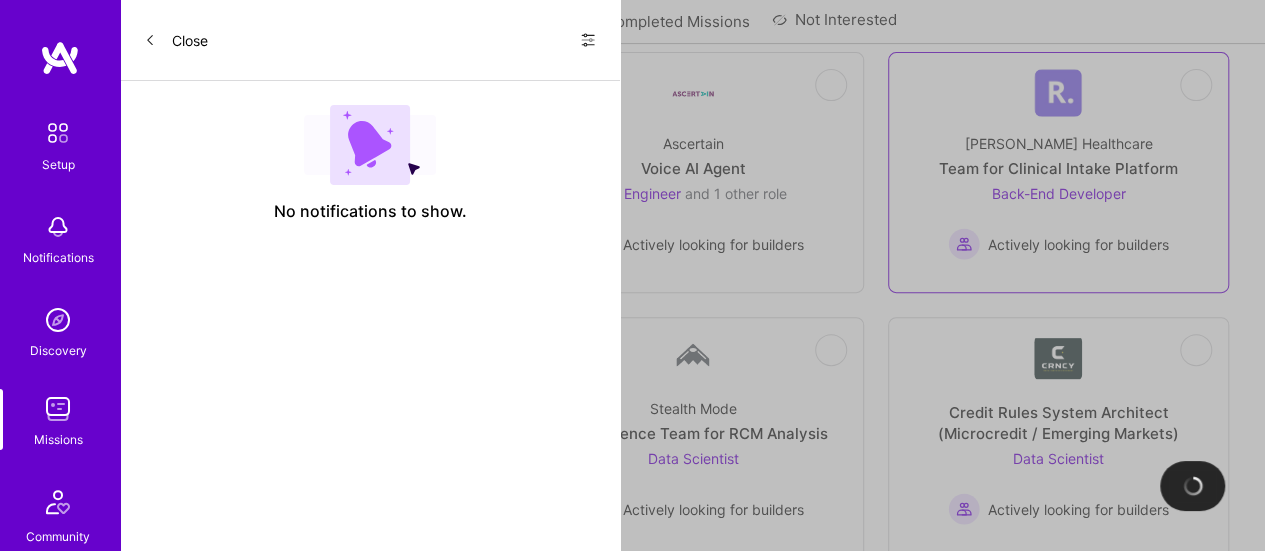 scroll, scrollTop: 0, scrollLeft: 0, axis: both 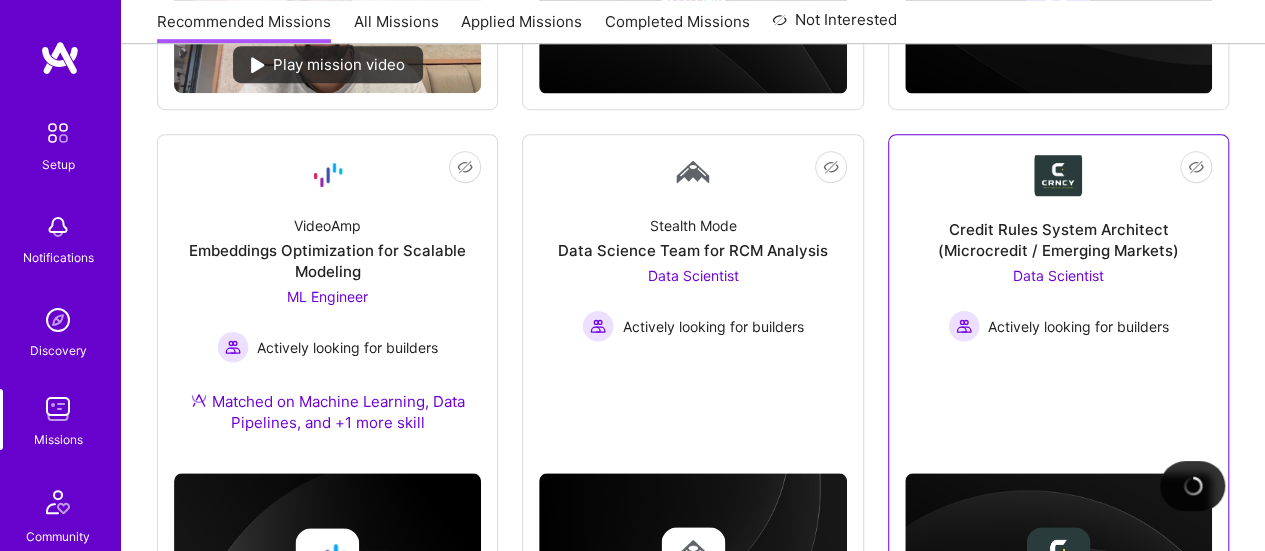 click on "Credit Rules System Architect (Microcredit / Emerging Markets)" at bounding box center [1058, 240] 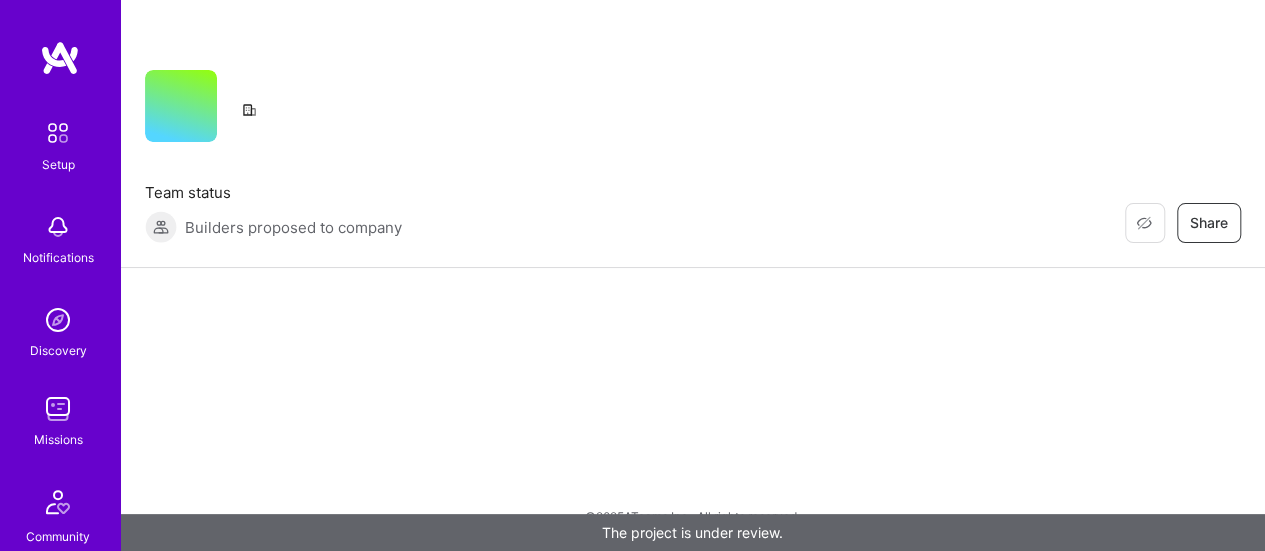 scroll, scrollTop: 0, scrollLeft: 0, axis: both 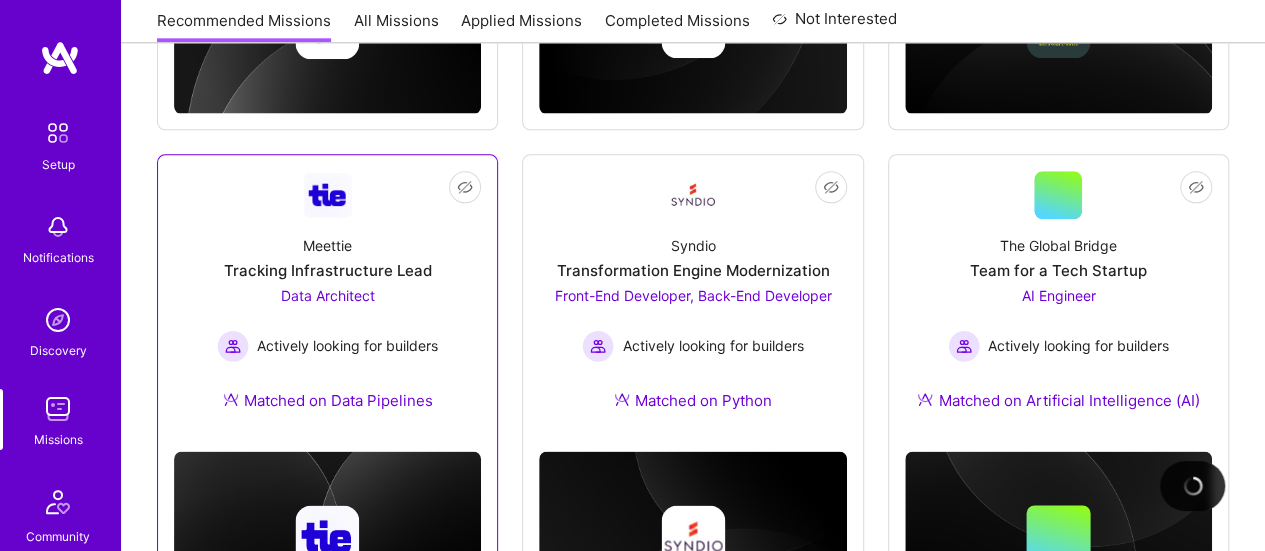 click on "Tracking Infrastructure Lead" at bounding box center (328, 270) 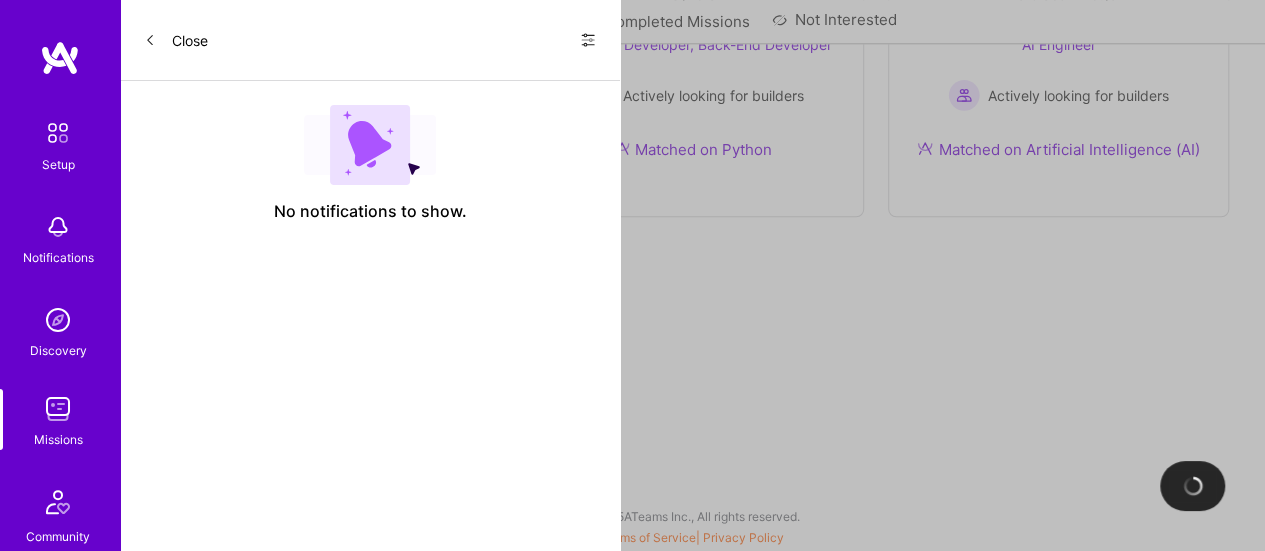 scroll, scrollTop: 0, scrollLeft: 0, axis: both 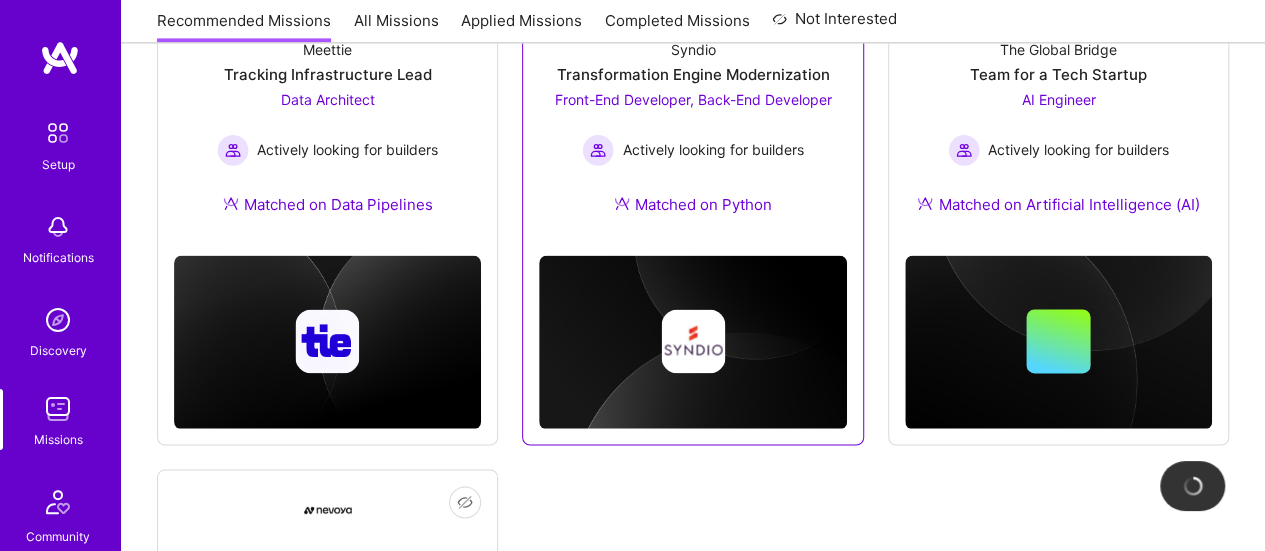 click on "Transformation Engine Modernization" at bounding box center (692, 74) 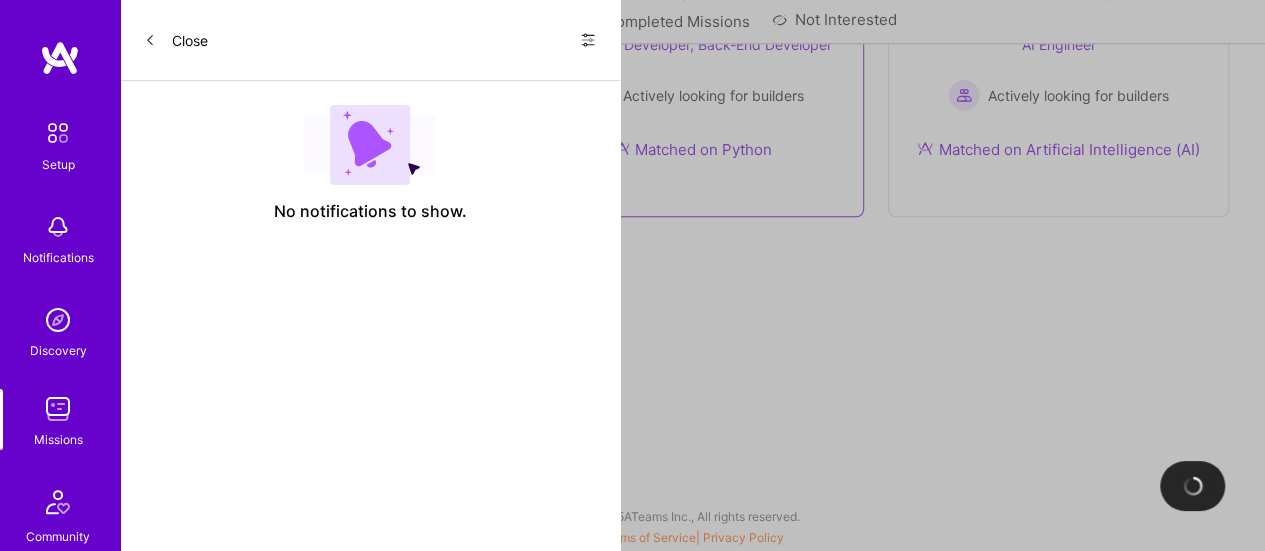 scroll, scrollTop: 0, scrollLeft: 0, axis: both 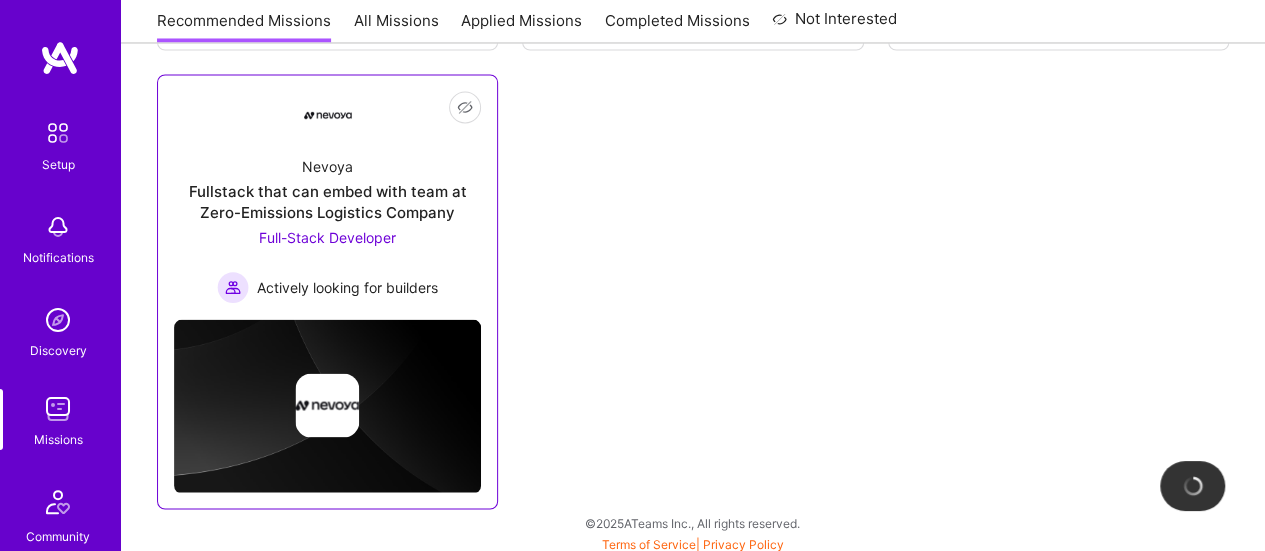 click on "Full-Stack Developer" at bounding box center (327, 236) 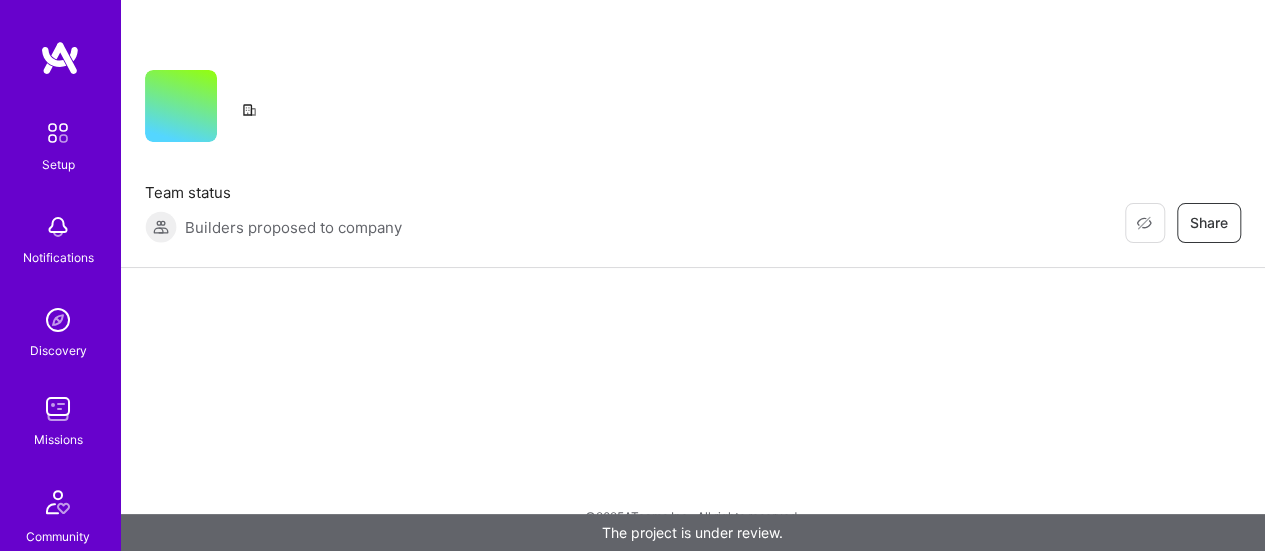 scroll, scrollTop: 0, scrollLeft: 0, axis: both 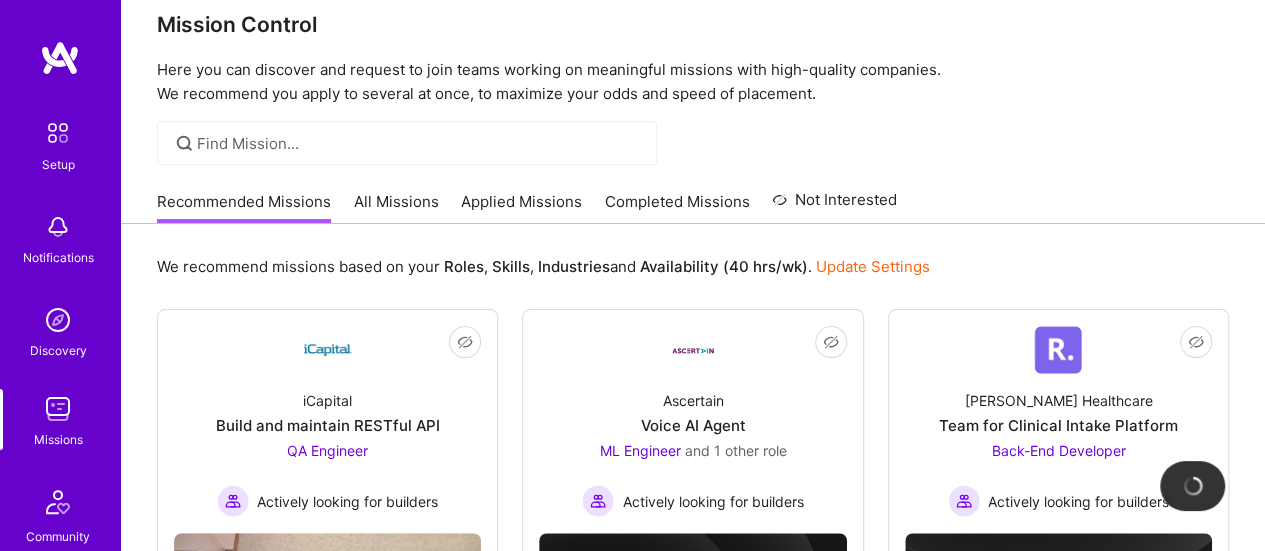 click on "All Missions" at bounding box center (396, 207) 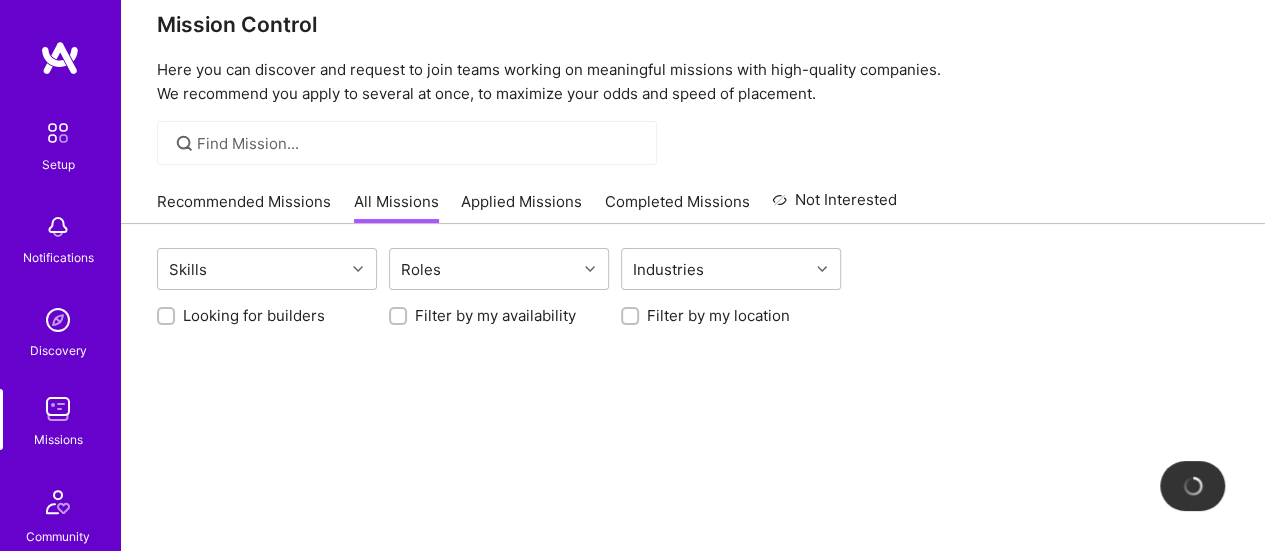 scroll, scrollTop: 0, scrollLeft: 0, axis: both 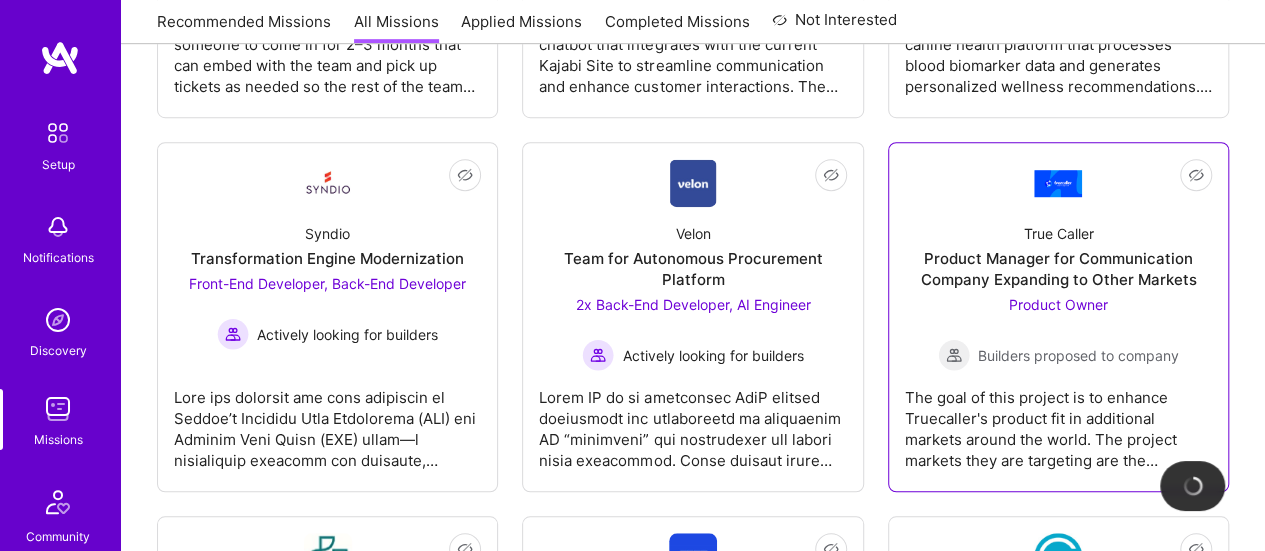 click on "Product Manager for Communication Company Expanding to Other Markets" at bounding box center (1058, 269) 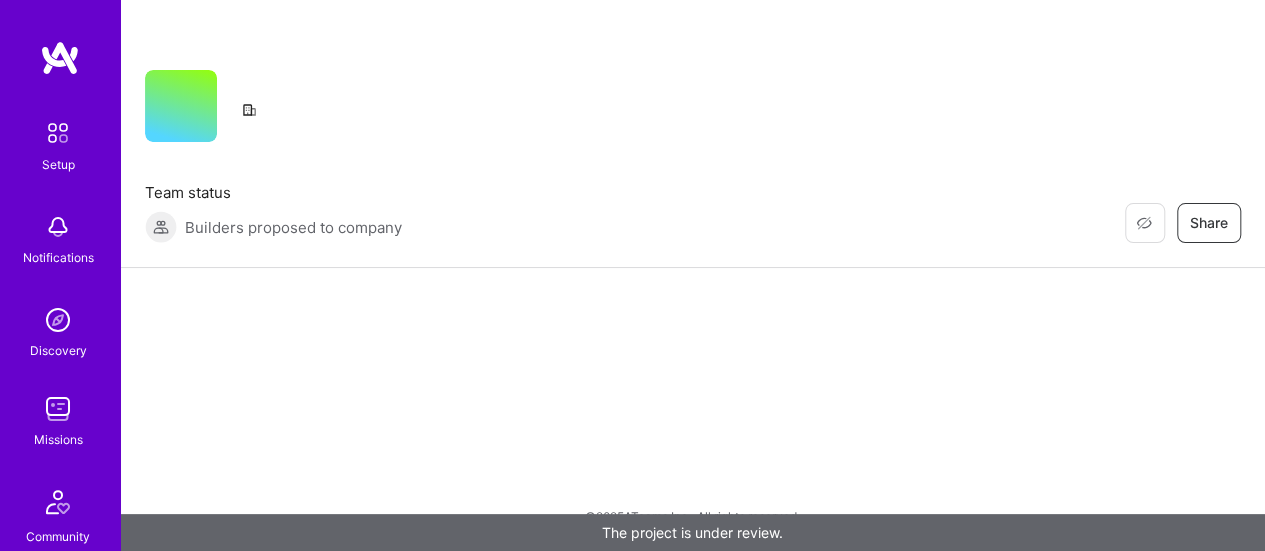 scroll, scrollTop: 0, scrollLeft: 0, axis: both 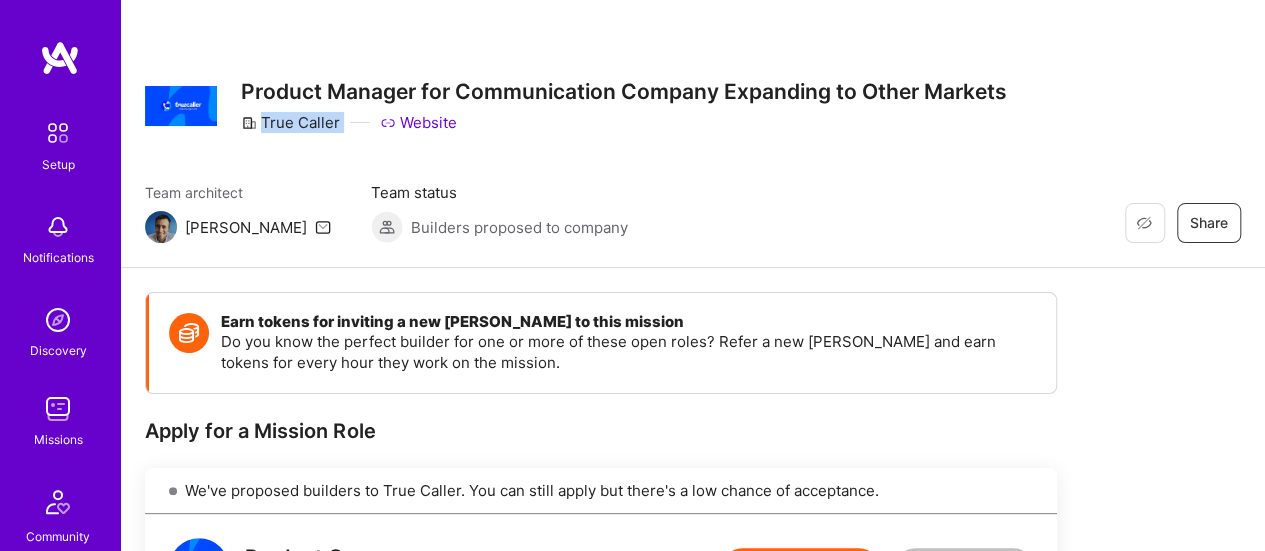 drag, startPoint x: 1264, startPoint y: 77, endPoint x: 1260, endPoint y: 109, distance: 32.24903 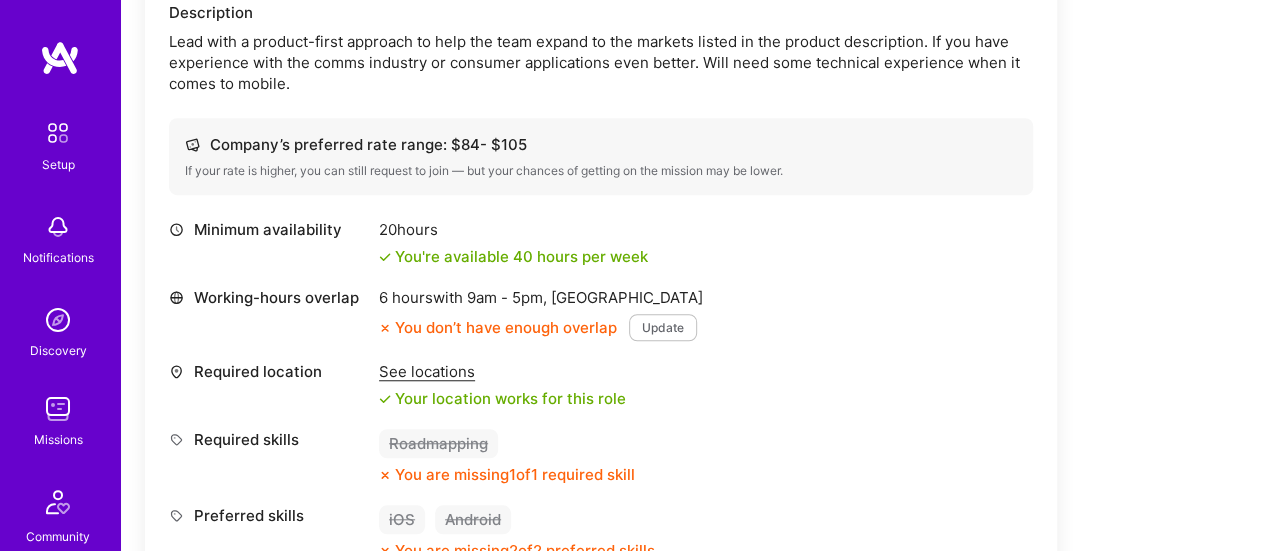 scroll, scrollTop: 652, scrollLeft: 0, axis: vertical 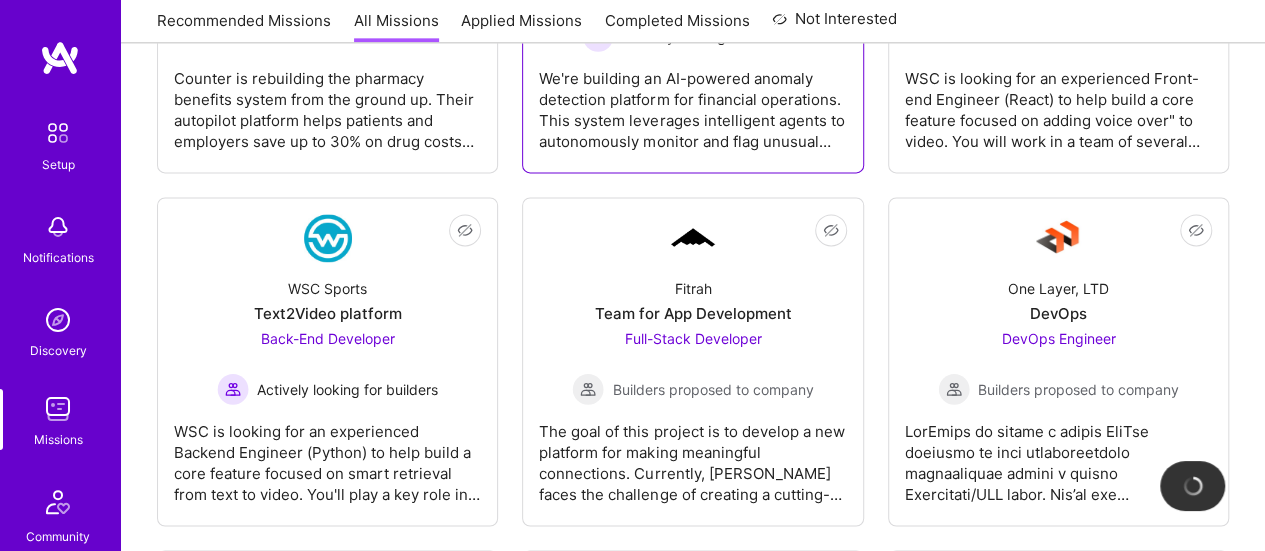 click on "We're building an AI-powered anomaly detection platform for financial operations. This system leverages intelligent agents to autonomously monitor and flag unusual activity across large volumes of financial data. The platform blends rule-based logic with machine learning to deliver faster insights, reduce false positives, and assist finance professionals in identifying issues proactively. The client, KPMG, is piloting this technology to enhance audit quality, automate risk review, and streamline reconciliation tasks. Our goal is to bring this product to market and scale adoption across the broader finance ecosystem." at bounding box center [692, 102] 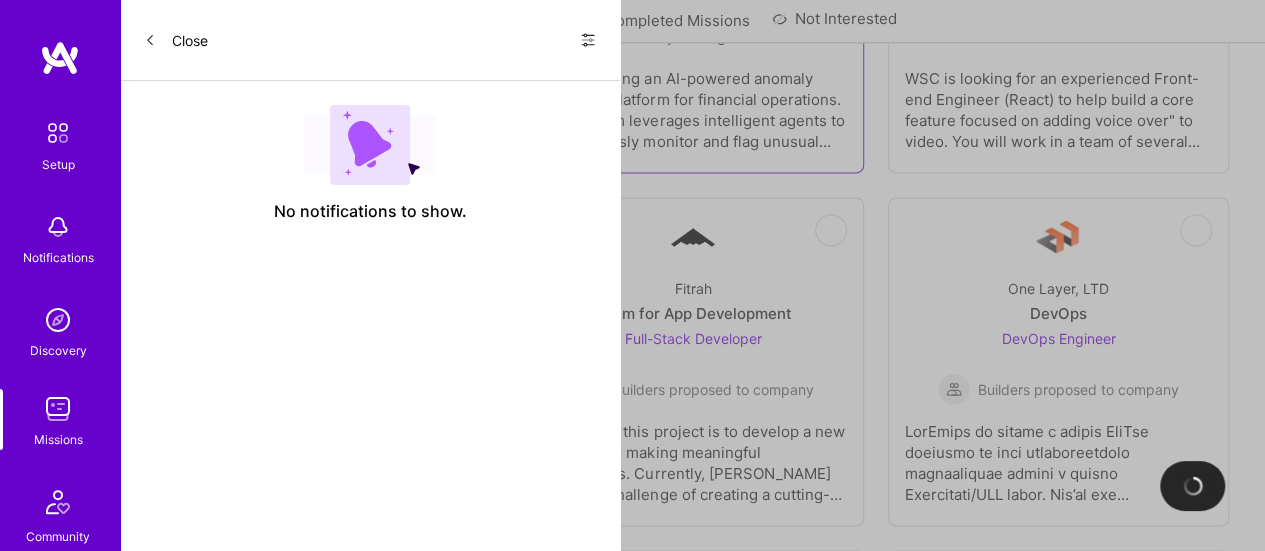 scroll, scrollTop: 0, scrollLeft: 0, axis: both 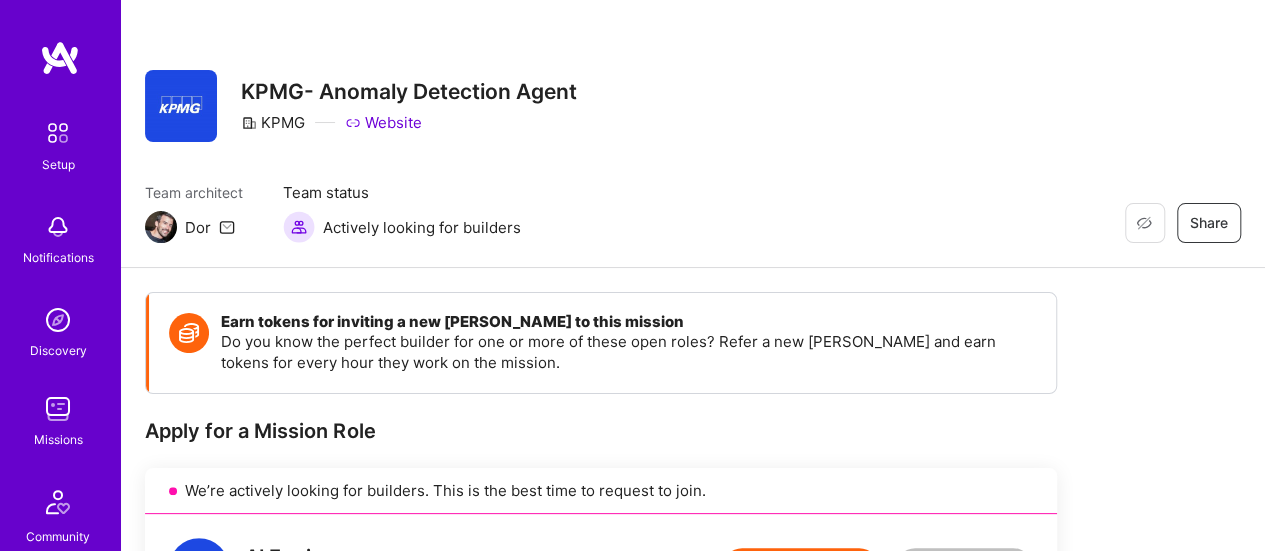 drag, startPoint x: 1231, startPoint y: 49, endPoint x: 1227, endPoint y: 81, distance: 32.24903 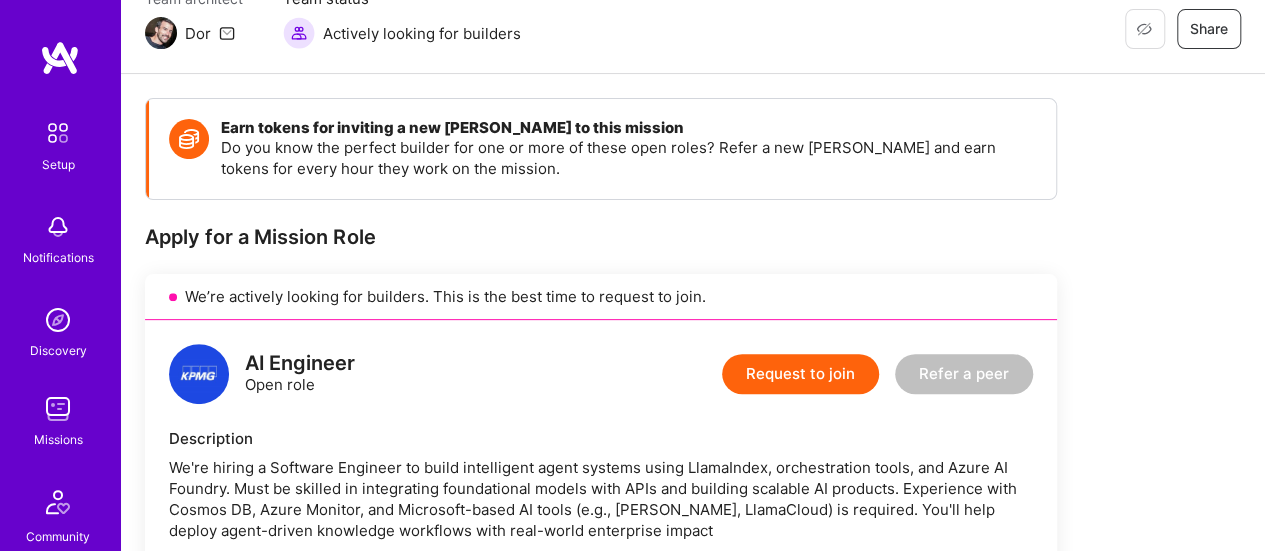 scroll, scrollTop: 298, scrollLeft: 0, axis: vertical 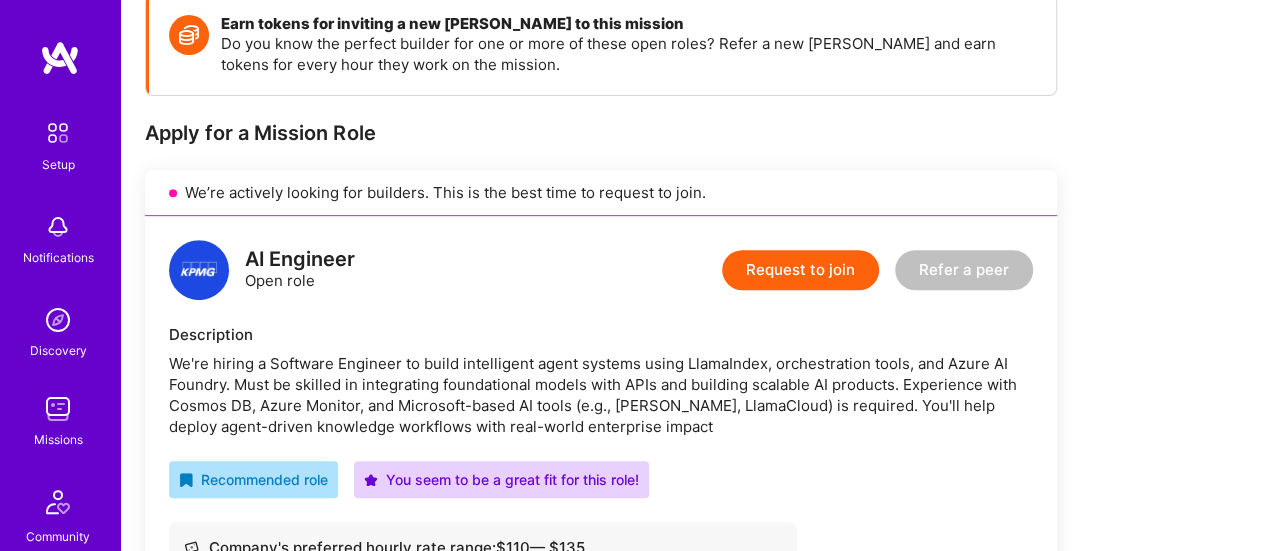 click on "Request to join" at bounding box center [800, 270] 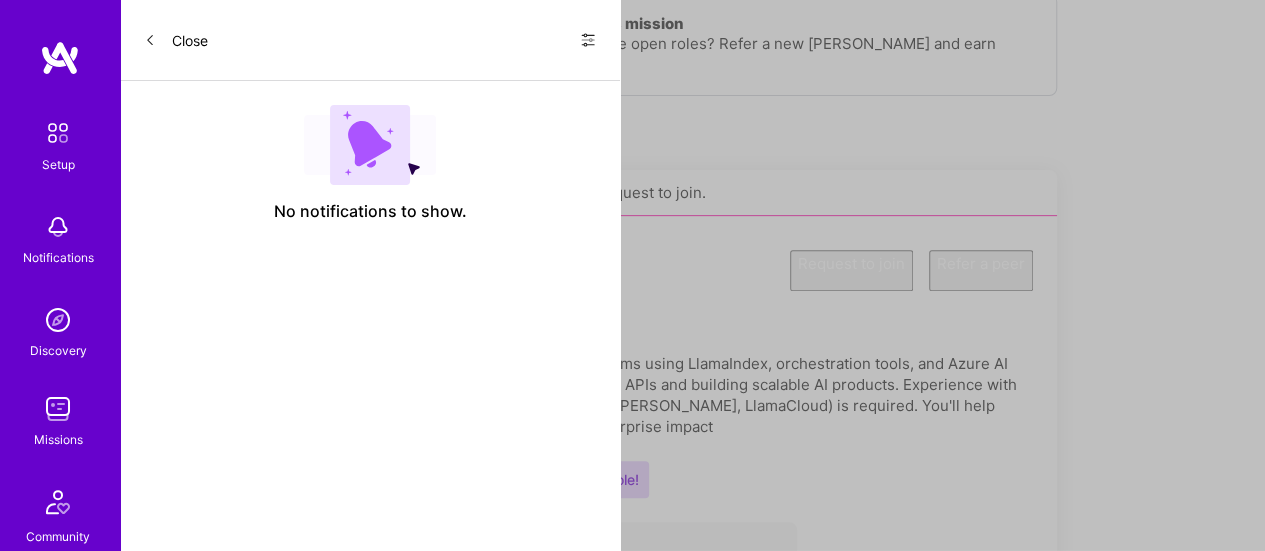 scroll, scrollTop: 0, scrollLeft: 0, axis: both 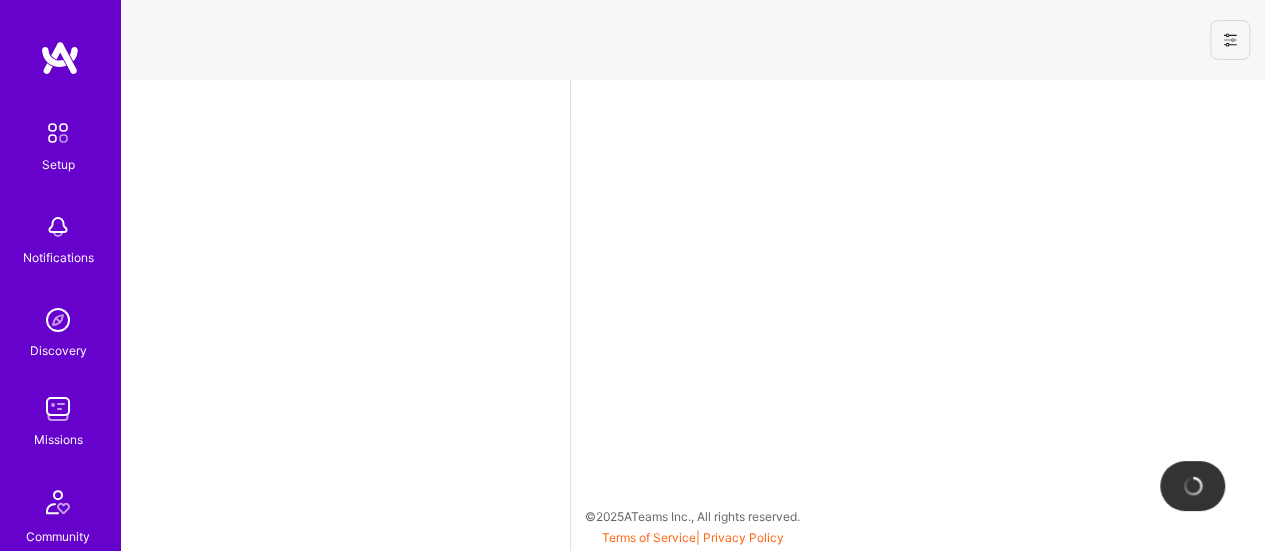 select on "US" 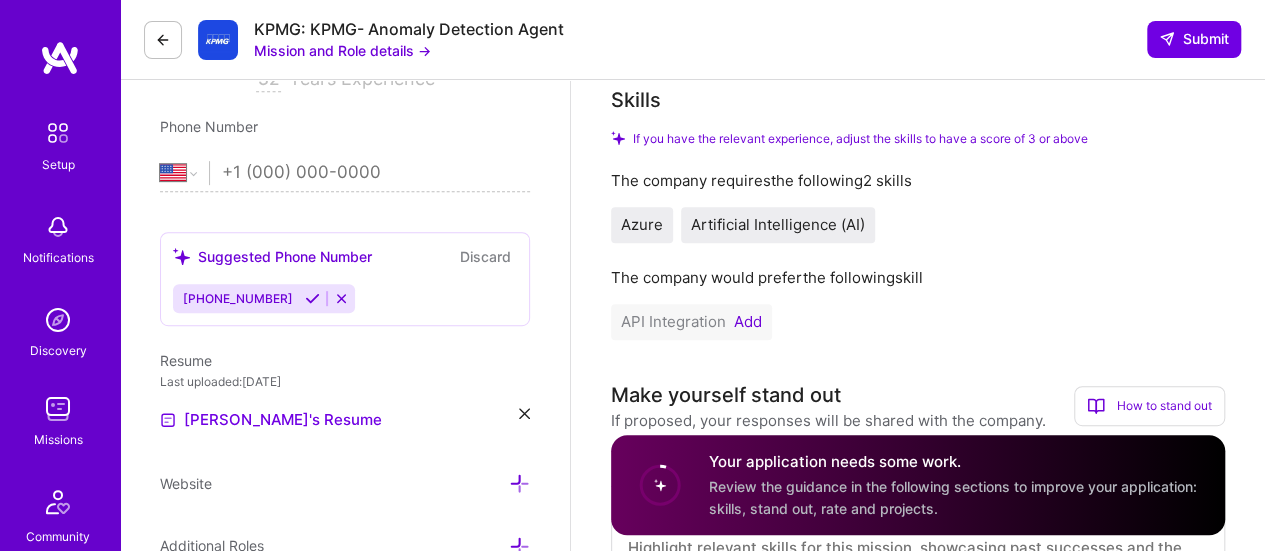 scroll, scrollTop: 464, scrollLeft: 0, axis: vertical 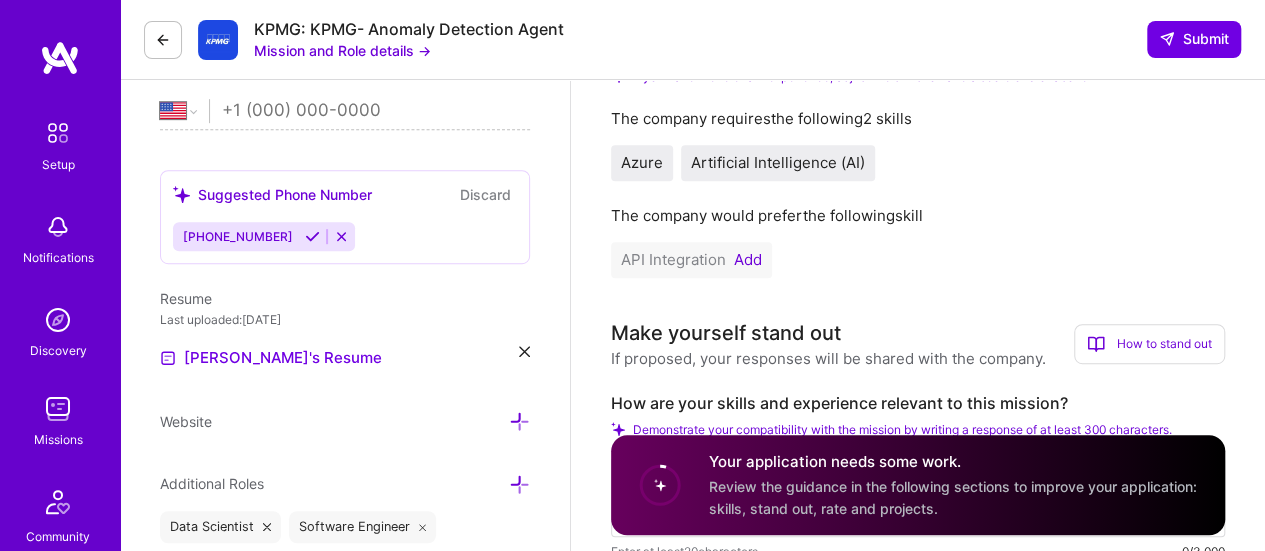 click on "Azure" at bounding box center [642, 162] 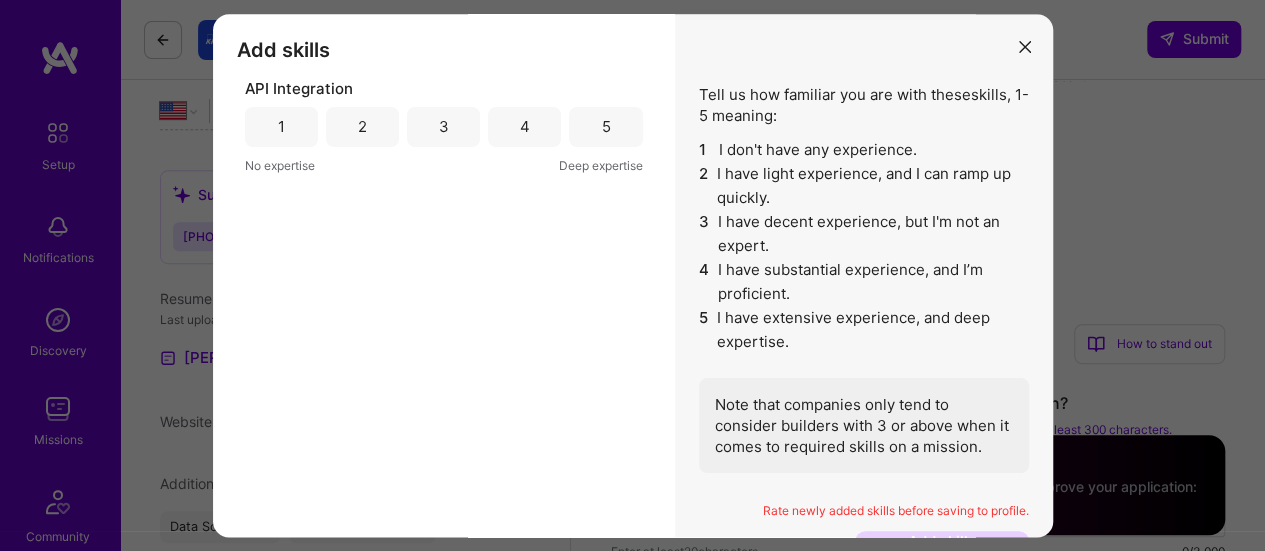 click on "3" at bounding box center (443, 127) 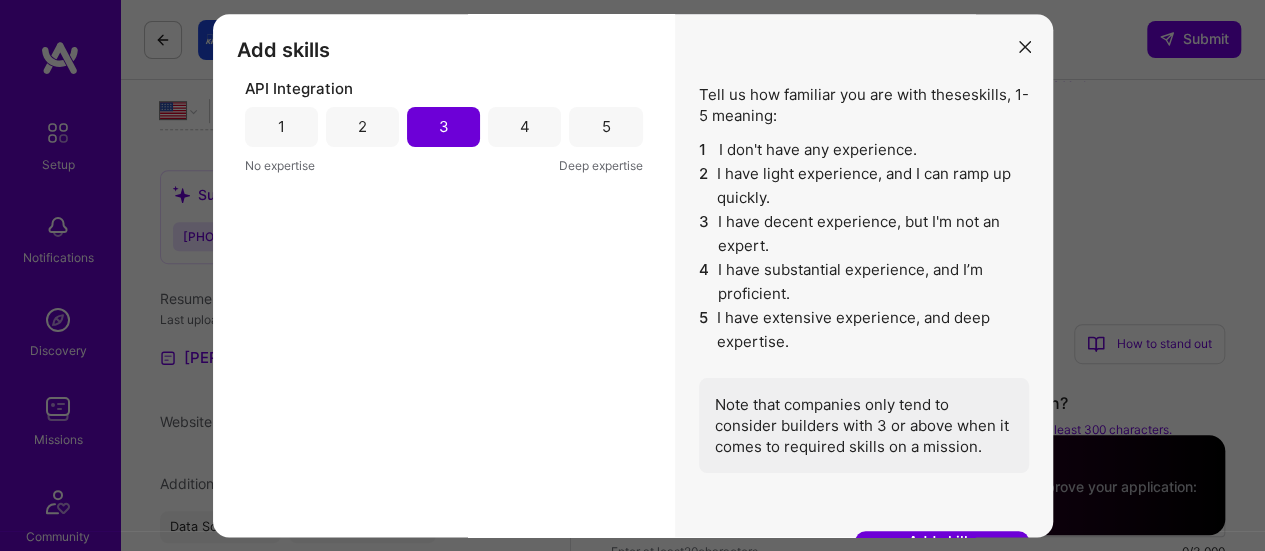 scroll, scrollTop: 14, scrollLeft: 0, axis: vertical 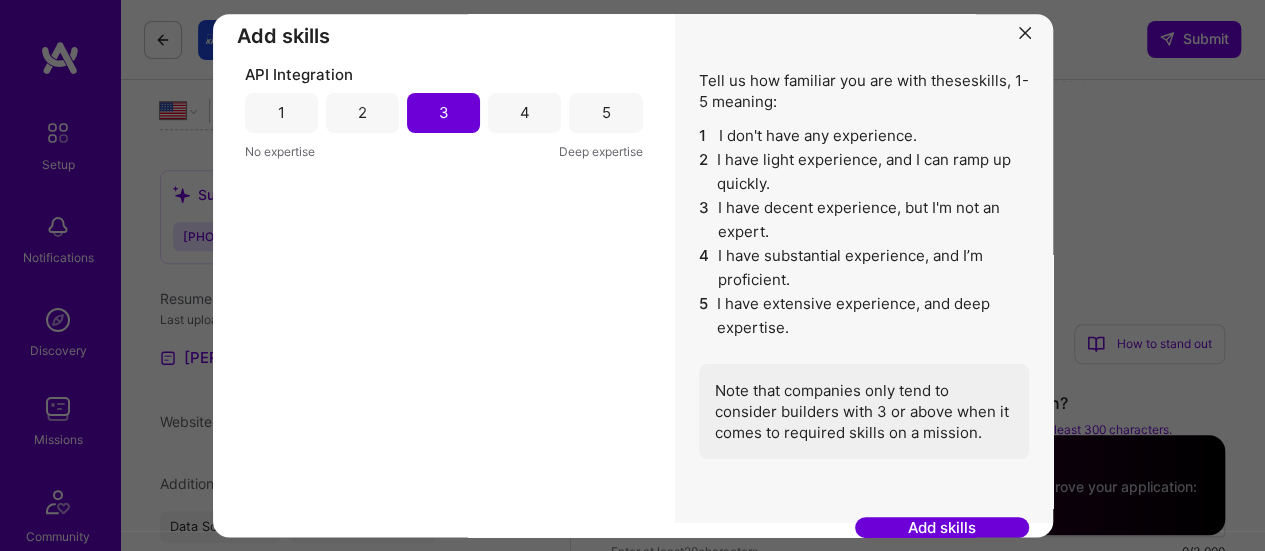 click on "Add skills" at bounding box center (942, 528) 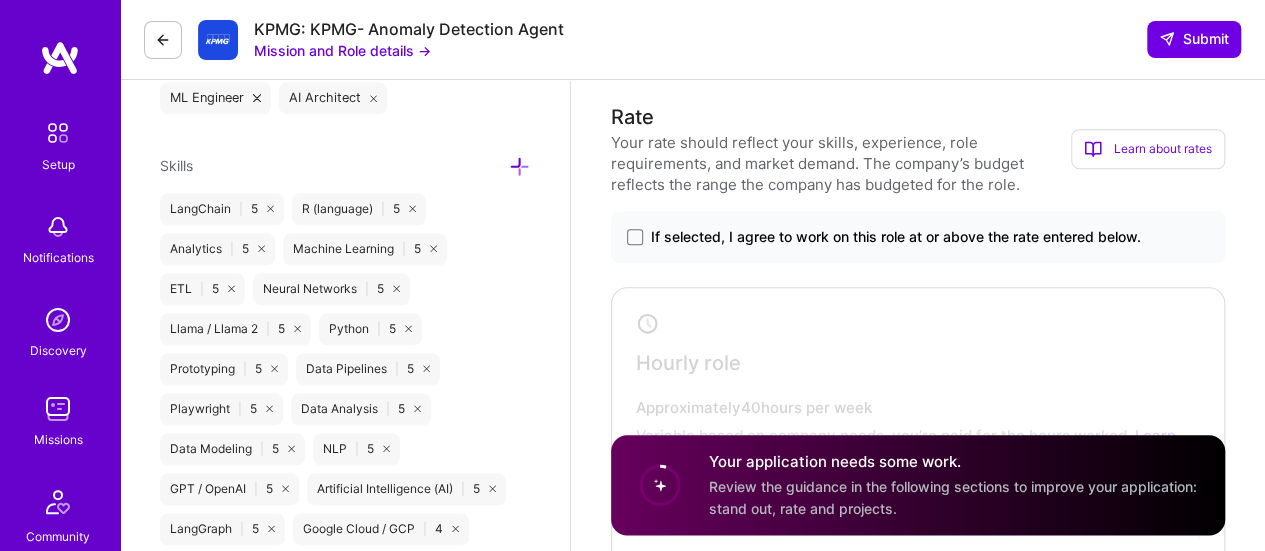 scroll, scrollTop: 942, scrollLeft: 0, axis: vertical 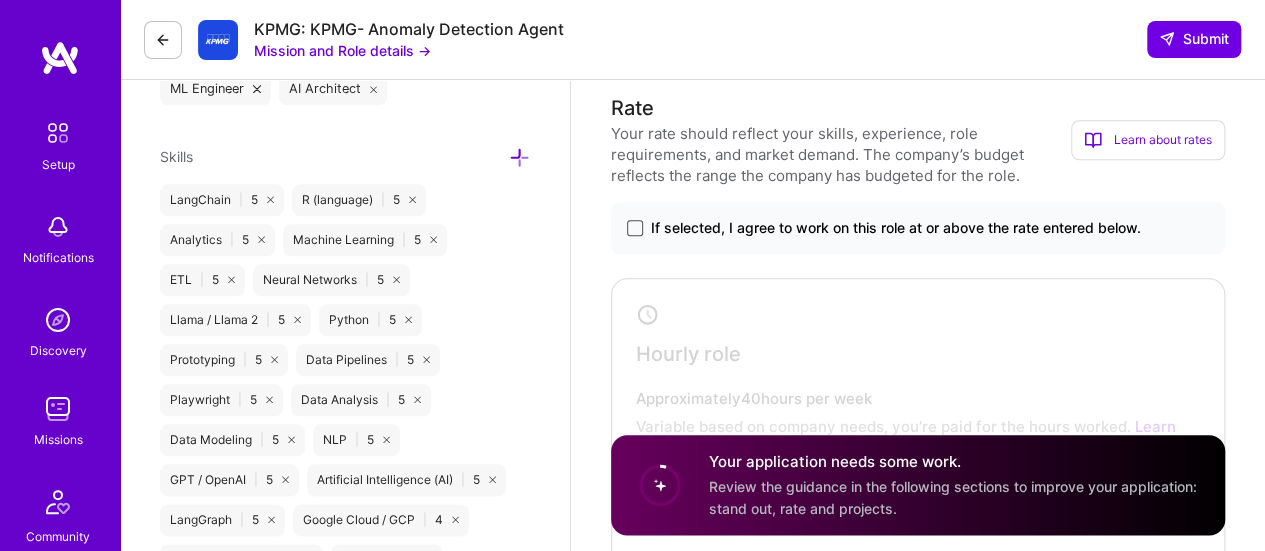click at bounding box center [635, 228] 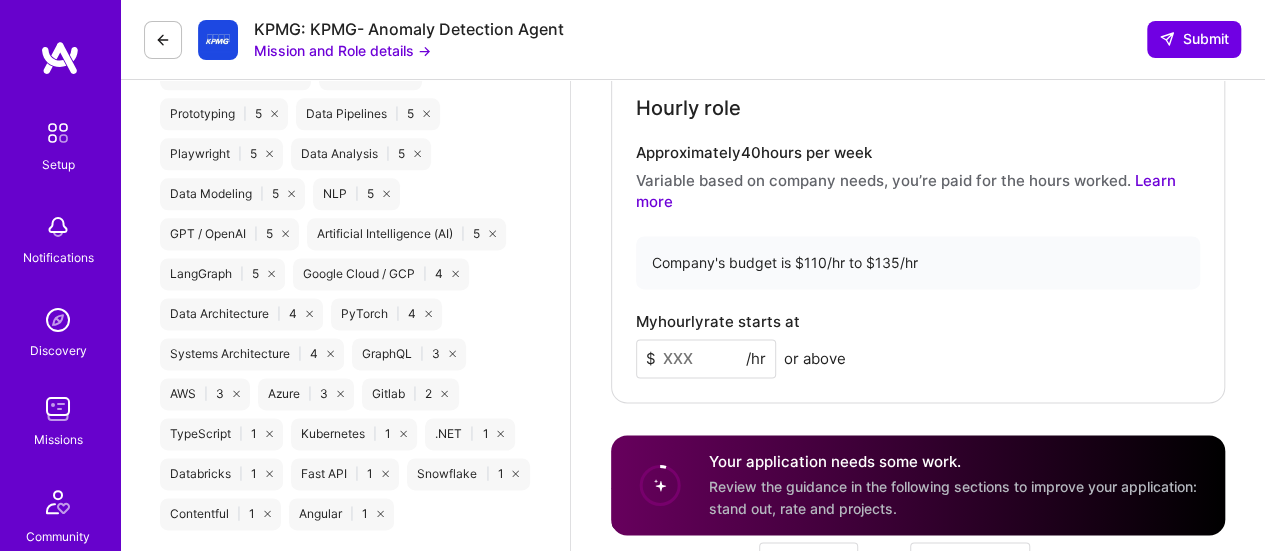scroll, scrollTop: 1314, scrollLeft: 0, axis: vertical 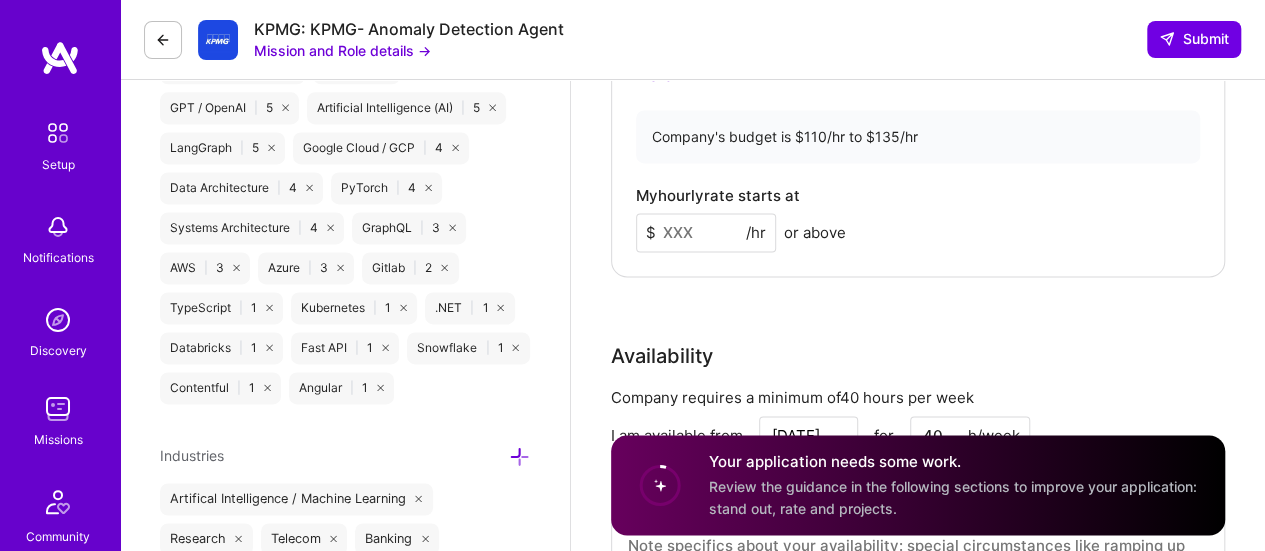 click at bounding box center (706, 232) 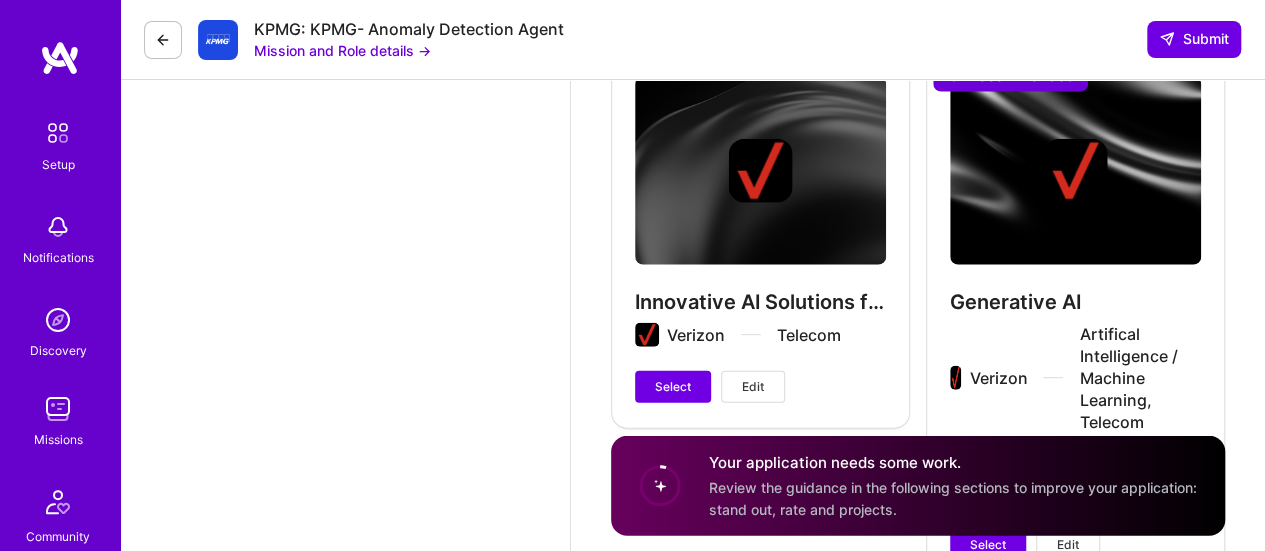 scroll, scrollTop: 2357, scrollLeft: 0, axis: vertical 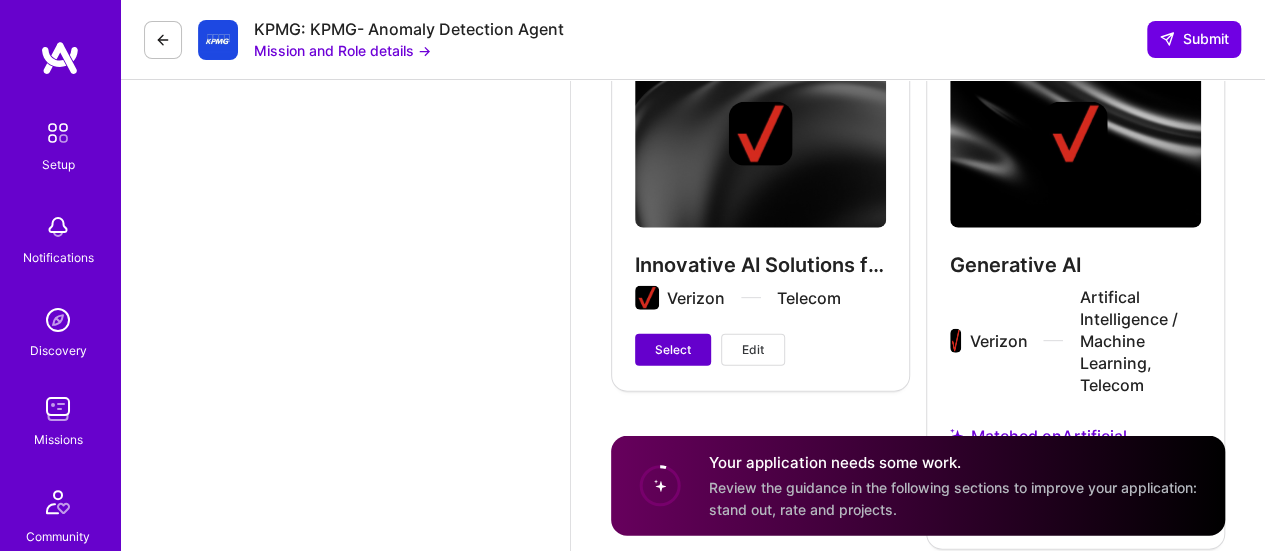 type on "135" 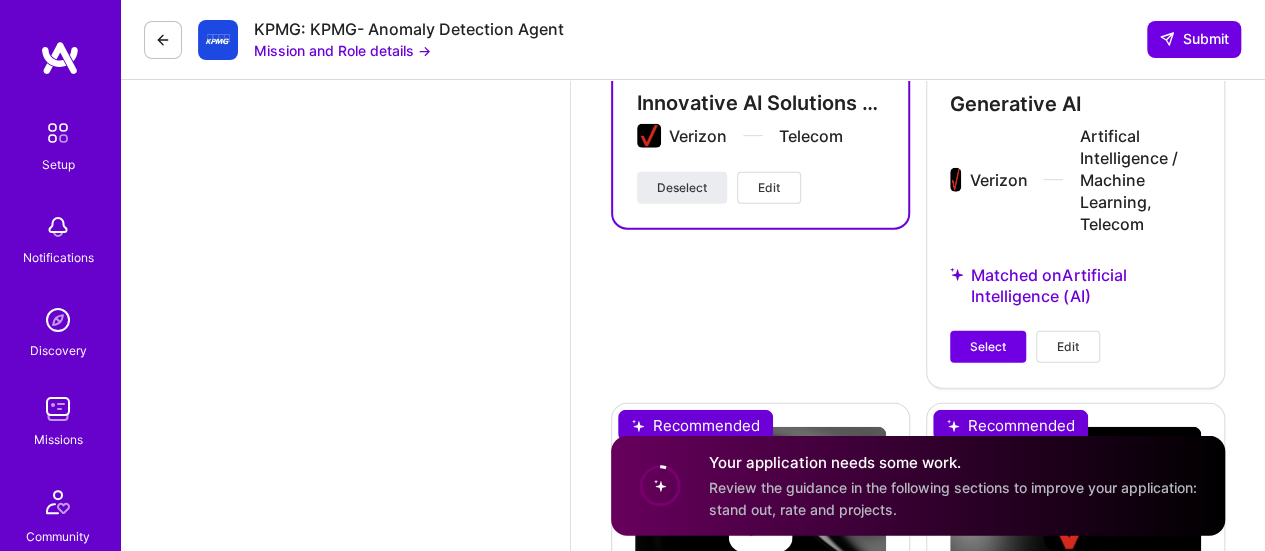 scroll, scrollTop: 2528, scrollLeft: 0, axis: vertical 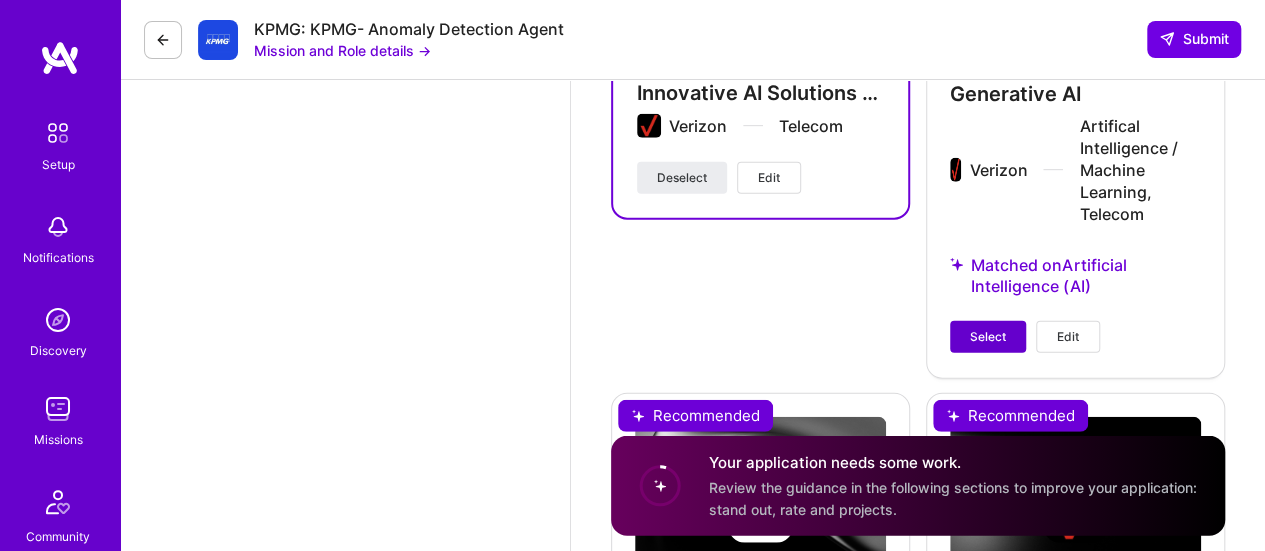 click on "Select" at bounding box center [988, 337] 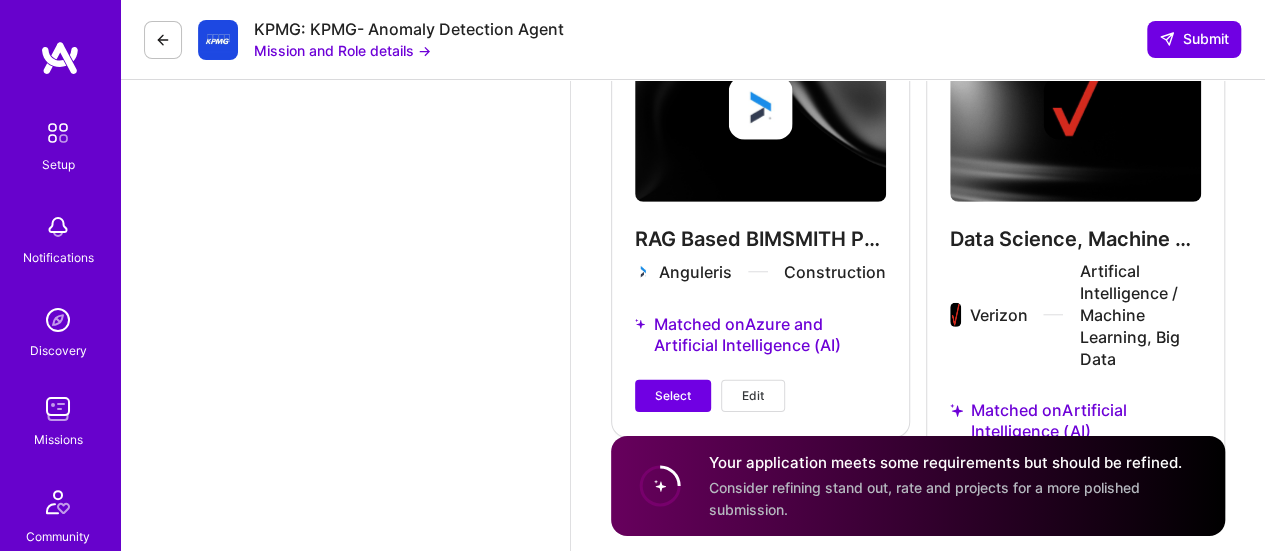 scroll, scrollTop: 2974, scrollLeft: 0, axis: vertical 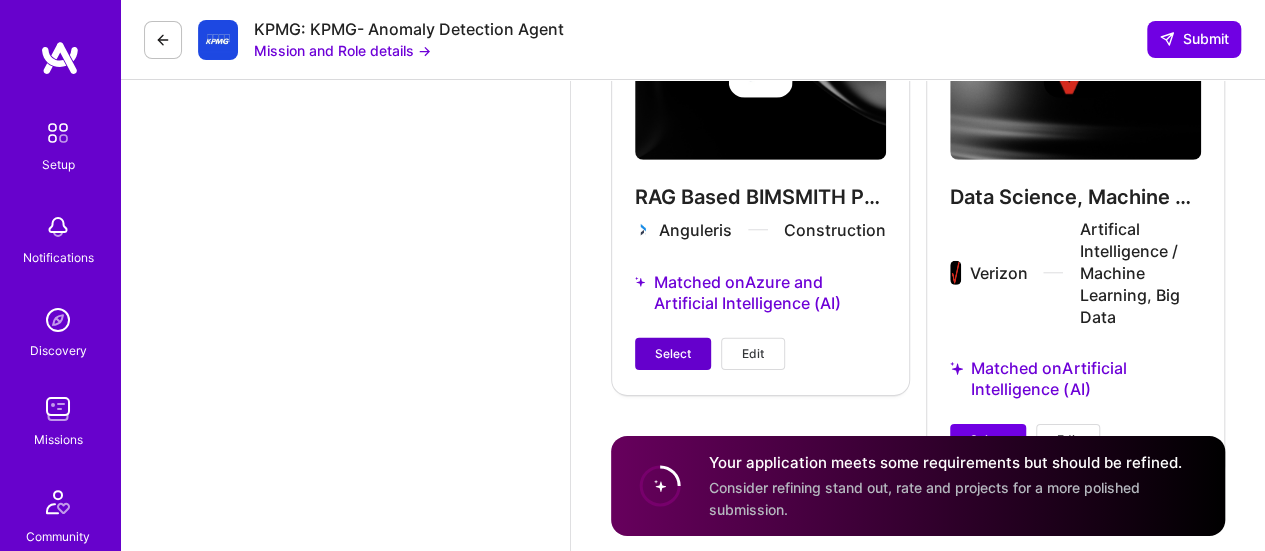 click on "Select" at bounding box center (673, 354) 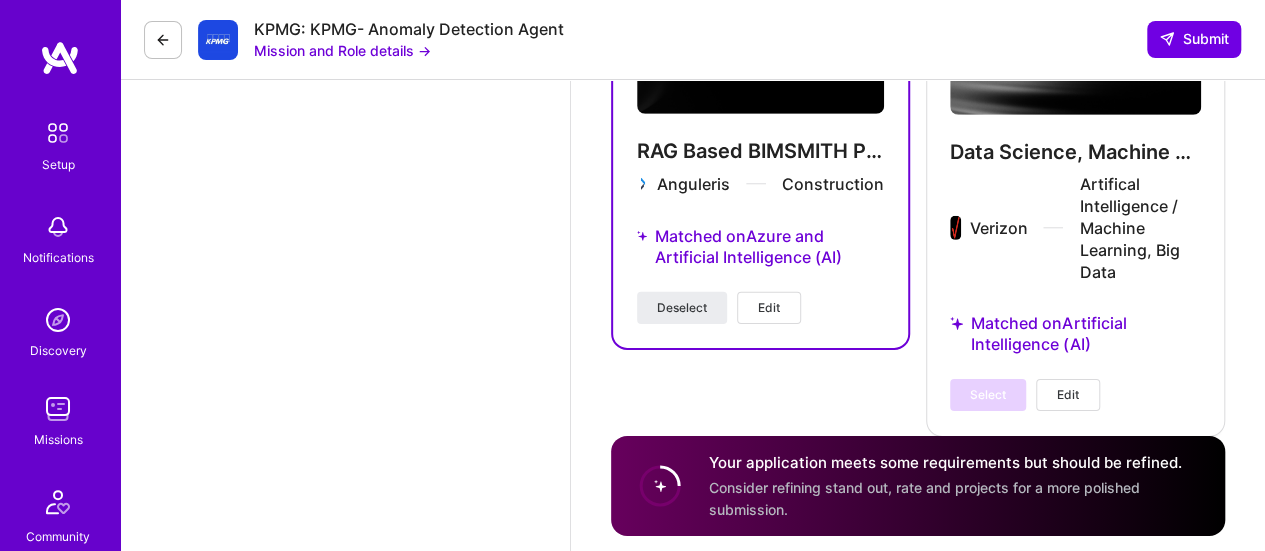scroll, scrollTop: 3059, scrollLeft: 0, axis: vertical 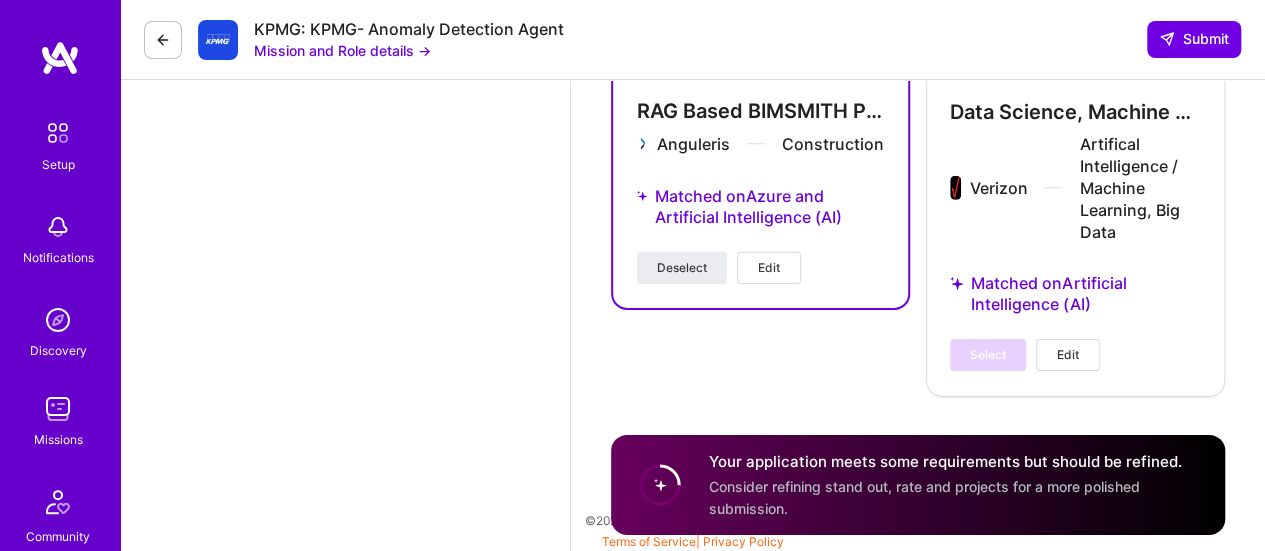 click on "Select Edit" at bounding box center (1025, 355) 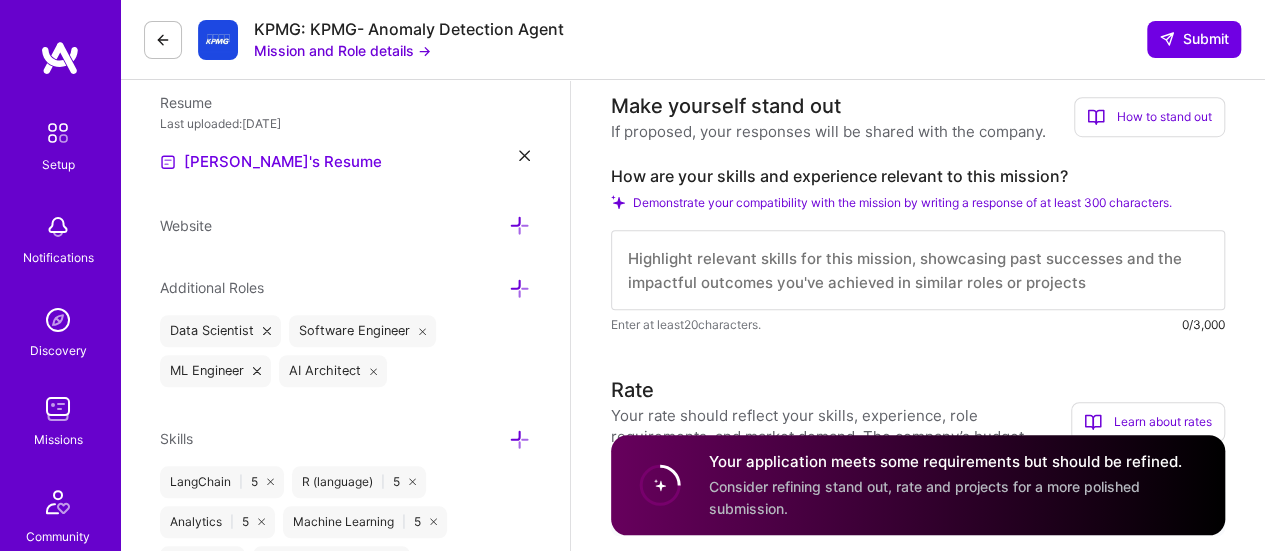 scroll, scrollTop: 778, scrollLeft: 0, axis: vertical 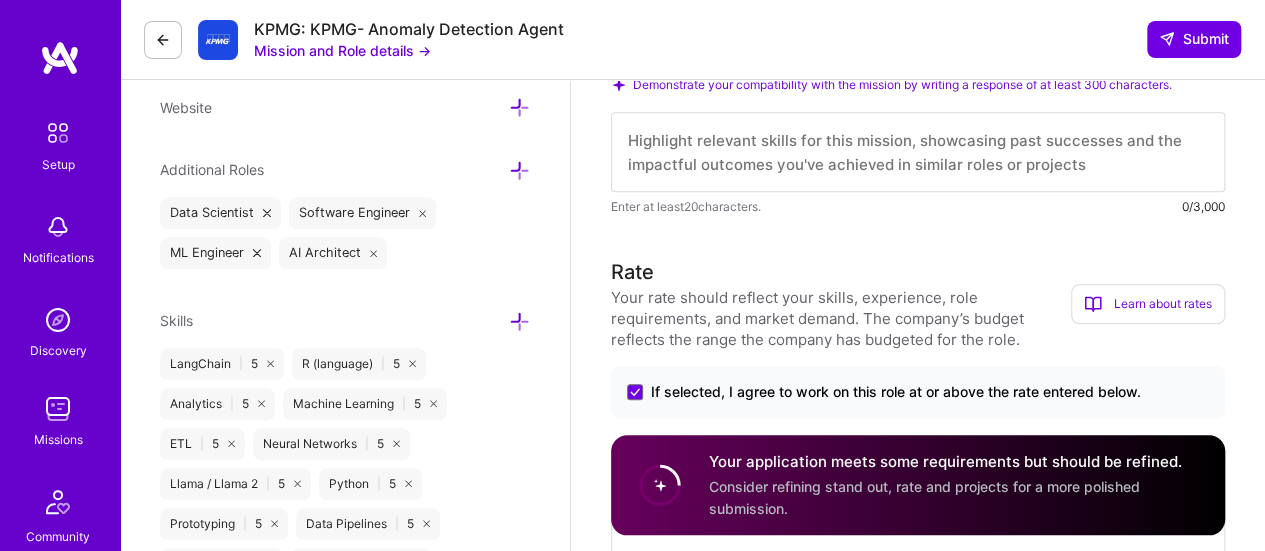 click at bounding box center (918, 152) 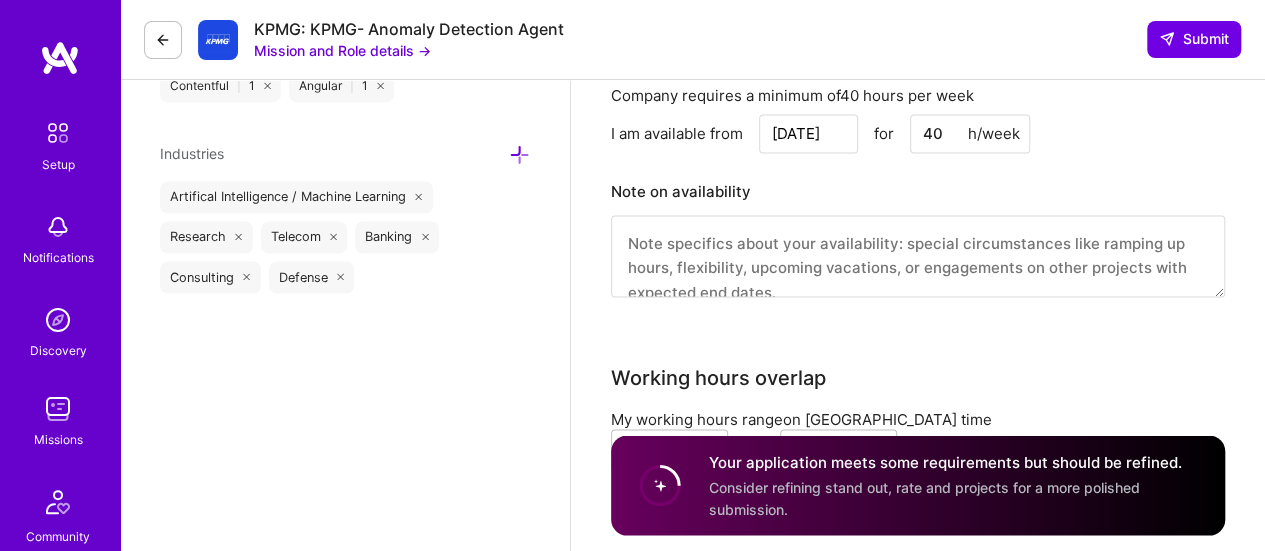 scroll, scrollTop: 1686, scrollLeft: 0, axis: vertical 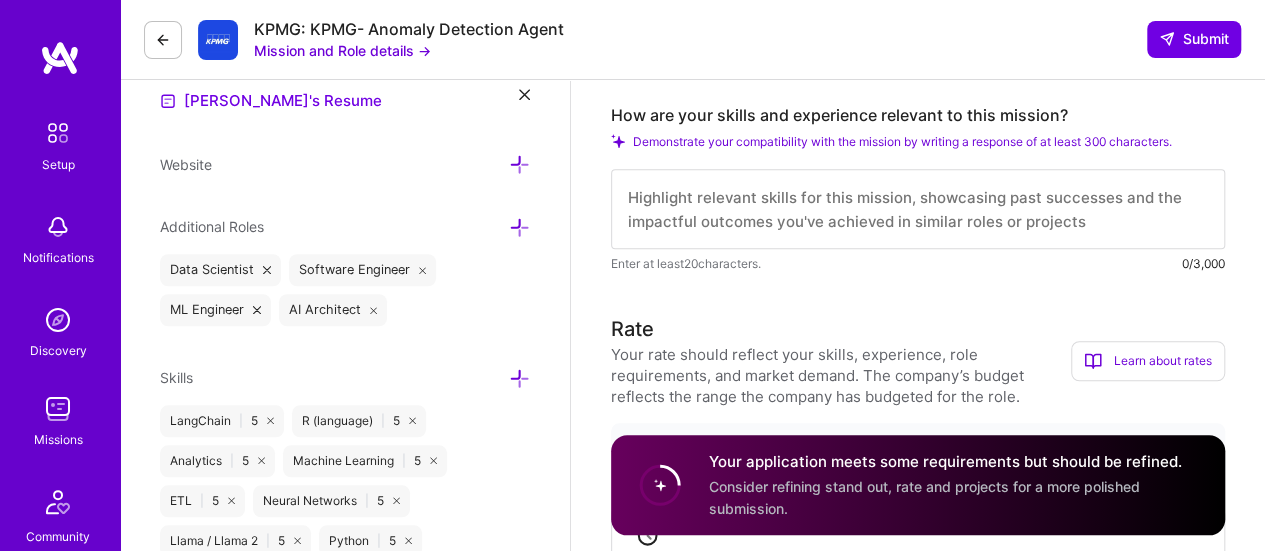 click at bounding box center [918, 209] 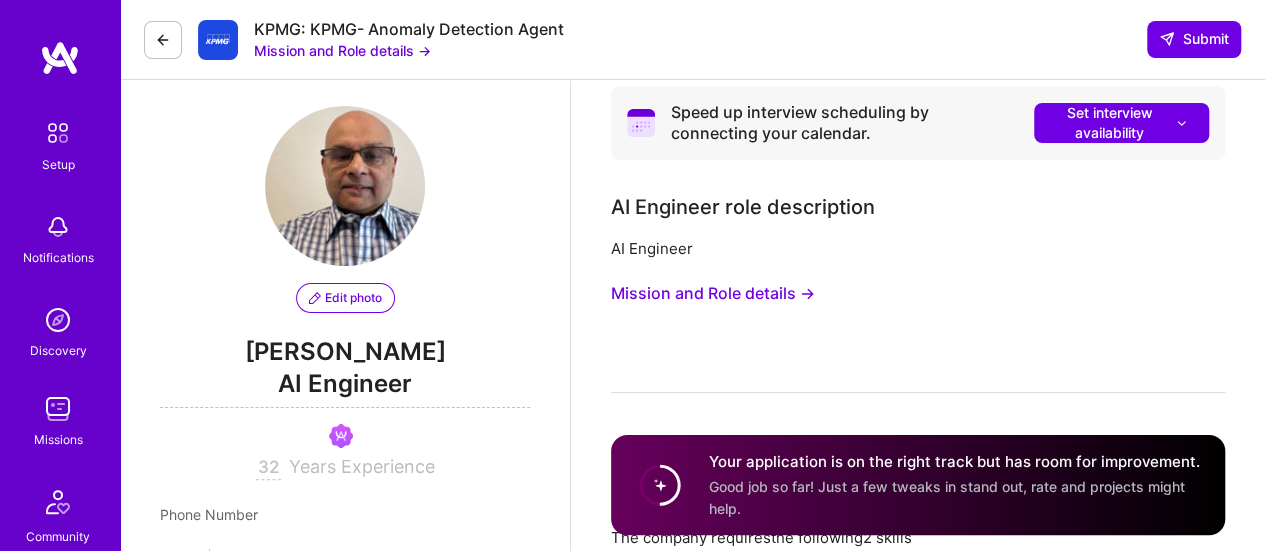 scroll, scrollTop: 0, scrollLeft: 0, axis: both 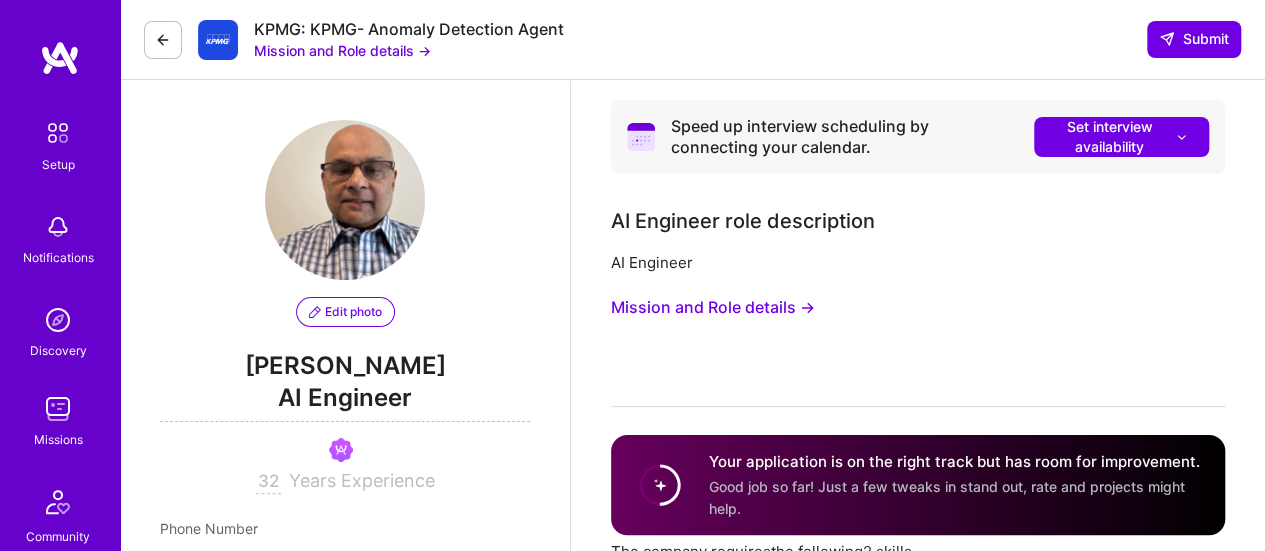 click on "Mission and Role details →" at bounding box center [713, 307] 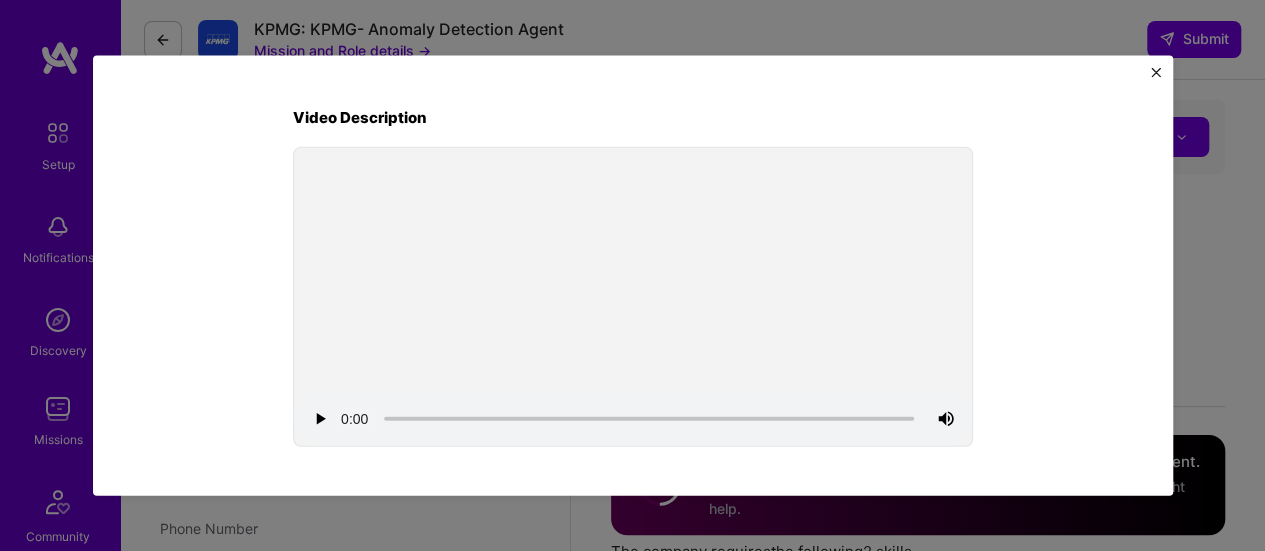 scroll, scrollTop: 0, scrollLeft: 0, axis: both 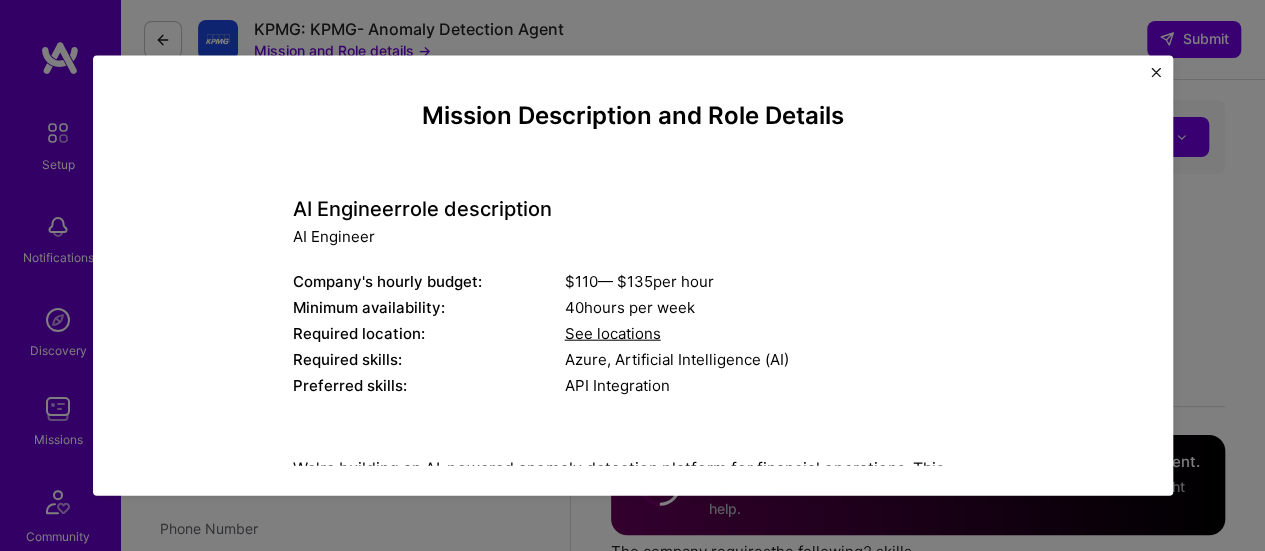 click at bounding box center [1156, 72] 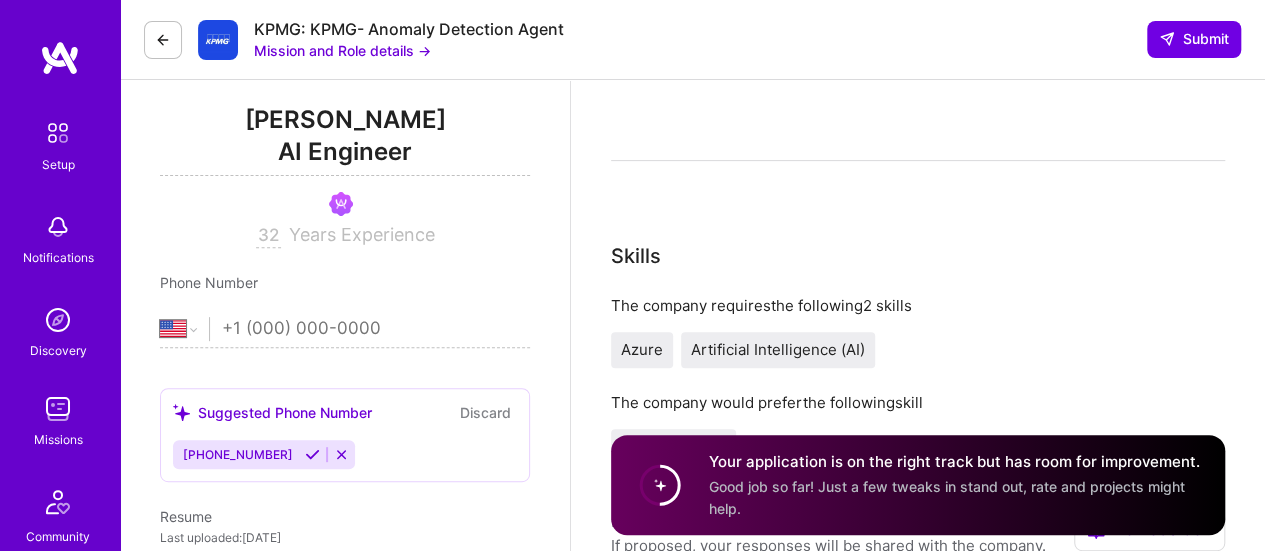 scroll, scrollTop: 0, scrollLeft: 0, axis: both 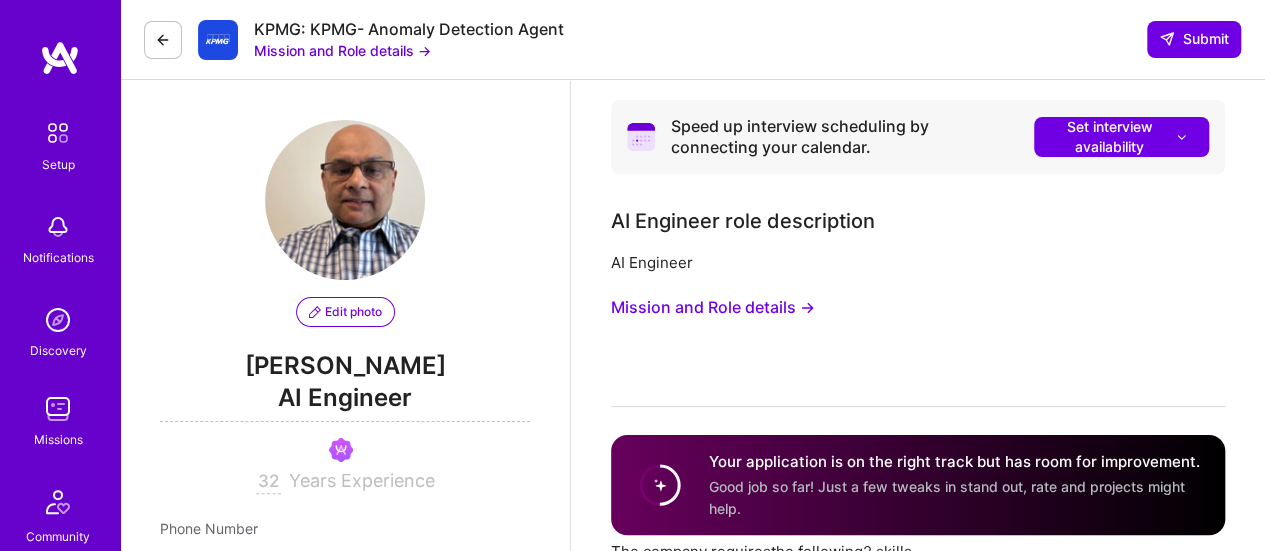 click on "Mission and Role details →" at bounding box center (342, 50) 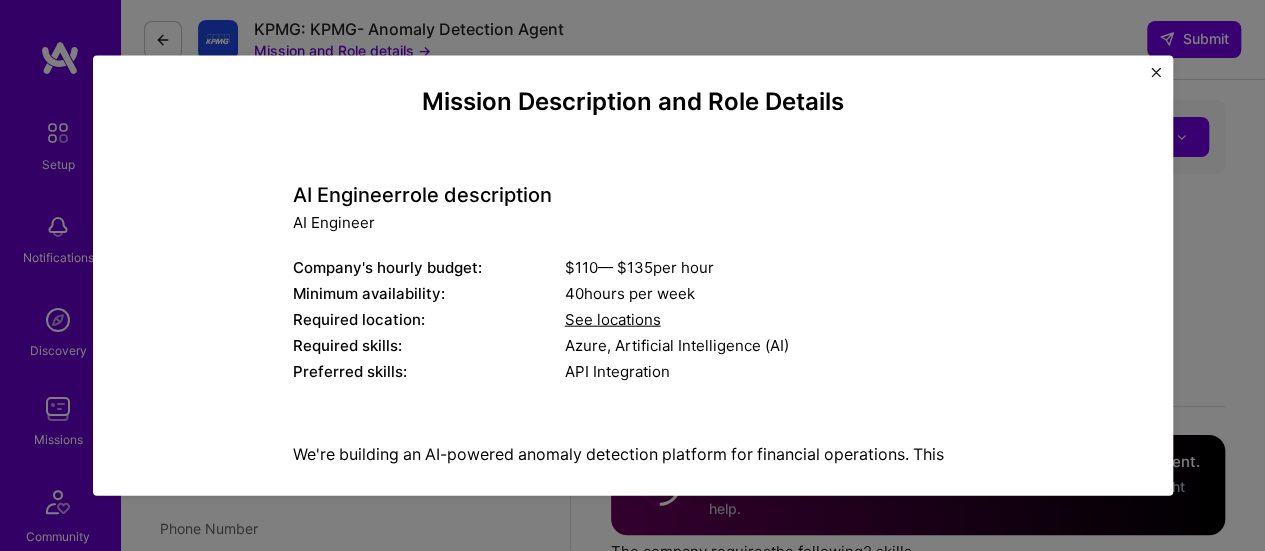 scroll, scrollTop: 0, scrollLeft: 0, axis: both 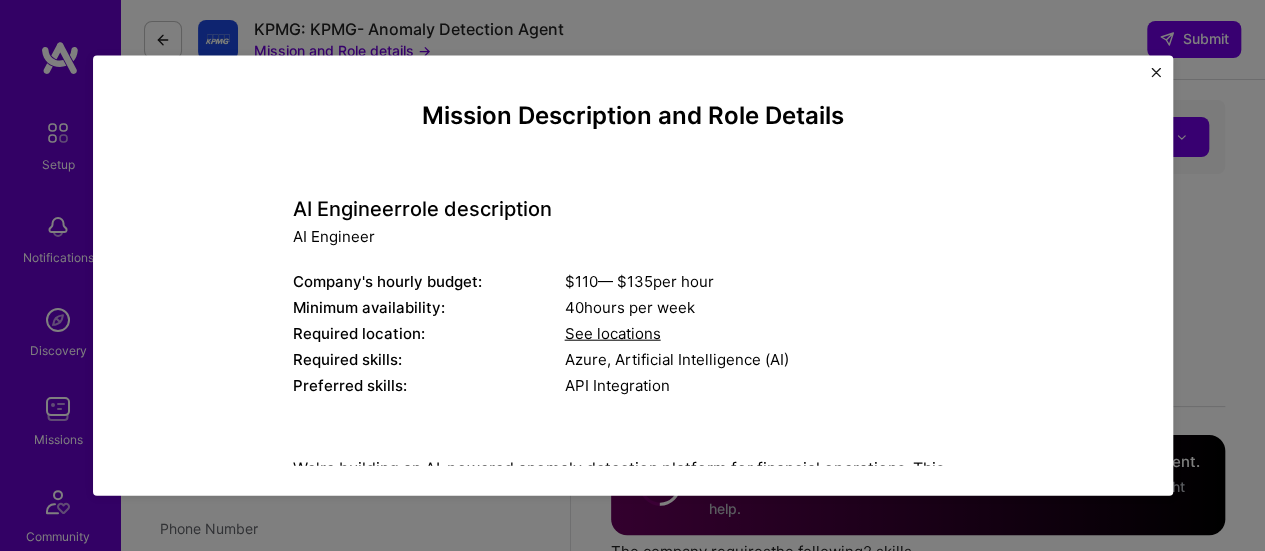 click at bounding box center (1156, 72) 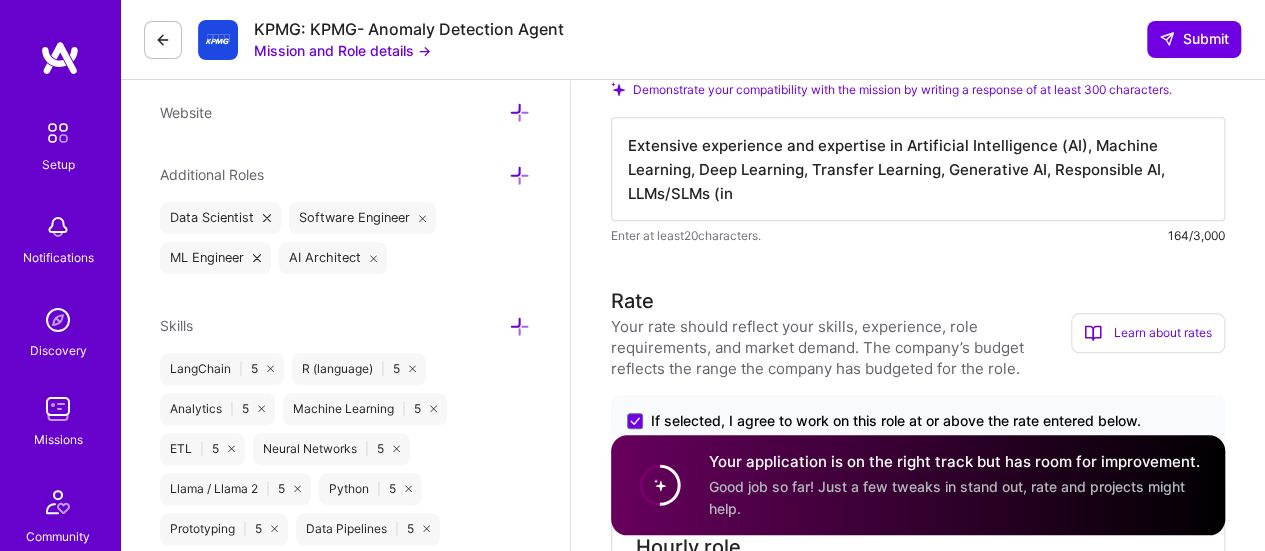 scroll, scrollTop: 702, scrollLeft: 0, axis: vertical 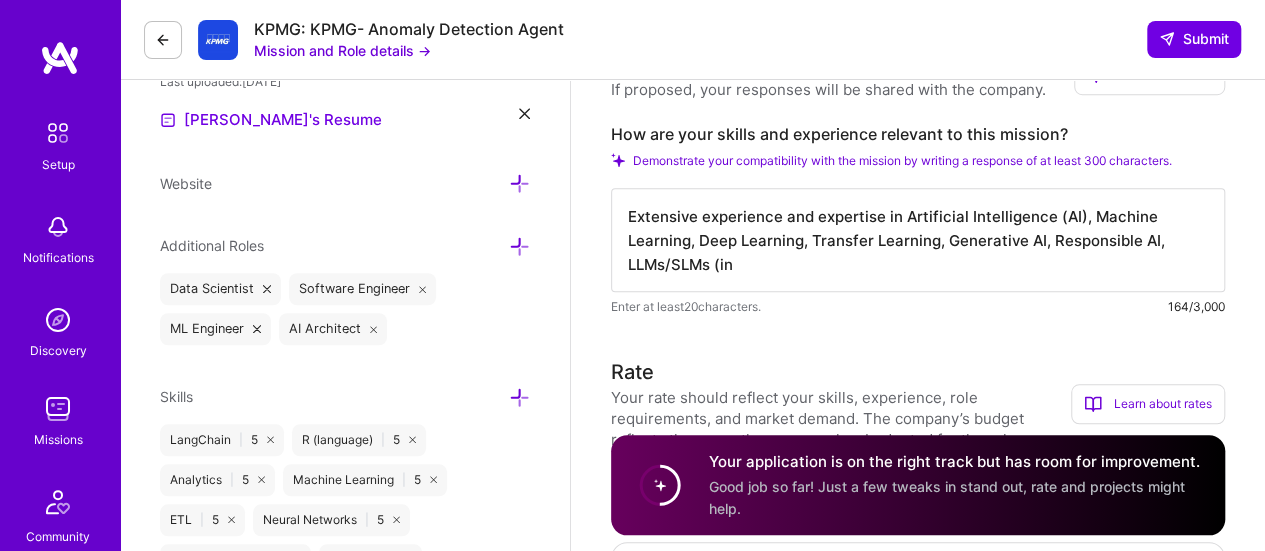 click on "Extensive experience and expertise in Artificial Intelligence (AI), Machine Learning, Deep Learning, Transfer Learning, Generative AI, Responsible AI, LLMs/SLMs (in" at bounding box center [918, 240] 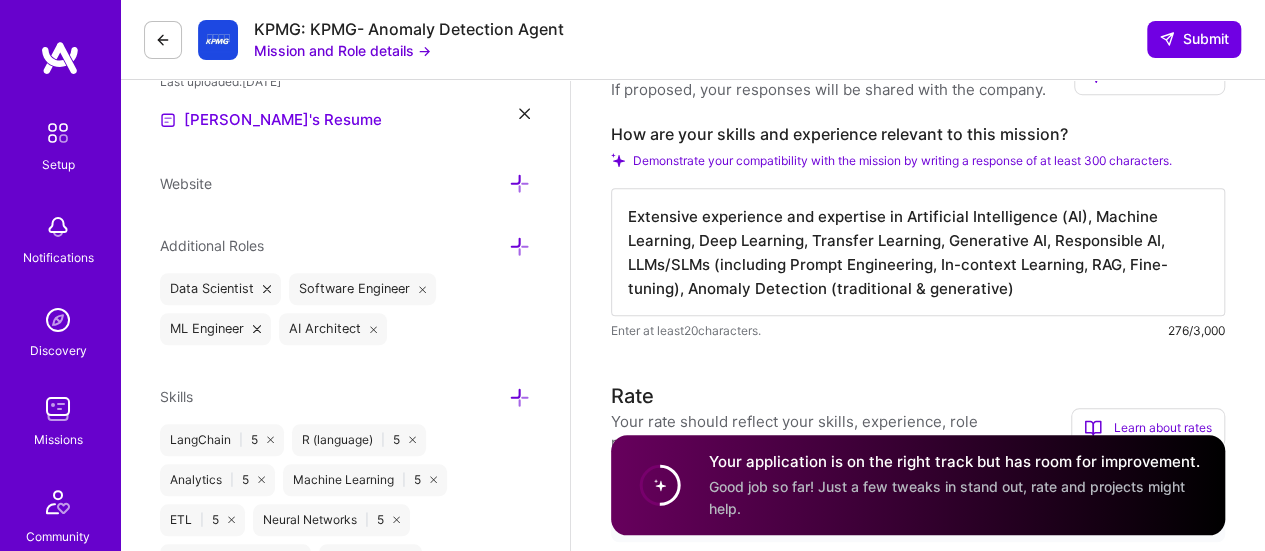 click on "Extensive experience and expertise in Artificial Intelligence (AI), Machine Learning, Deep Learning, Transfer Learning, Generative AI, Responsible AI, LLMs/SLMs (including Prompt Engineering, In-context Learning, RAG, Fine-tuning), Anomaly Detection (traditional & generative)" at bounding box center [918, 252] 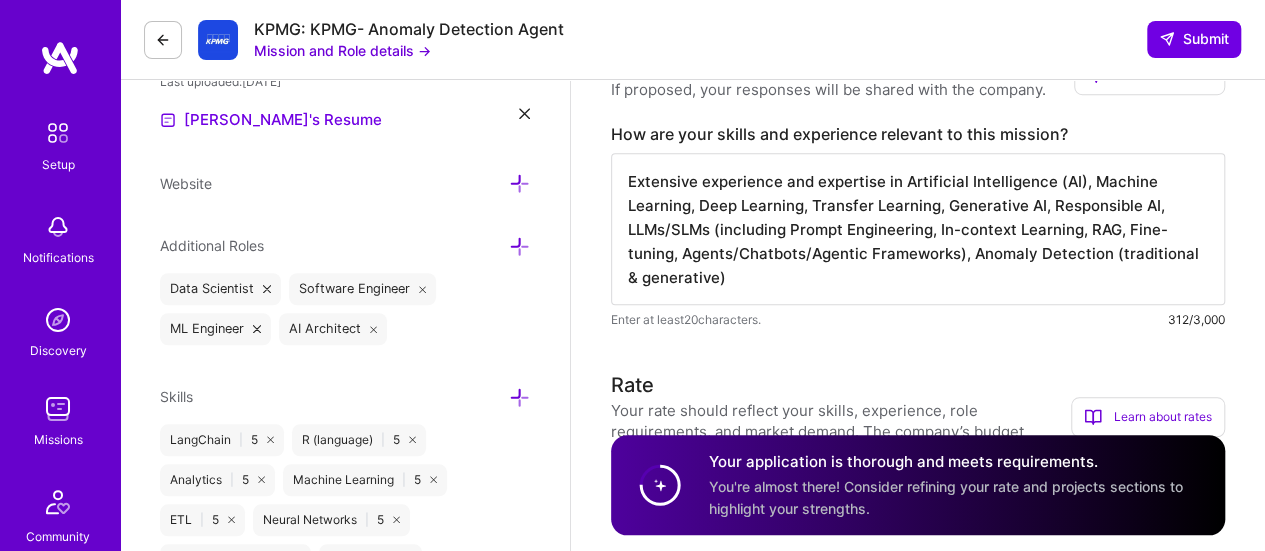 click on "Extensive experience and expertise in Artificial Intelligence (AI), Machine Learning, Deep Learning, Transfer Learning, Generative AI, Responsible AI, LLMs/SLMs (including Prompt Engineering, In-context Learning, RAG, Fine-tuning, Agents/Chatbots/Agentic Frameworks), Anomaly Detection (traditional & generative)" at bounding box center [918, 229] 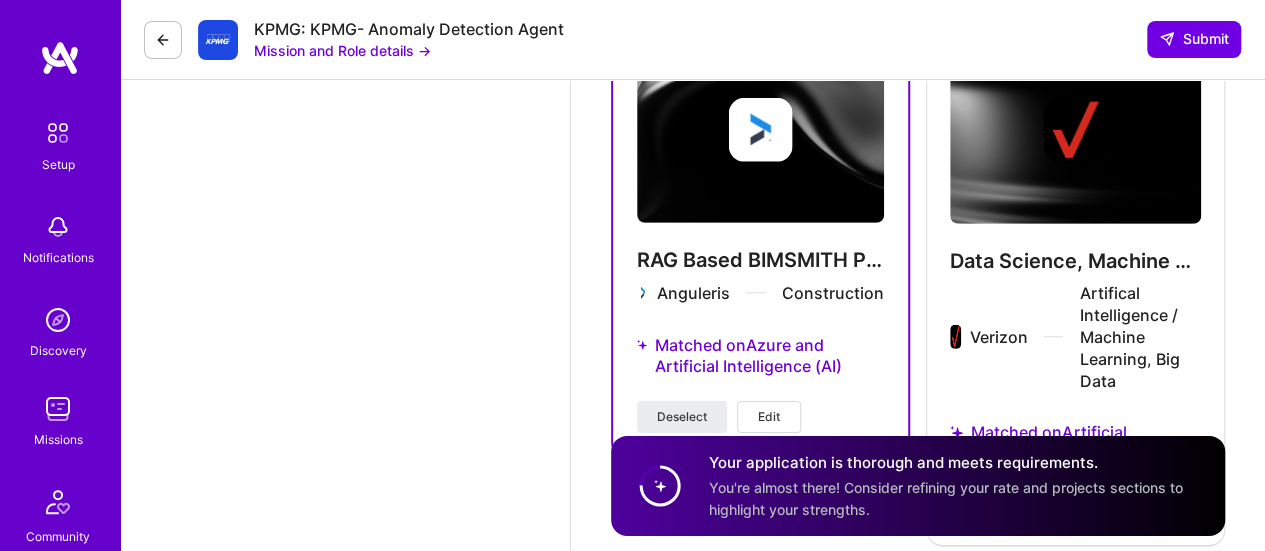 scroll, scrollTop: 3096, scrollLeft: 0, axis: vertical 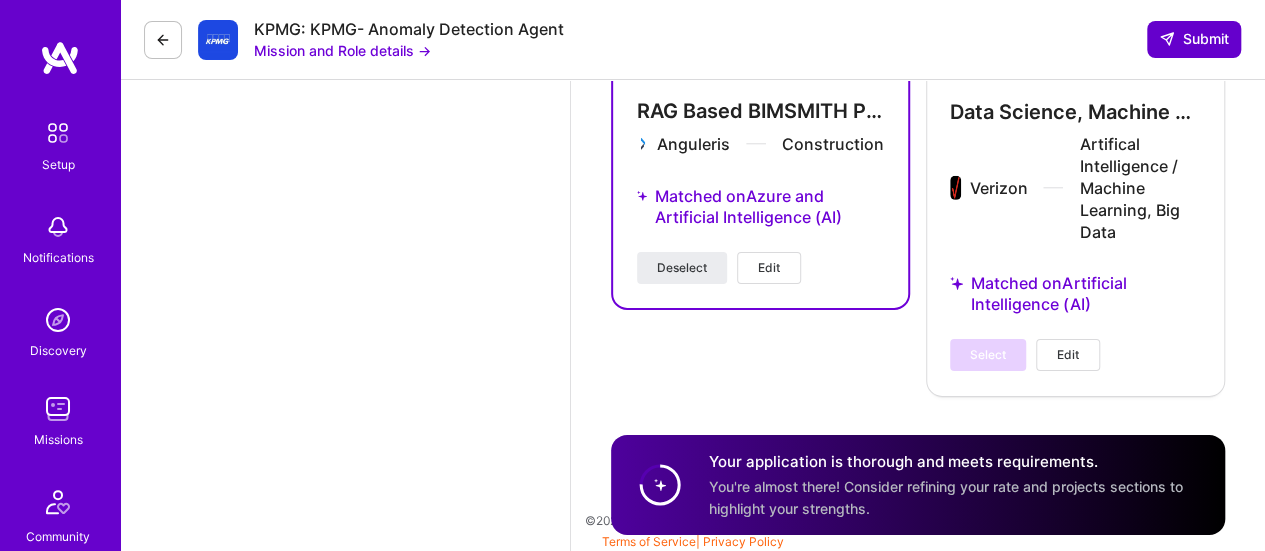 type on "Extensive experience and expertise in Artificial Intelligence (AI), Machine Learning, Deep Learning, Transfer Learning, Generative AI, Responsible AI, LLMs/SLMs (including Prompt Engineering, In-context Learning, RAG, Fine-tuning, Agents/Chatbots/Agentic Frameworks), Anomaly Detection (traditional & generative), etc." 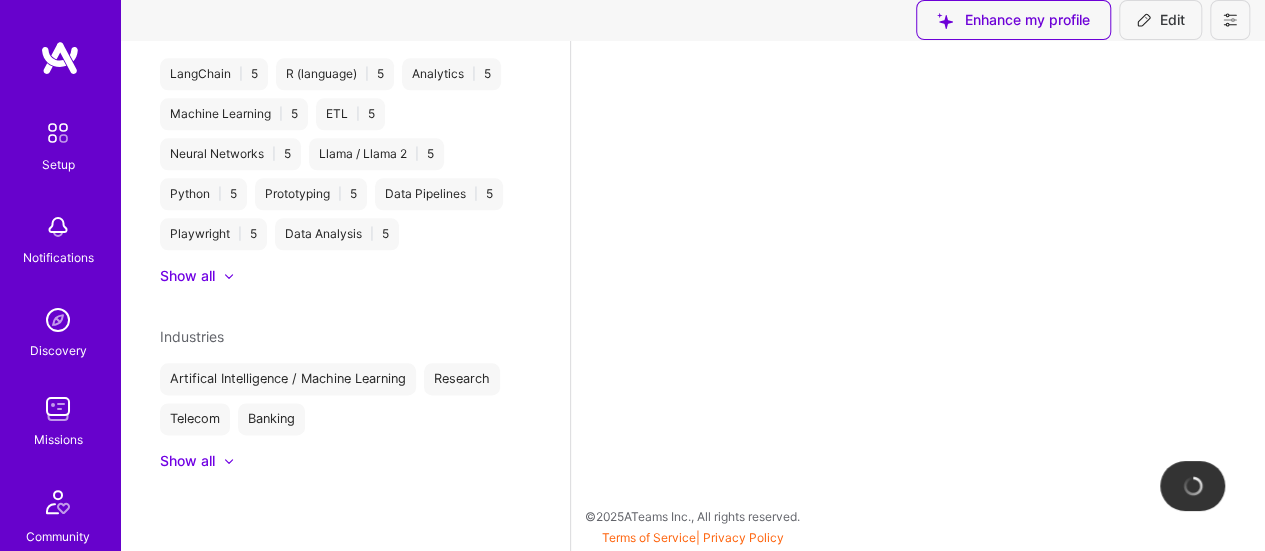 scroll, scrollTop: 0, scrollLeft: 0, axis: both 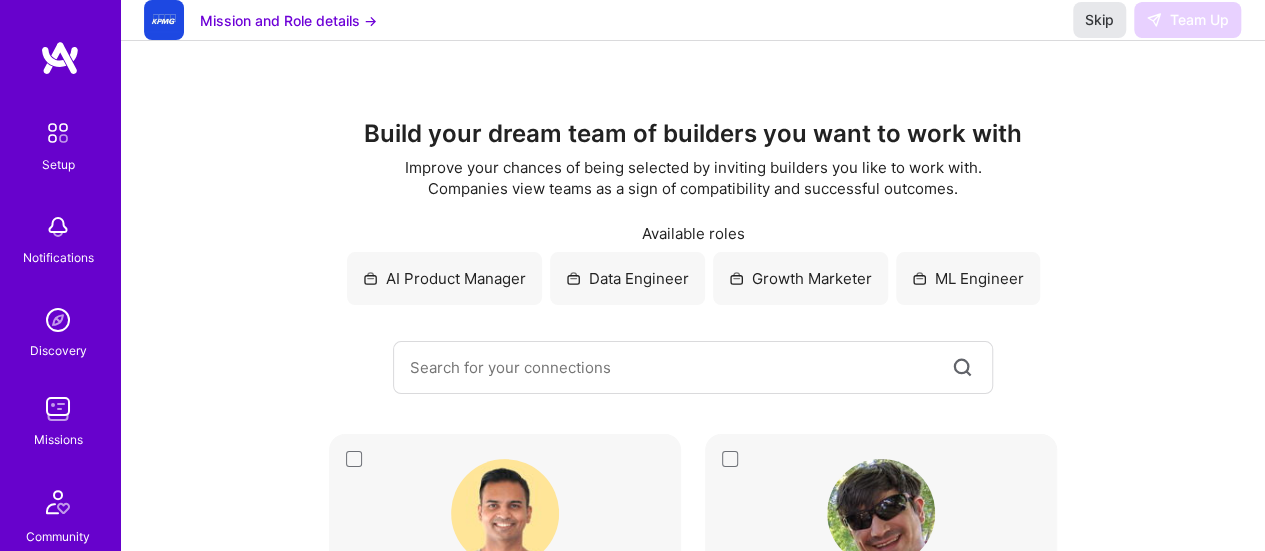 click on "Skip" at bounding box center (1099, 20) 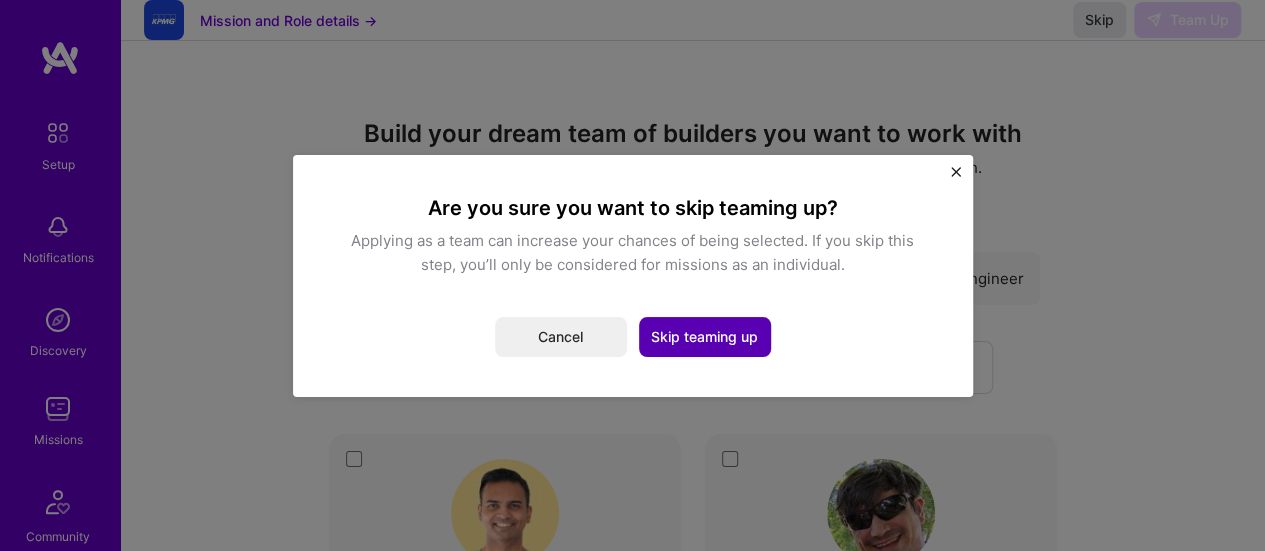 click on "Skip teaming up" at bounding box center [705, 337] 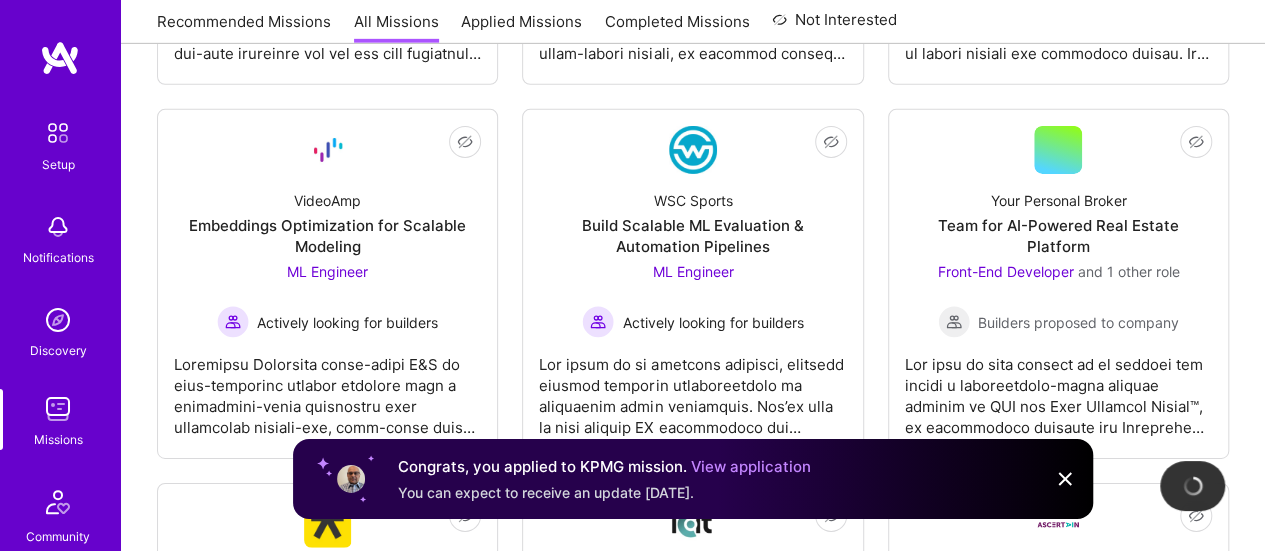 scroll, scrollTop: 0, scrollLeft: 0, axis: both 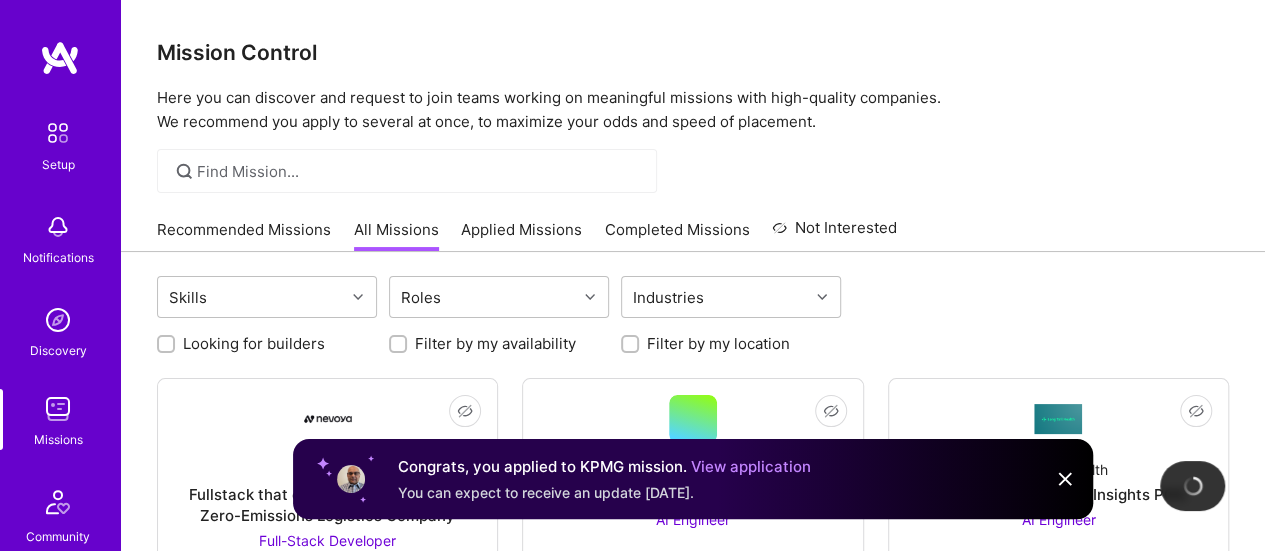 drag, startPoint x: 520, startPoint y: 233, endPoint x: 519, endPoint y: 218, distance: 15.033297 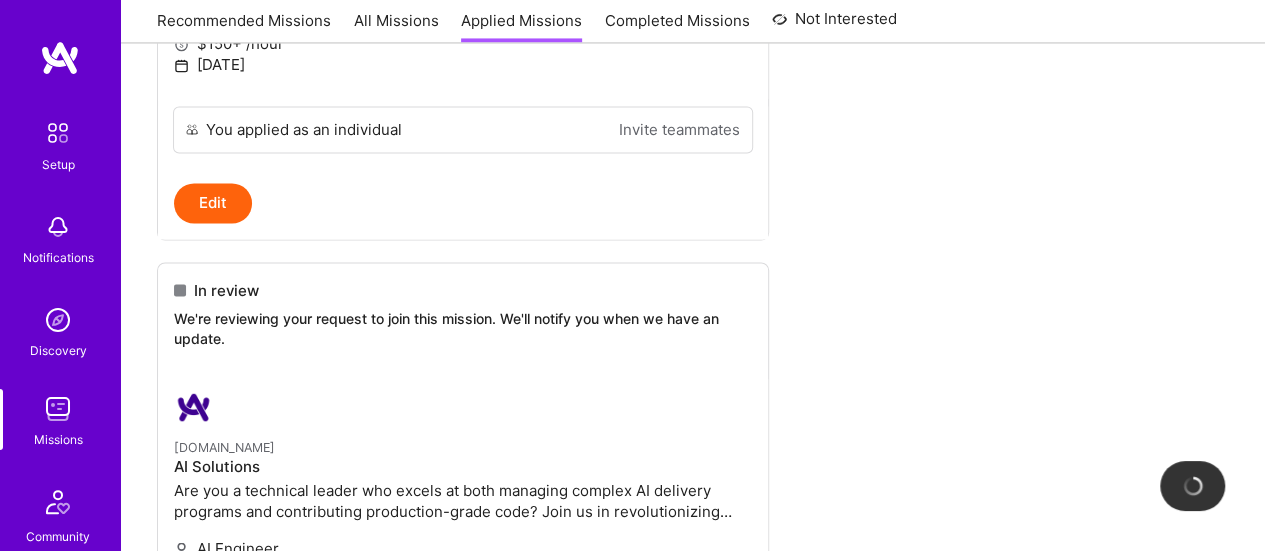 scroll, scrollTop: 1706, scrollLeft: 0, axis: vertical 